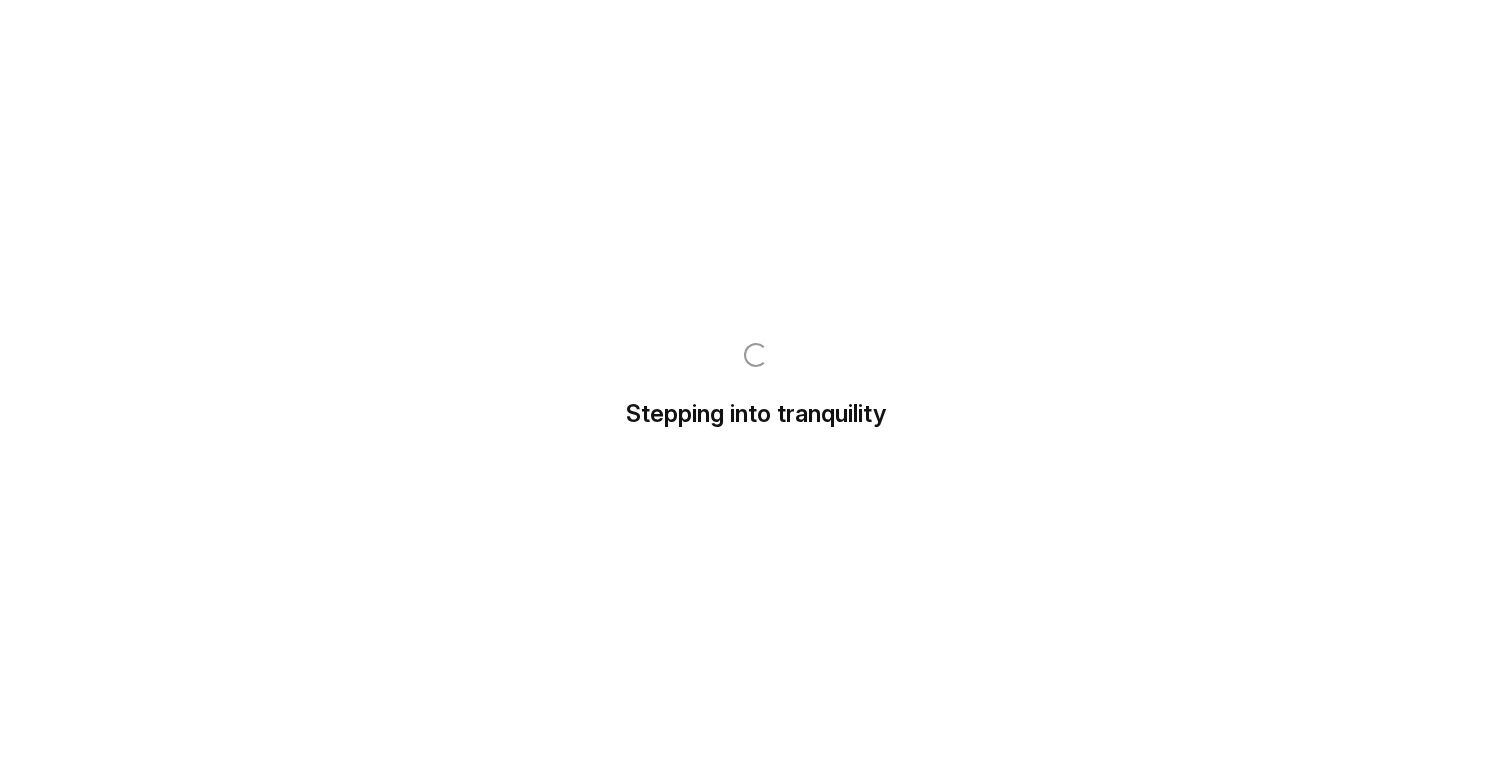 scroll, scrollTop: 0, scrollLeft: 0, axis: both 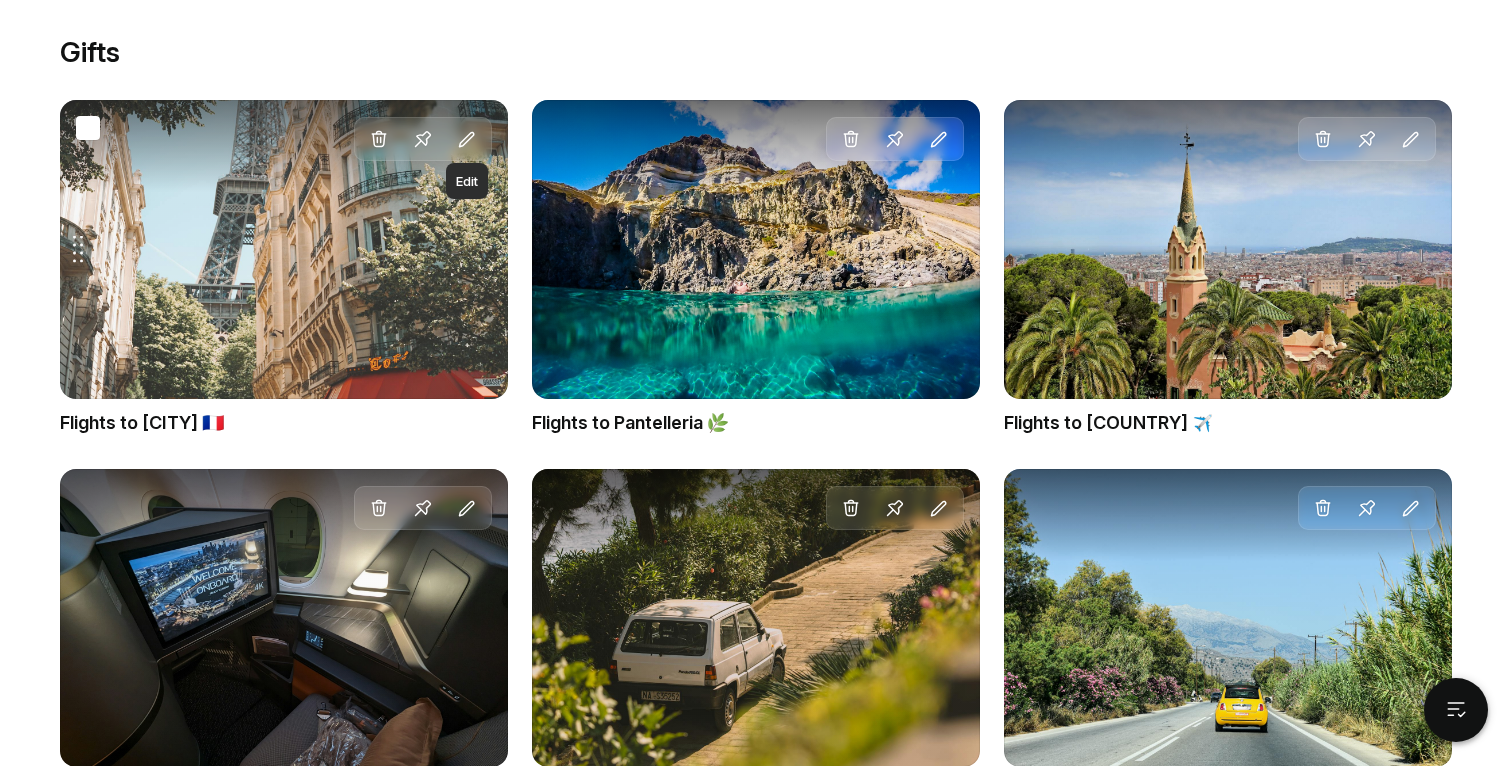 click at bounding box center (467, 140) 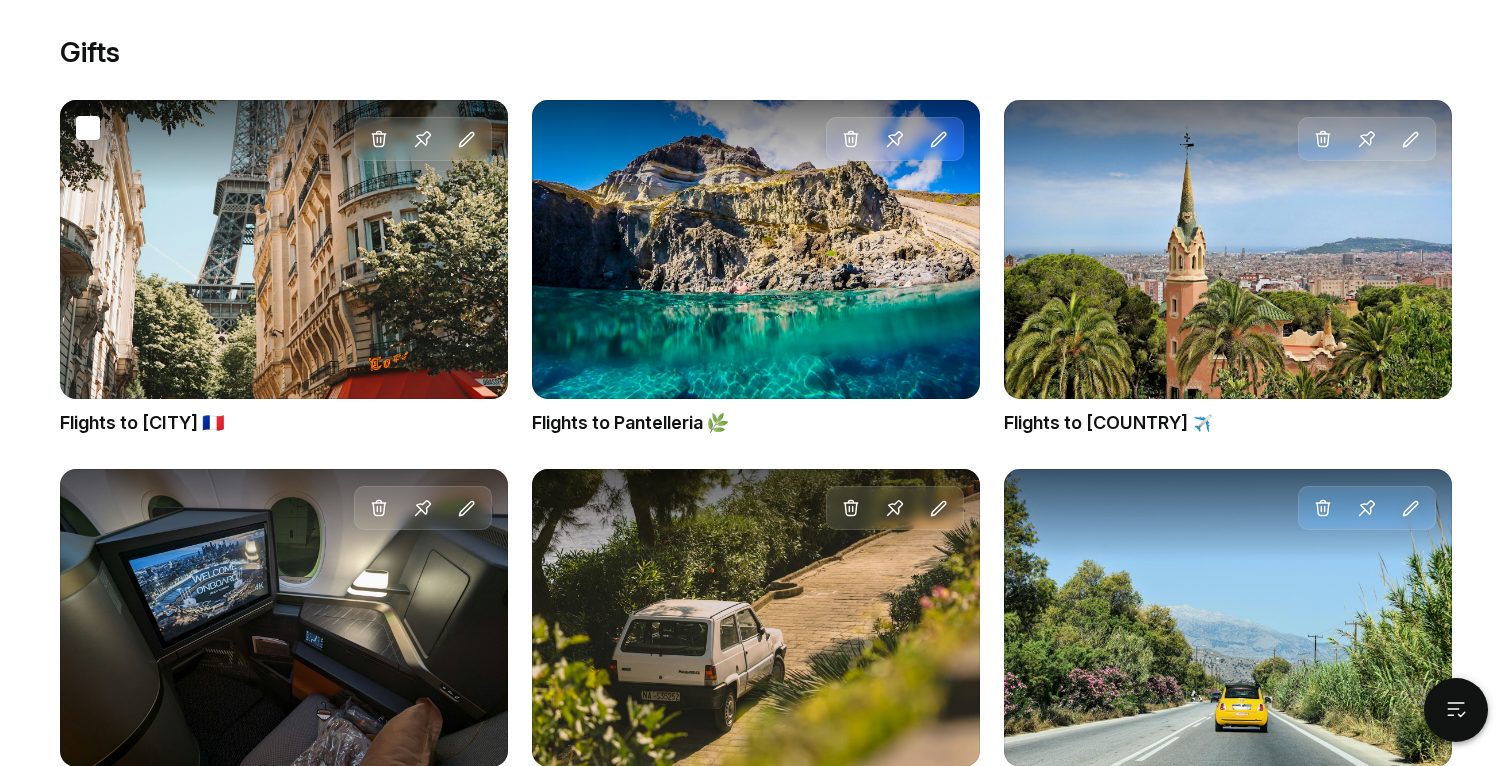 scroll, scrollTop: 0, scrollLeft: 0, axis: both 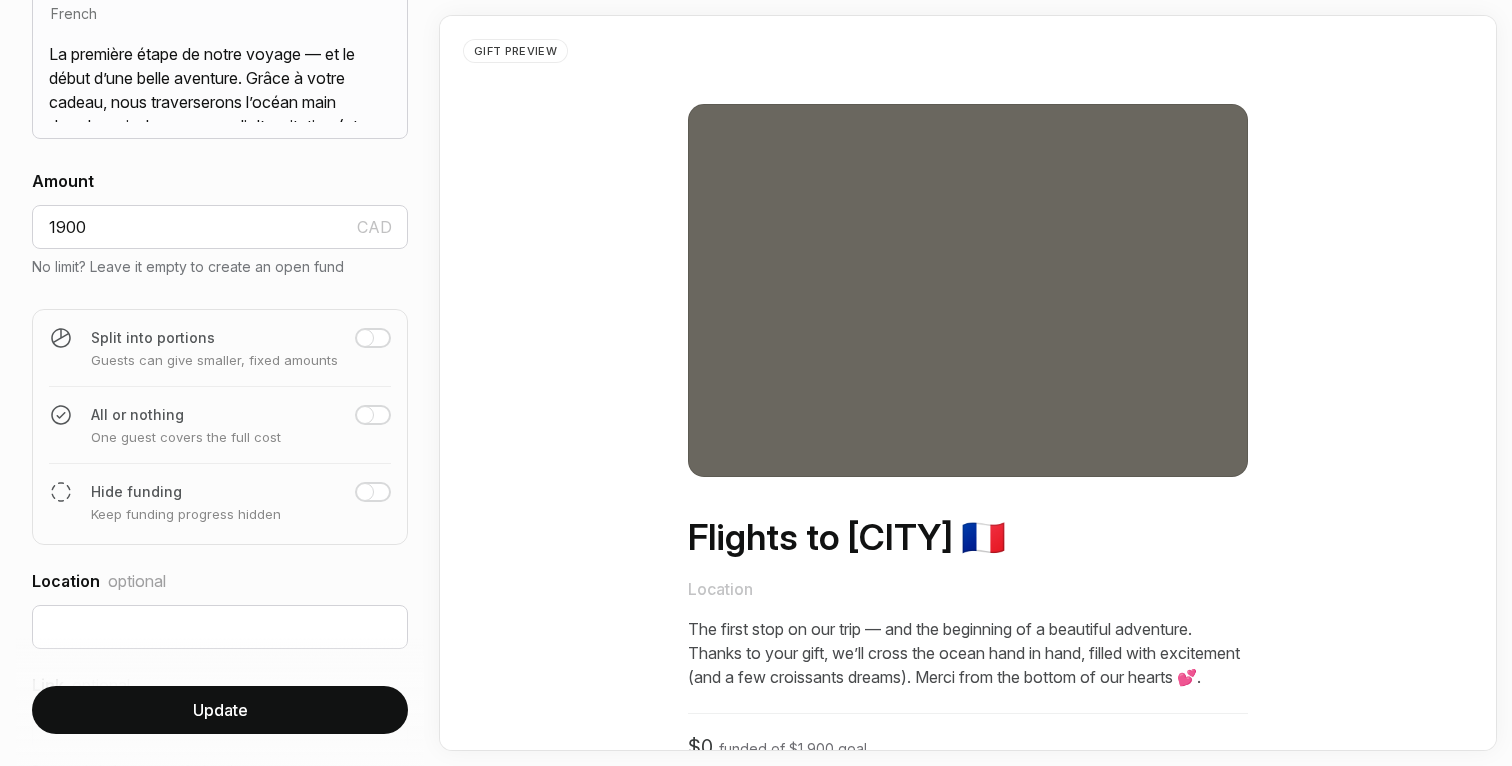 click at bounding box center (365, 492) 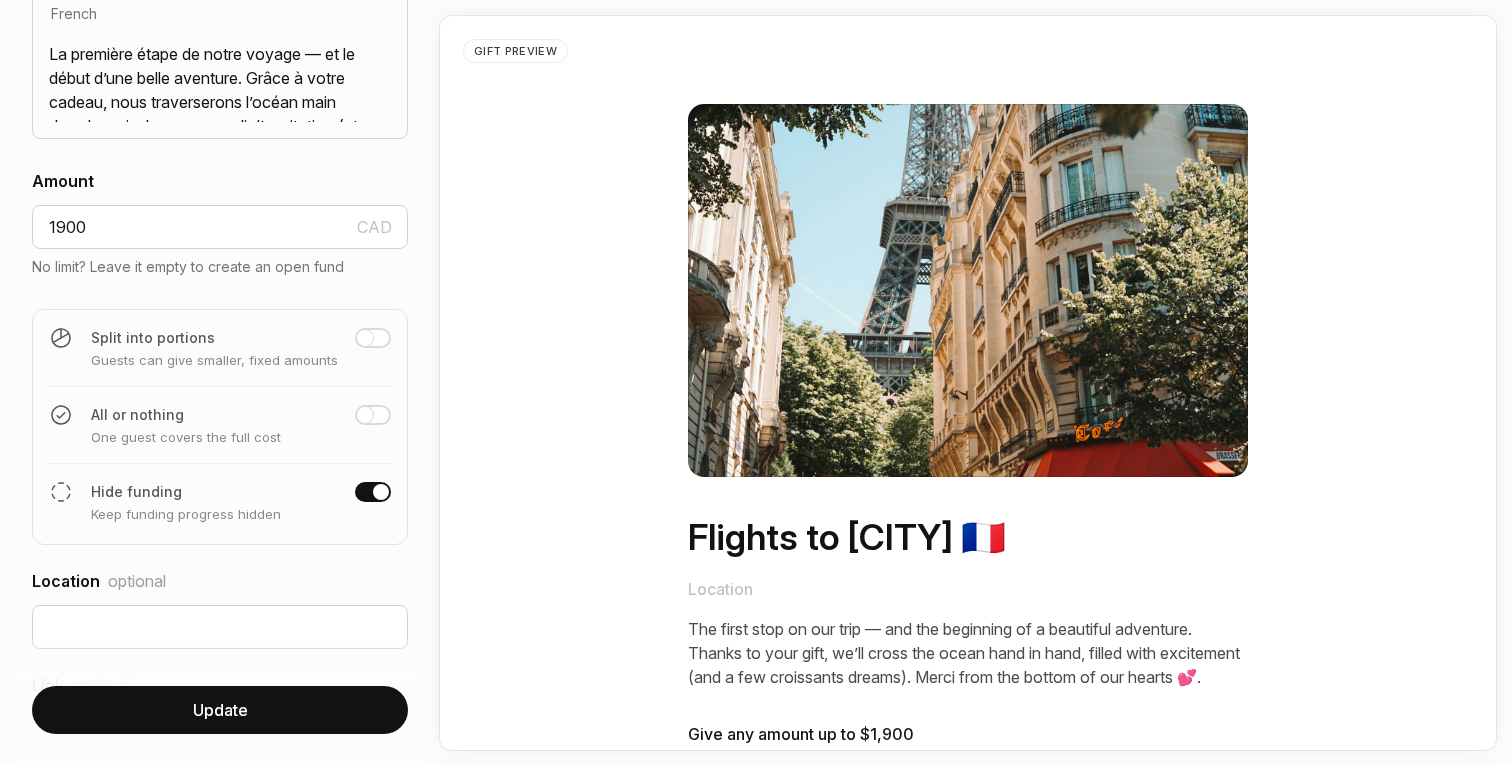 click on "Update" at bounding box center [220, 710] 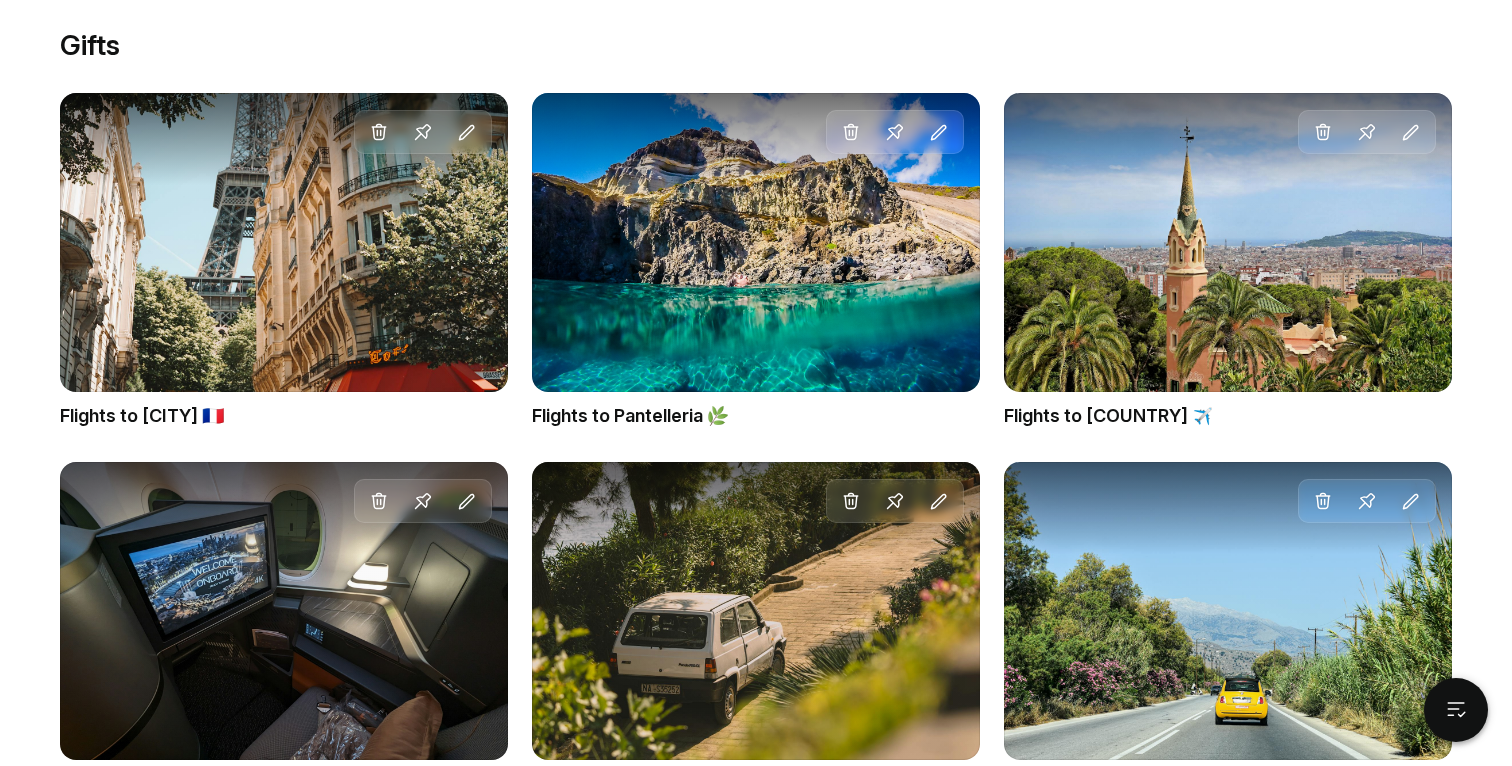 scroll, scrollTop: 1713, scrollLeft: 0, axis: vertical 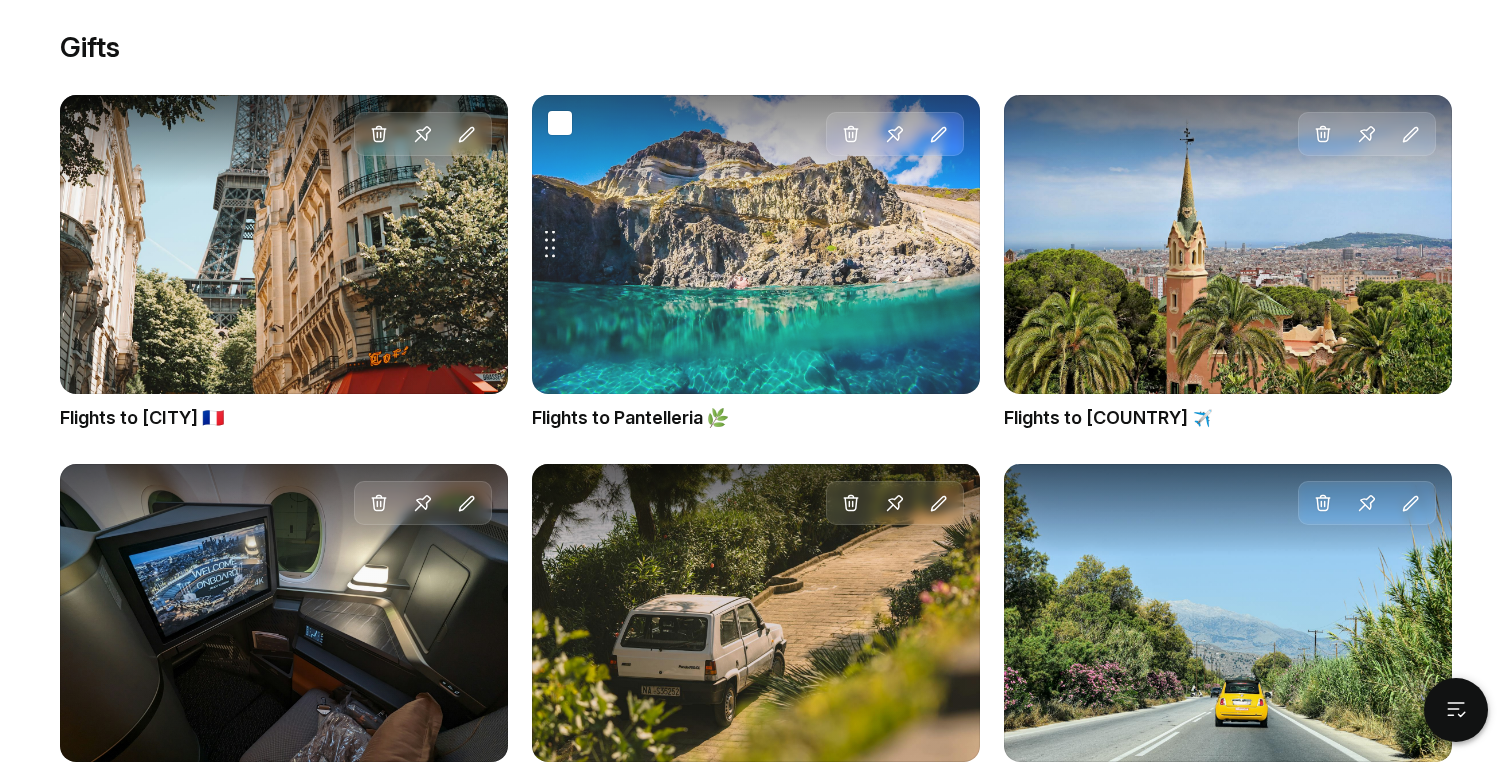 click on "Drag gift
Delete
Pin
Edit" at bounding box center [756, 244] 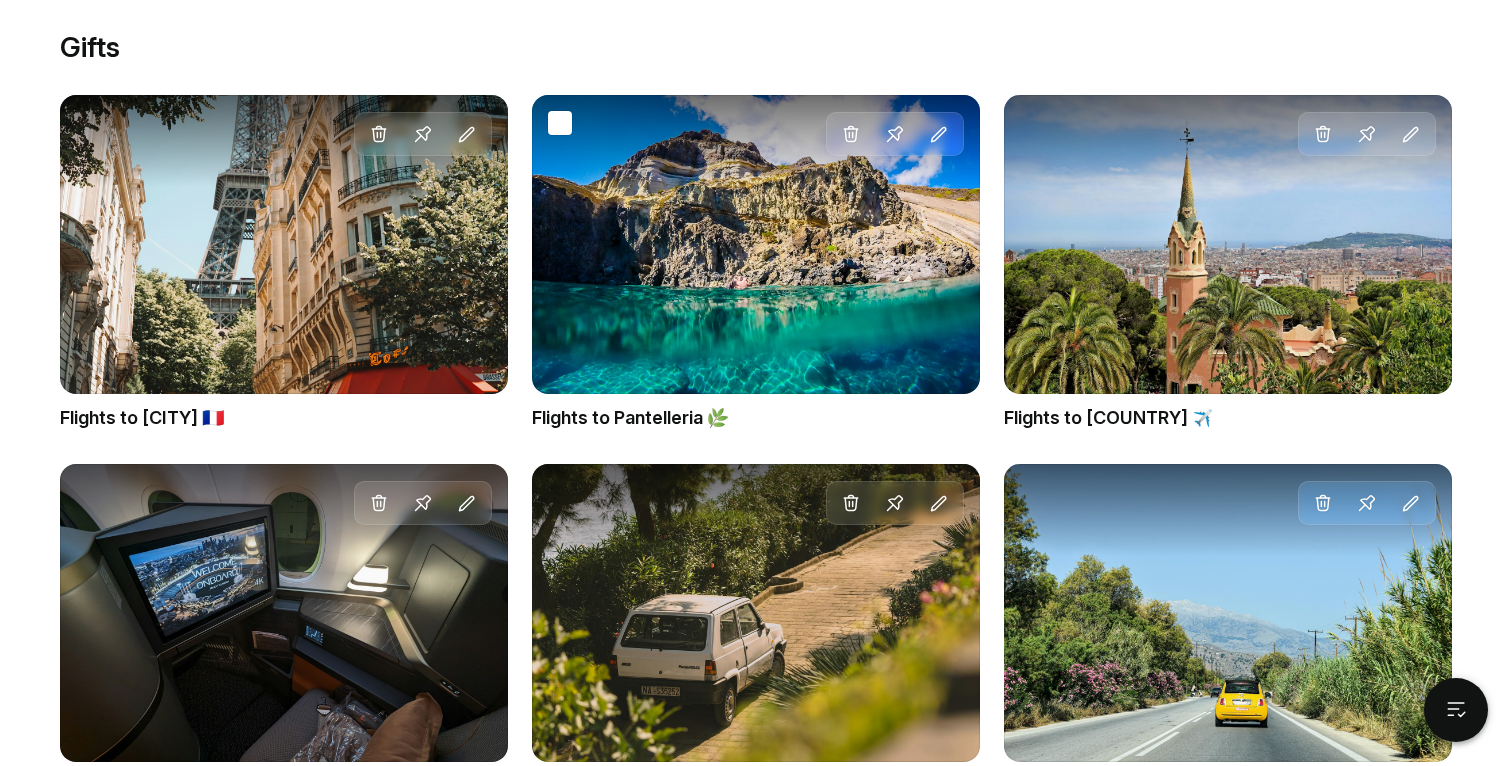 scroll, scrollTop: 0, scrollLeft: 0, axis: both 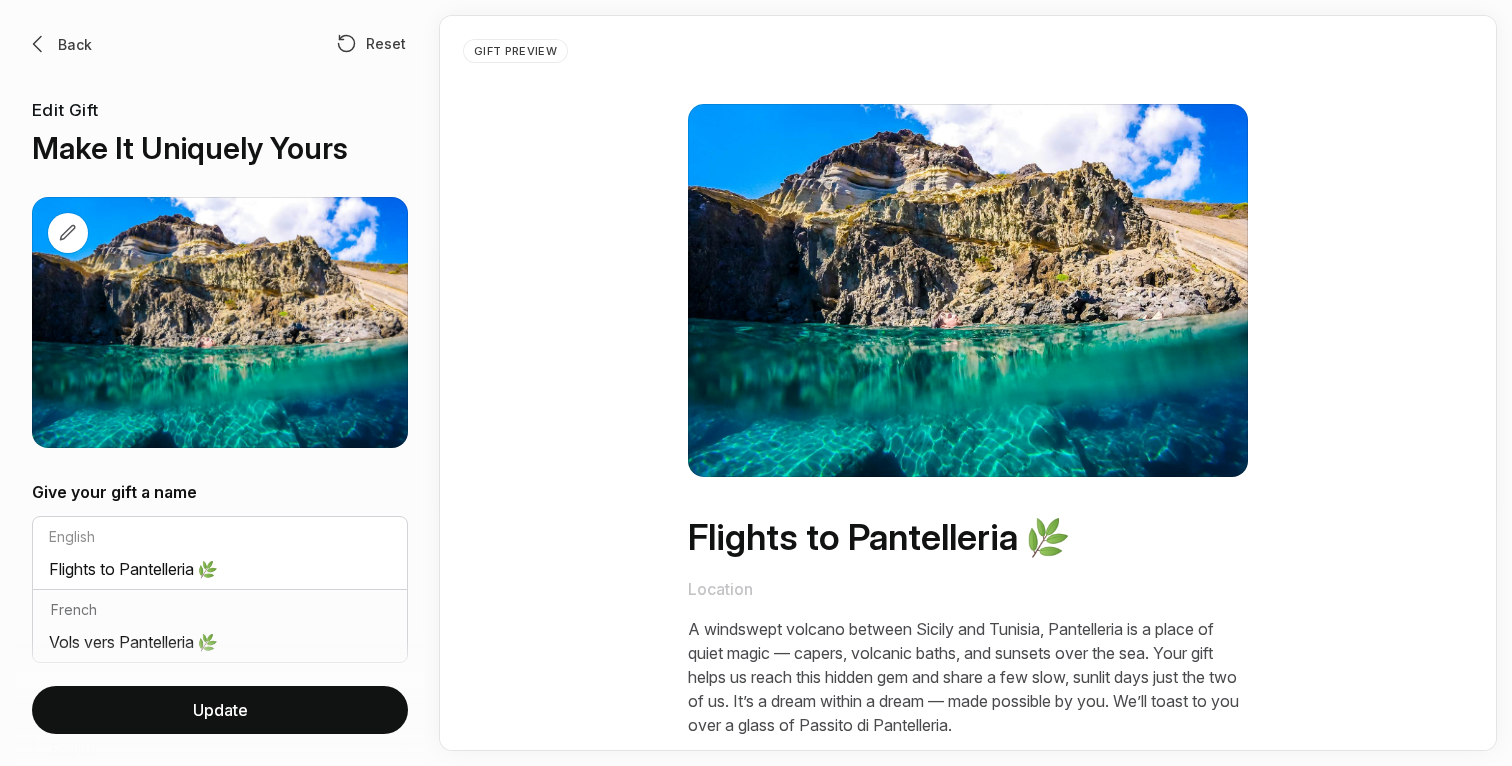 click on "Back
Reset
Edit Gift
Make It Uniquely Yours" at bounding box center (220, 240) 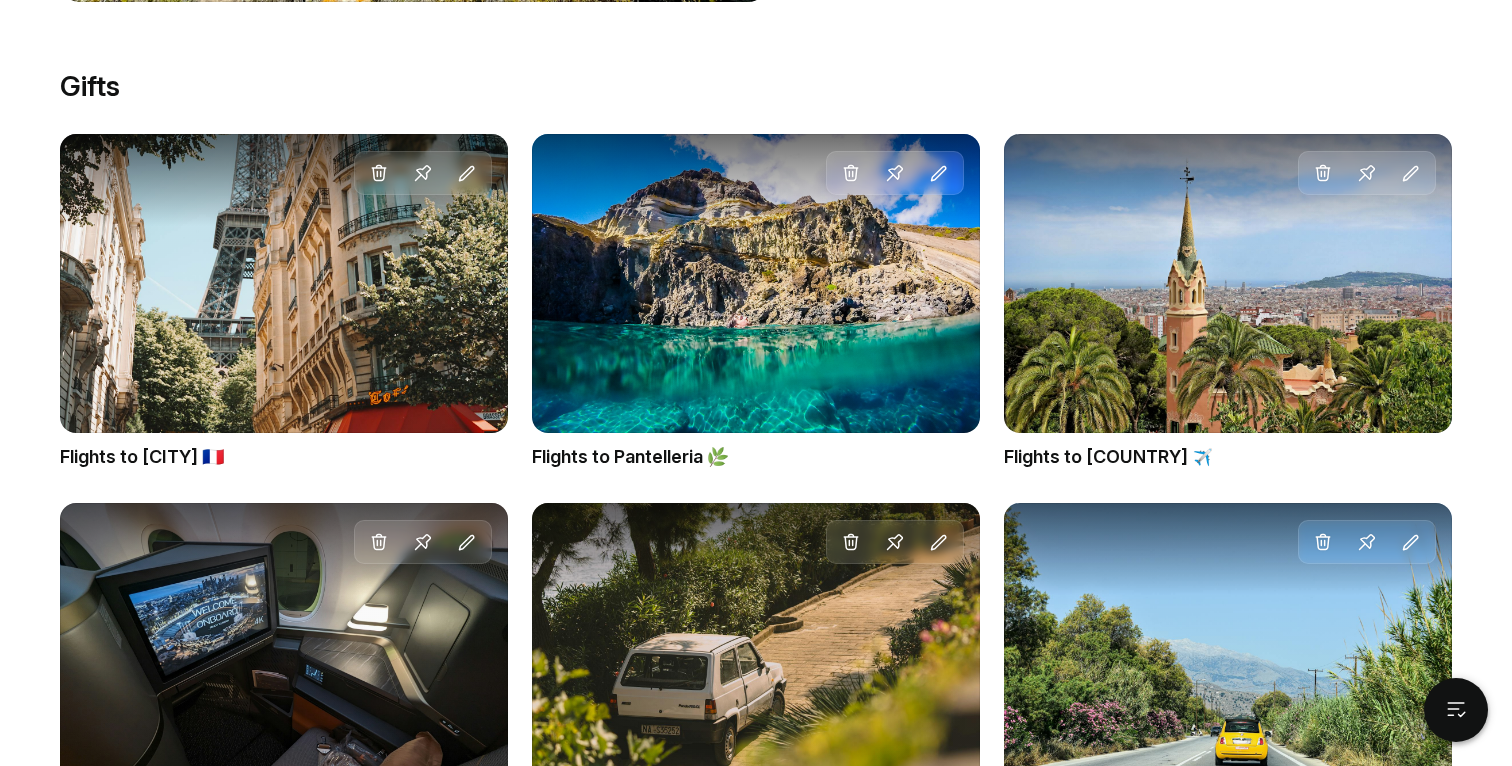 scroll, scrollTop: 1707, scrollLeft: 0, axis: vertical 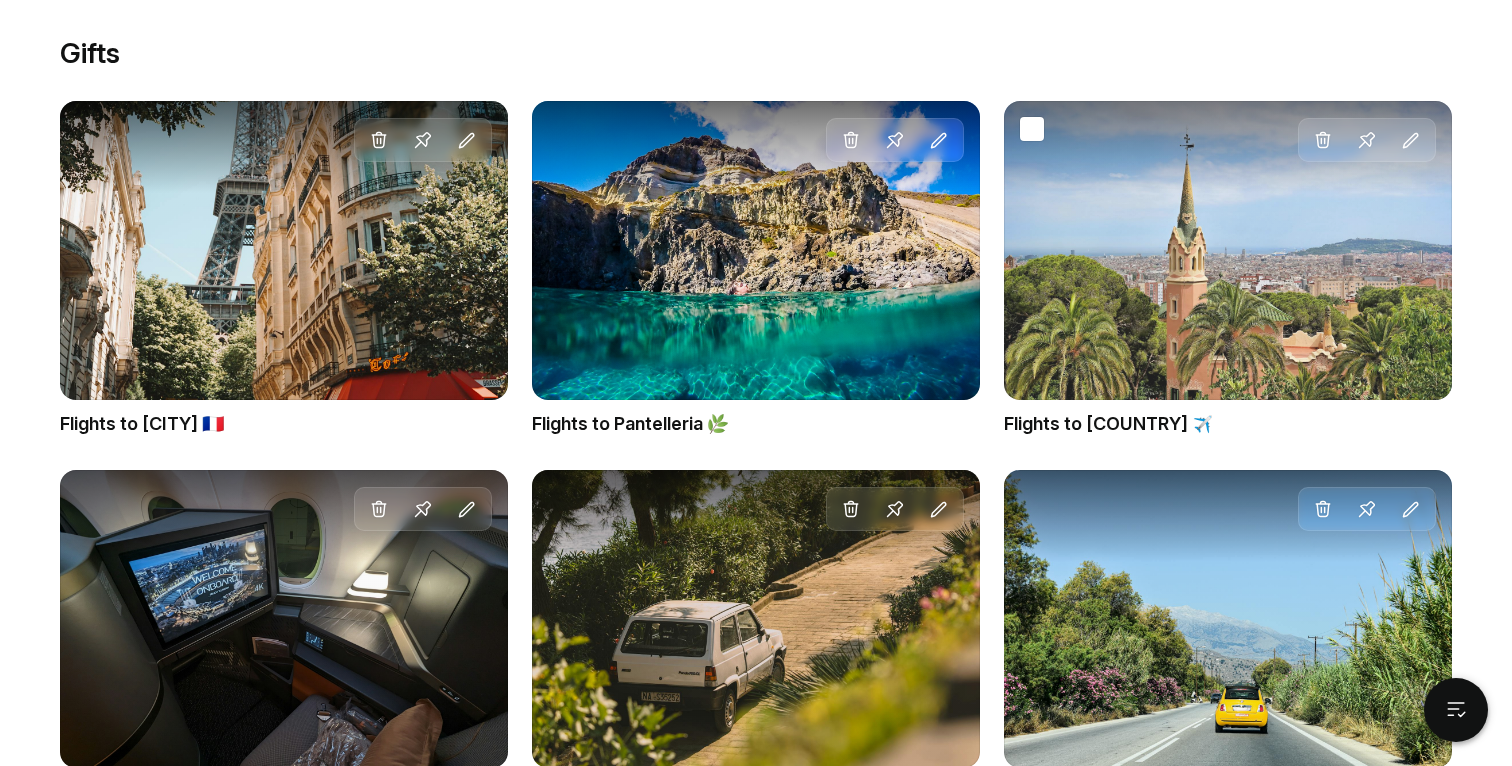 click on "Flights to [COUNTRY] ✈️" at bounding box center (1228, 424) 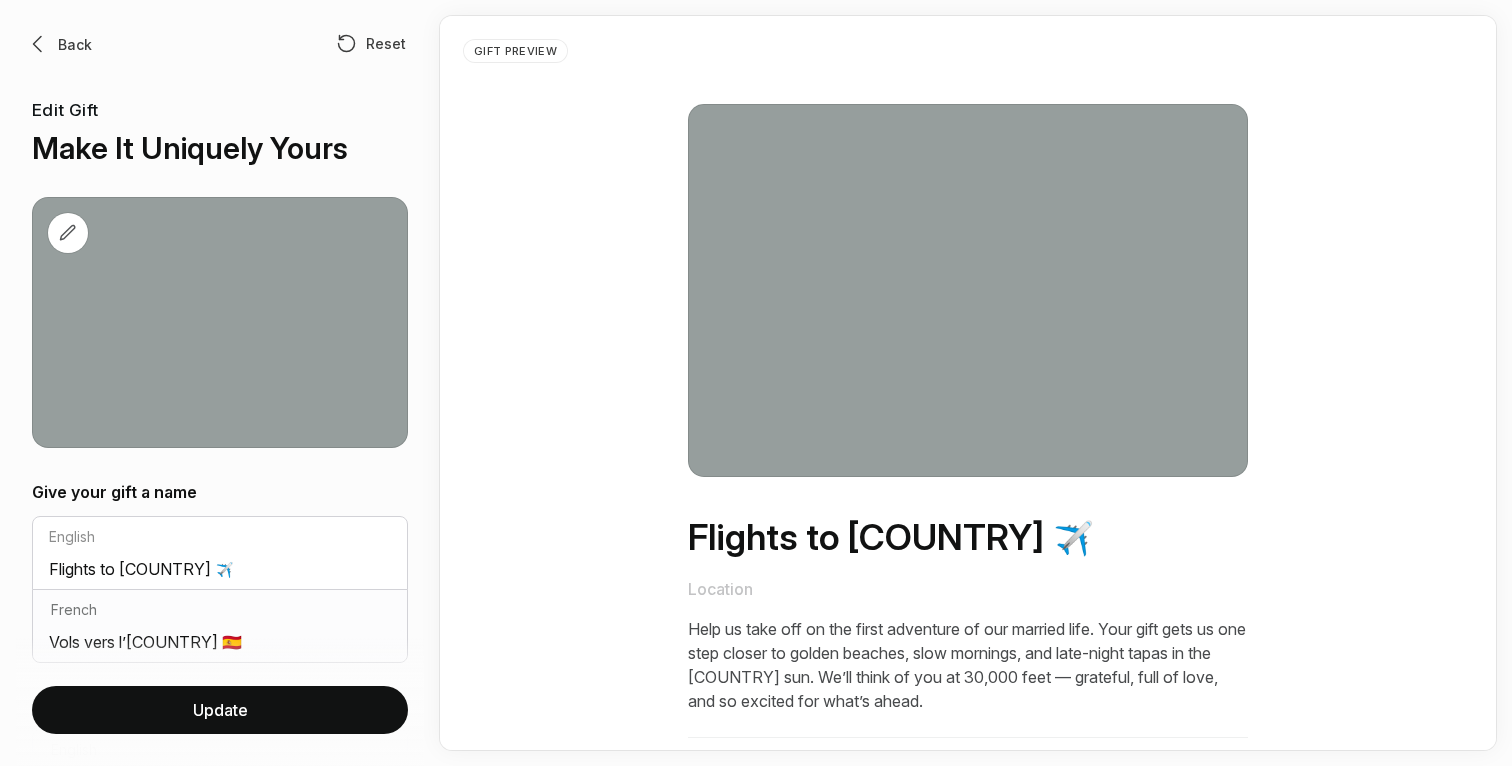 scroll, scrollTop: 0, scrollLeft: 0, axis: both 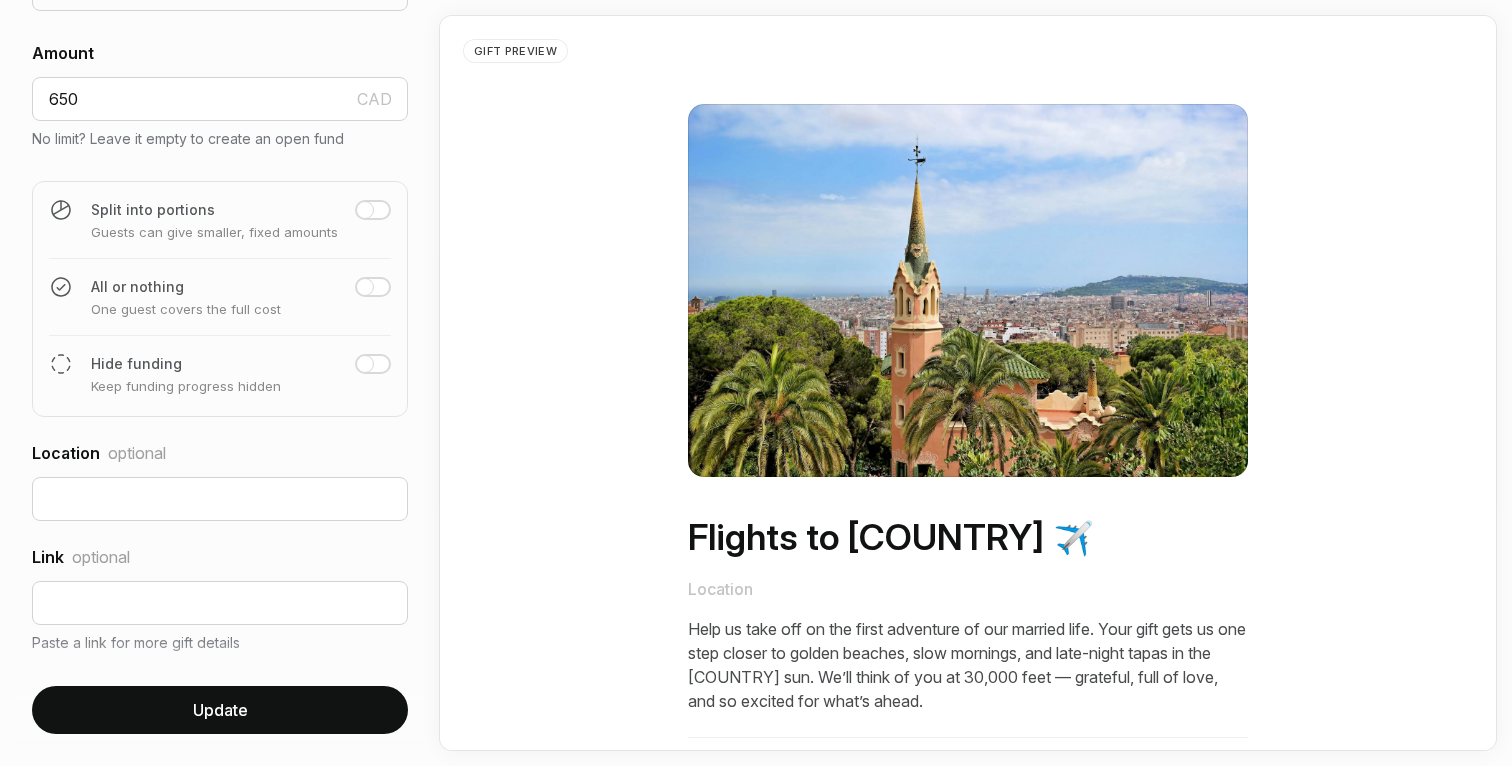 click at bounding box center (365, 364) 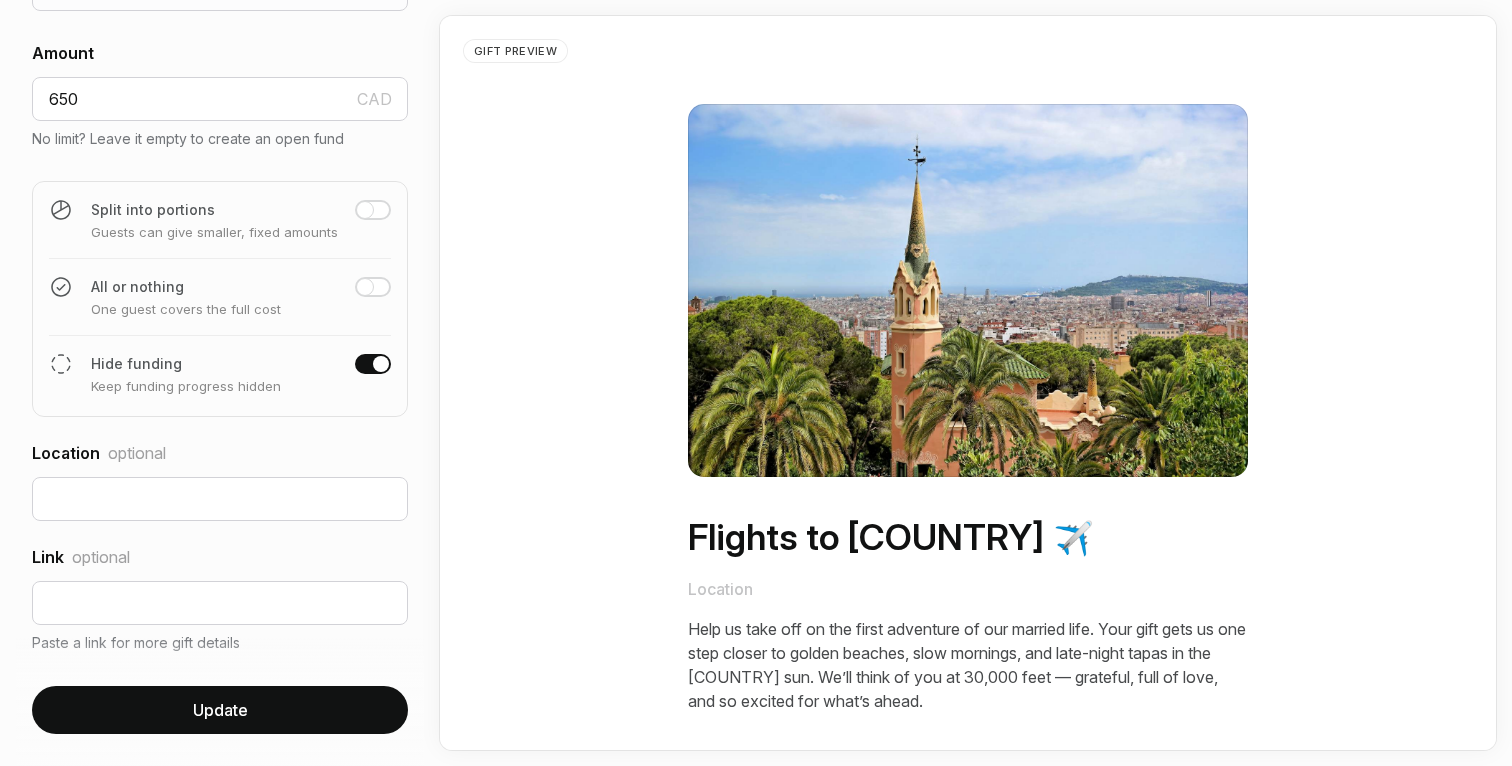 click on "Update" at bounding box center (220, 710) 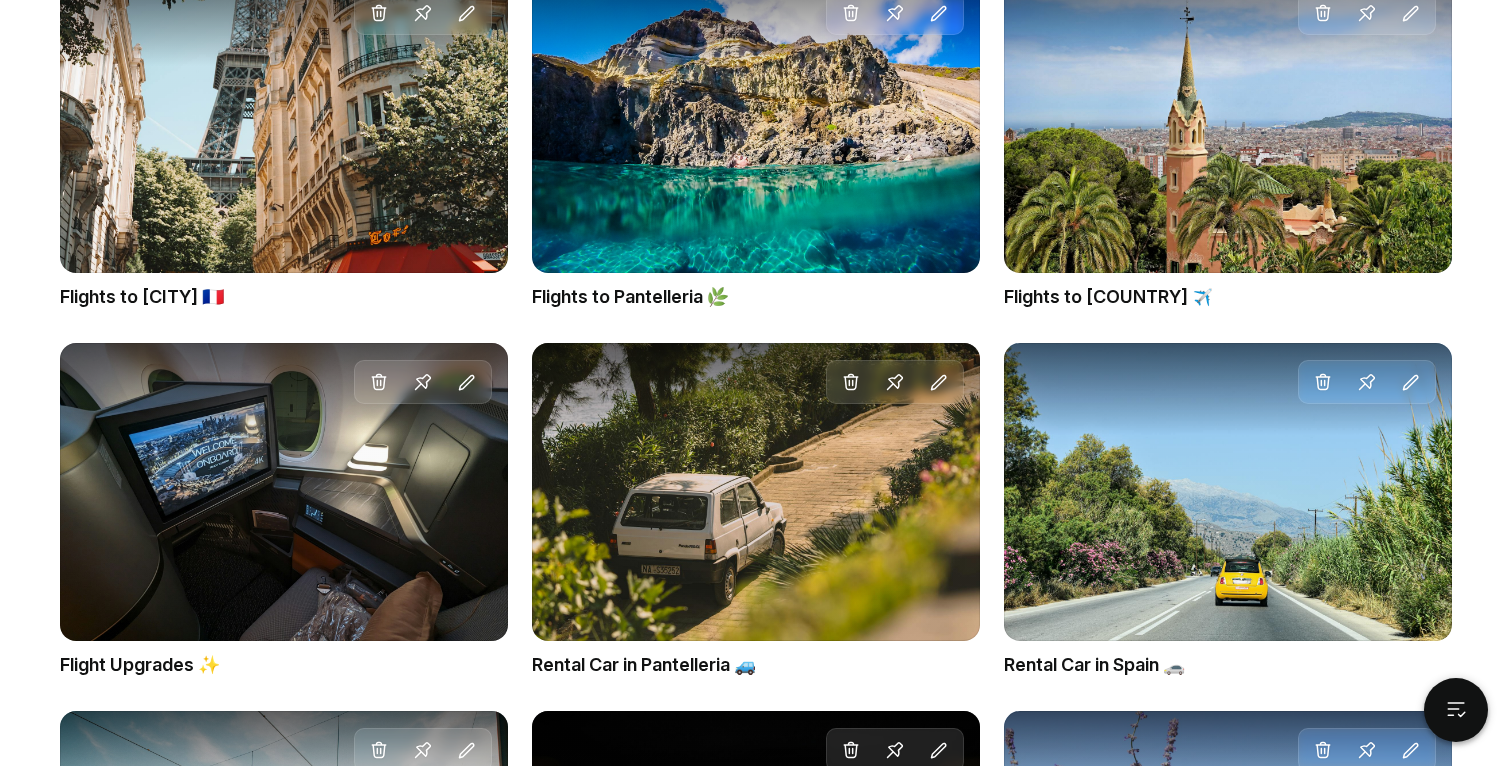 scroll, scrollTop: 2009, scrollLeft: 0, axis: vertical 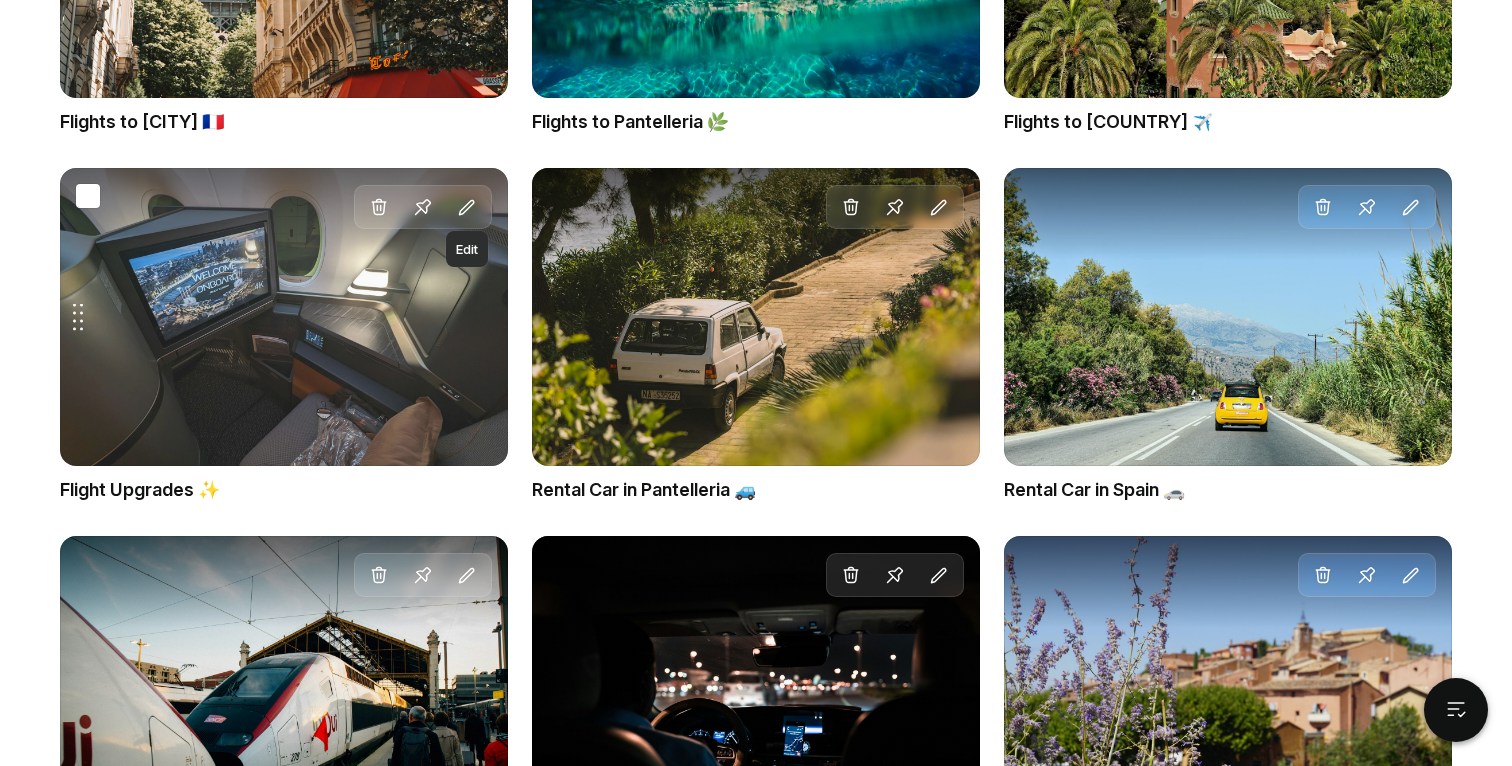 click at bounding box center (467, 208) 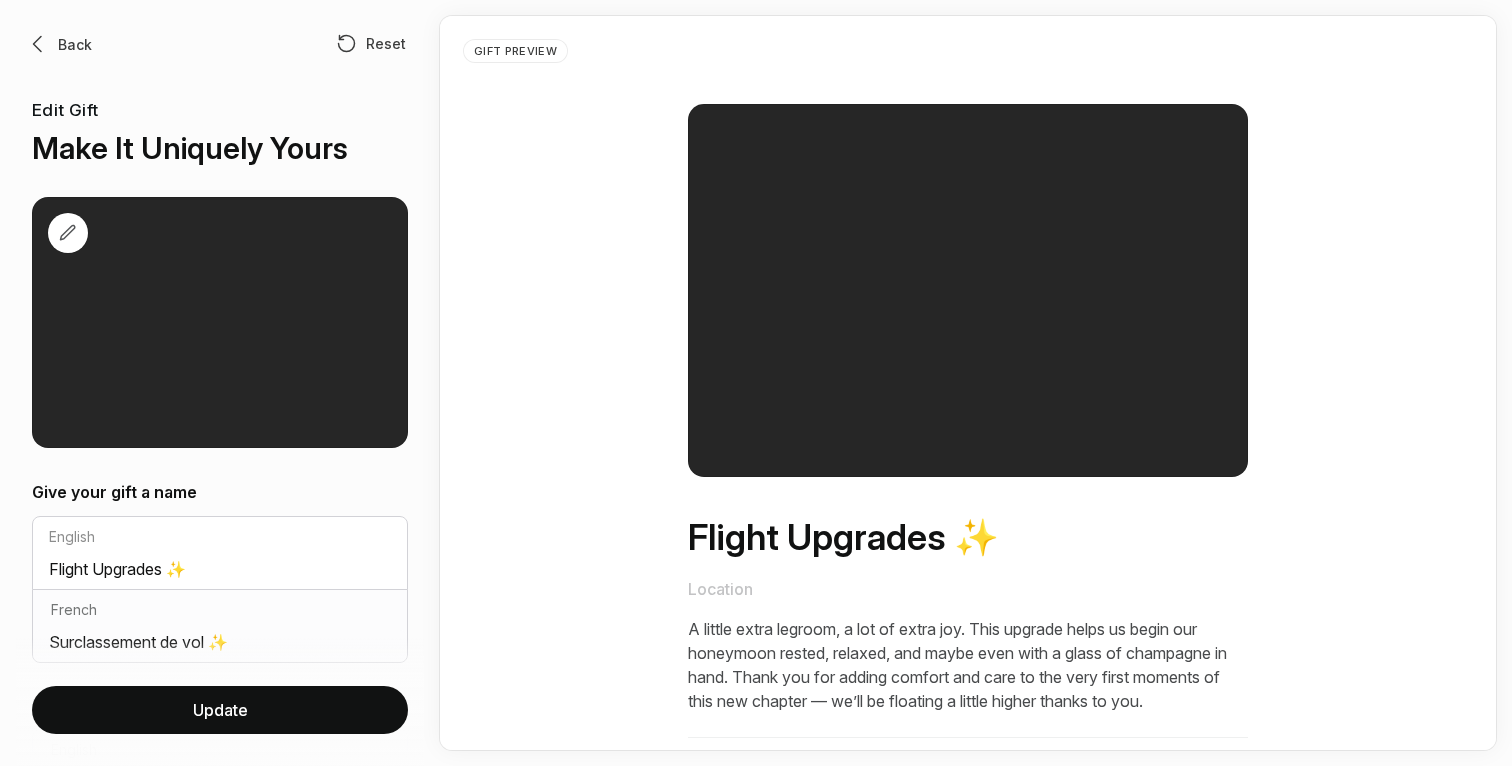 scroll, scrollTop: 0, scrollLeft: 0, axis: both 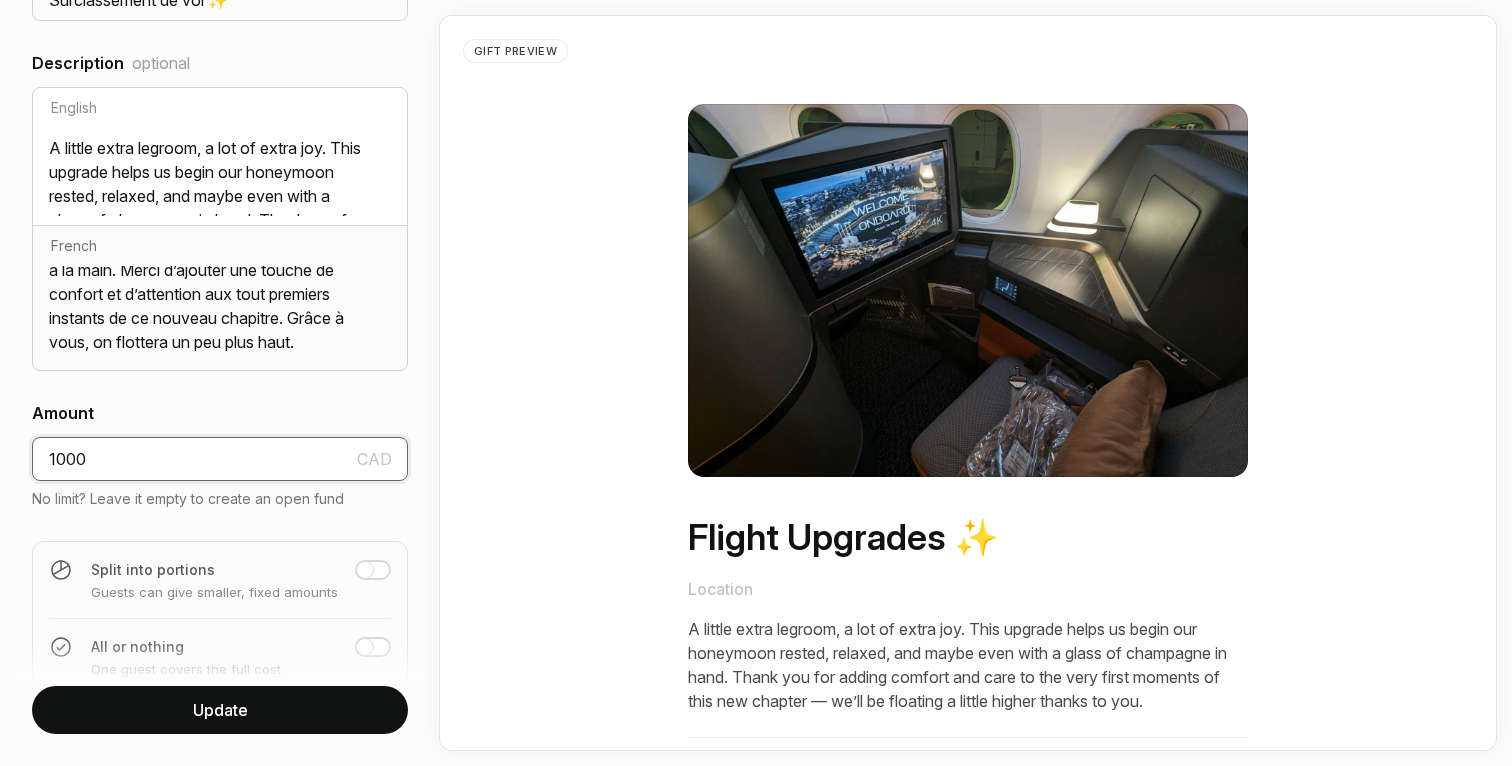 click on "1000" at bounding box center [220, 459] 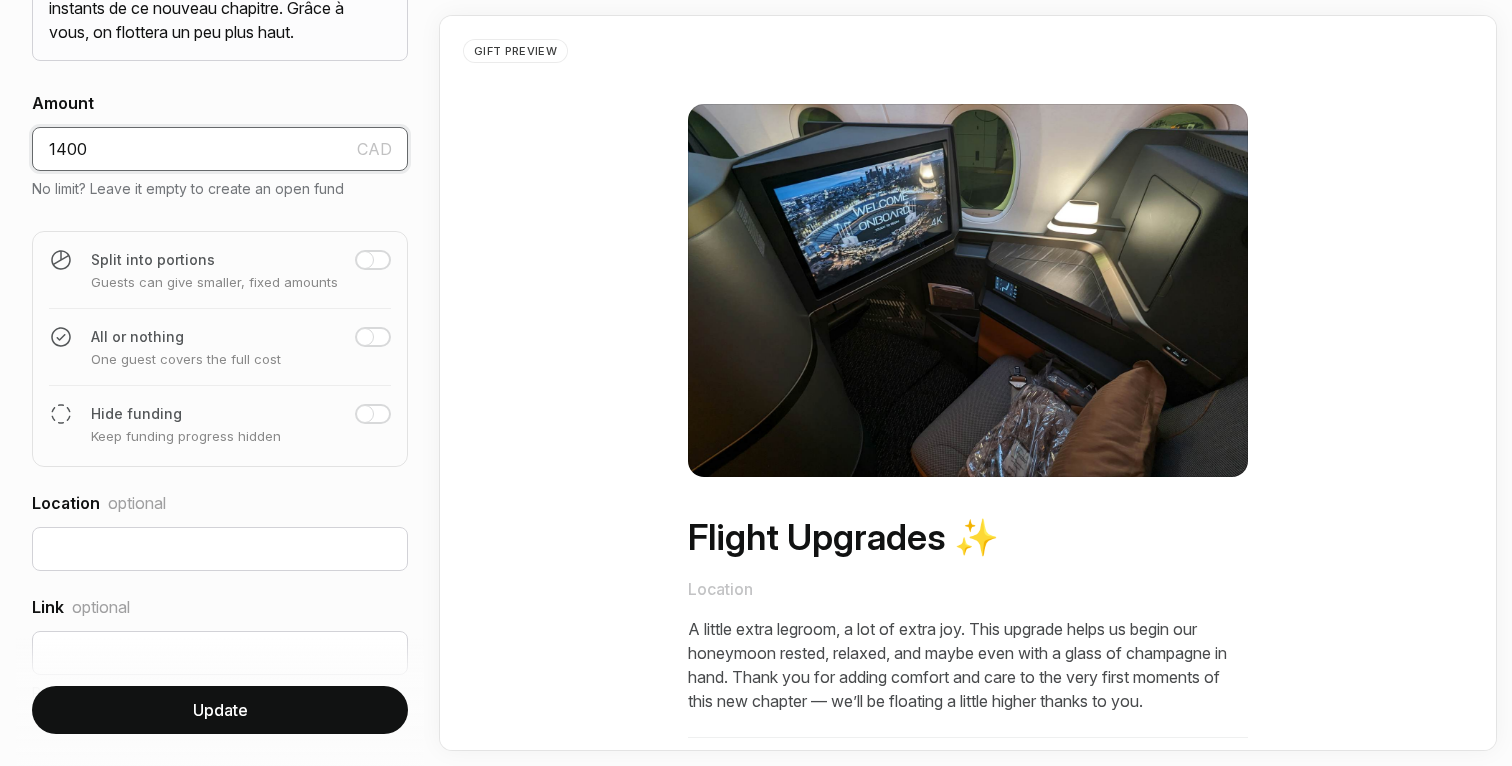scroll, scrollTop: 958, scrollLeft: 0, axis: vertical 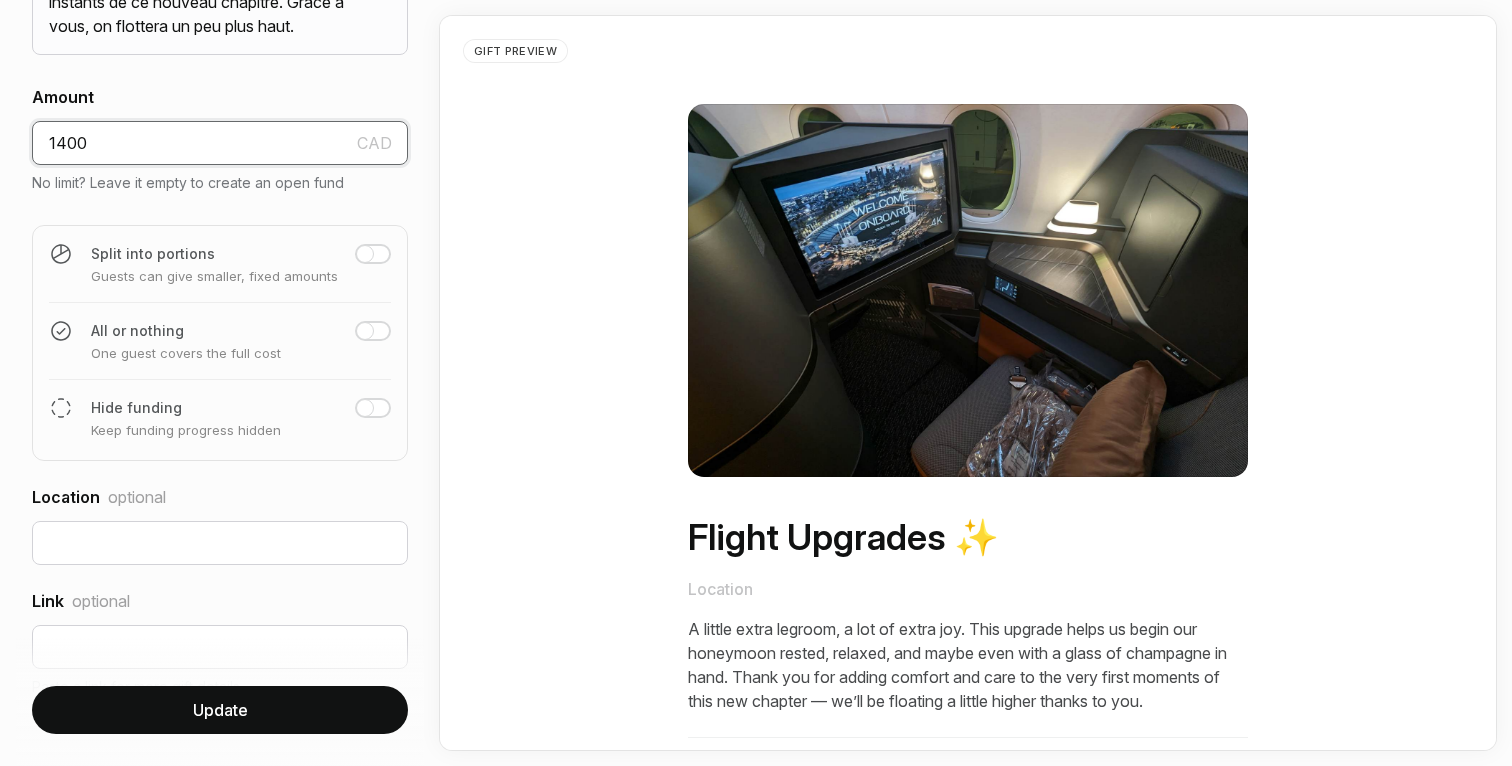 type on "1400" 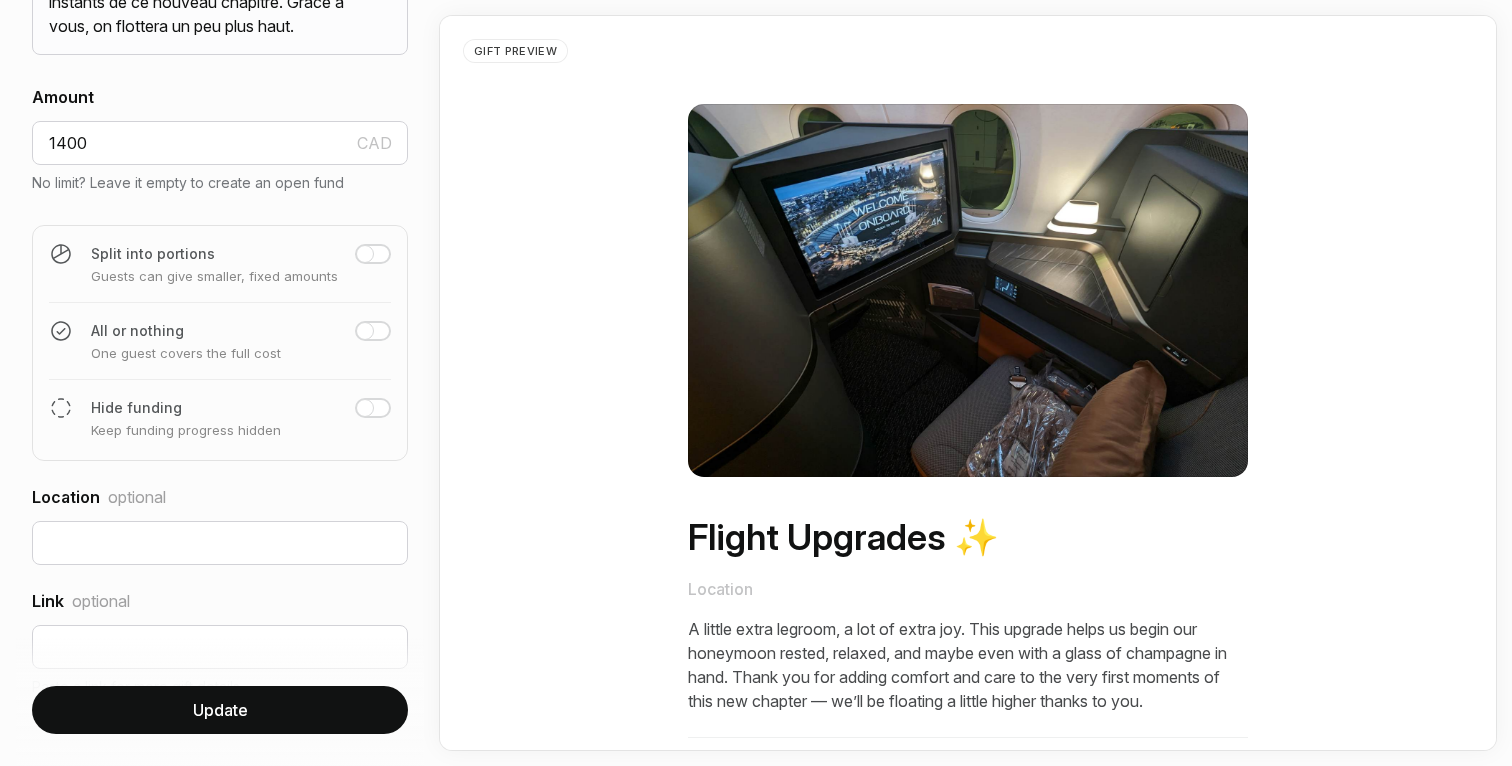 click on "Keep funding progress hidden" at bounding box center [220, 430] 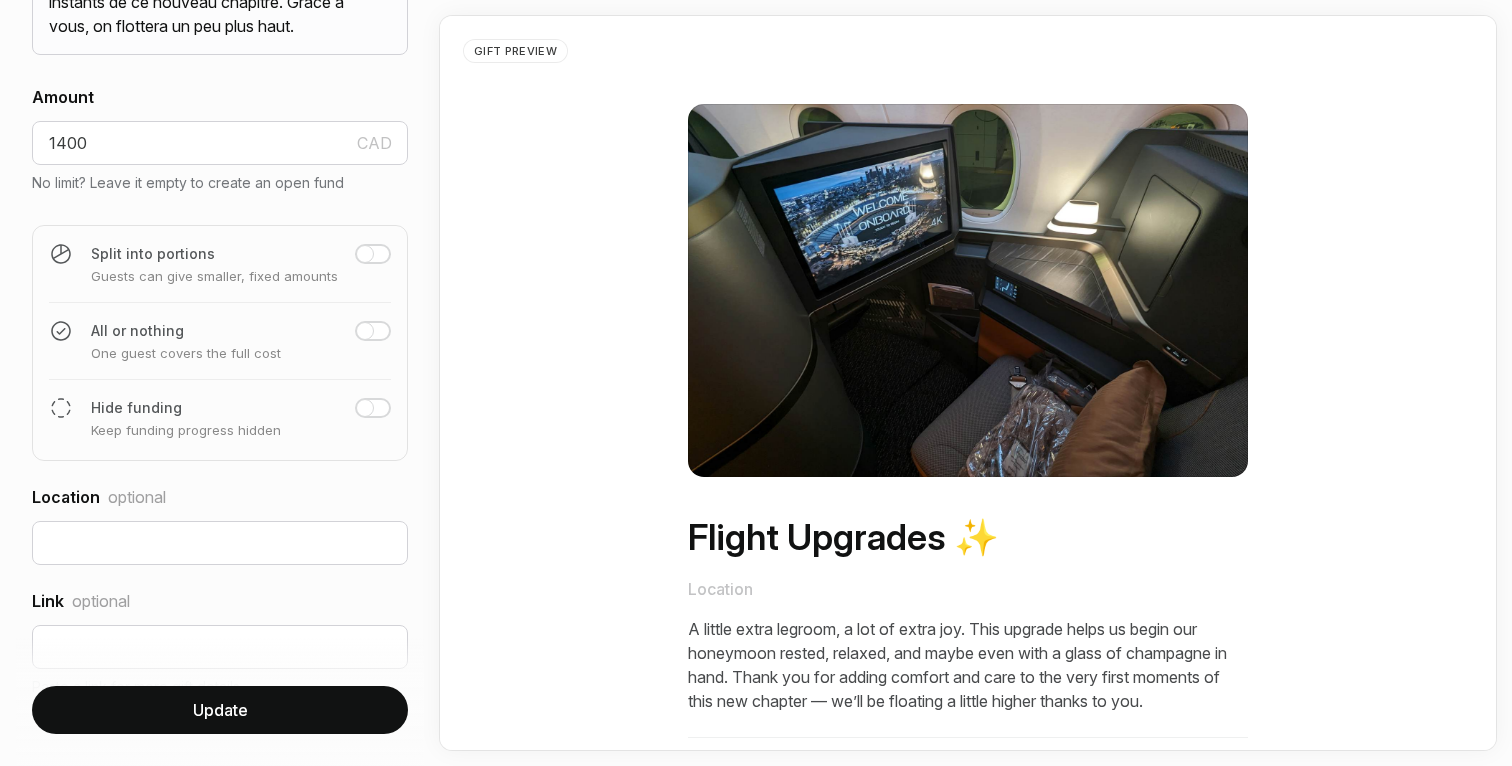click at bounding box center (365, 408) 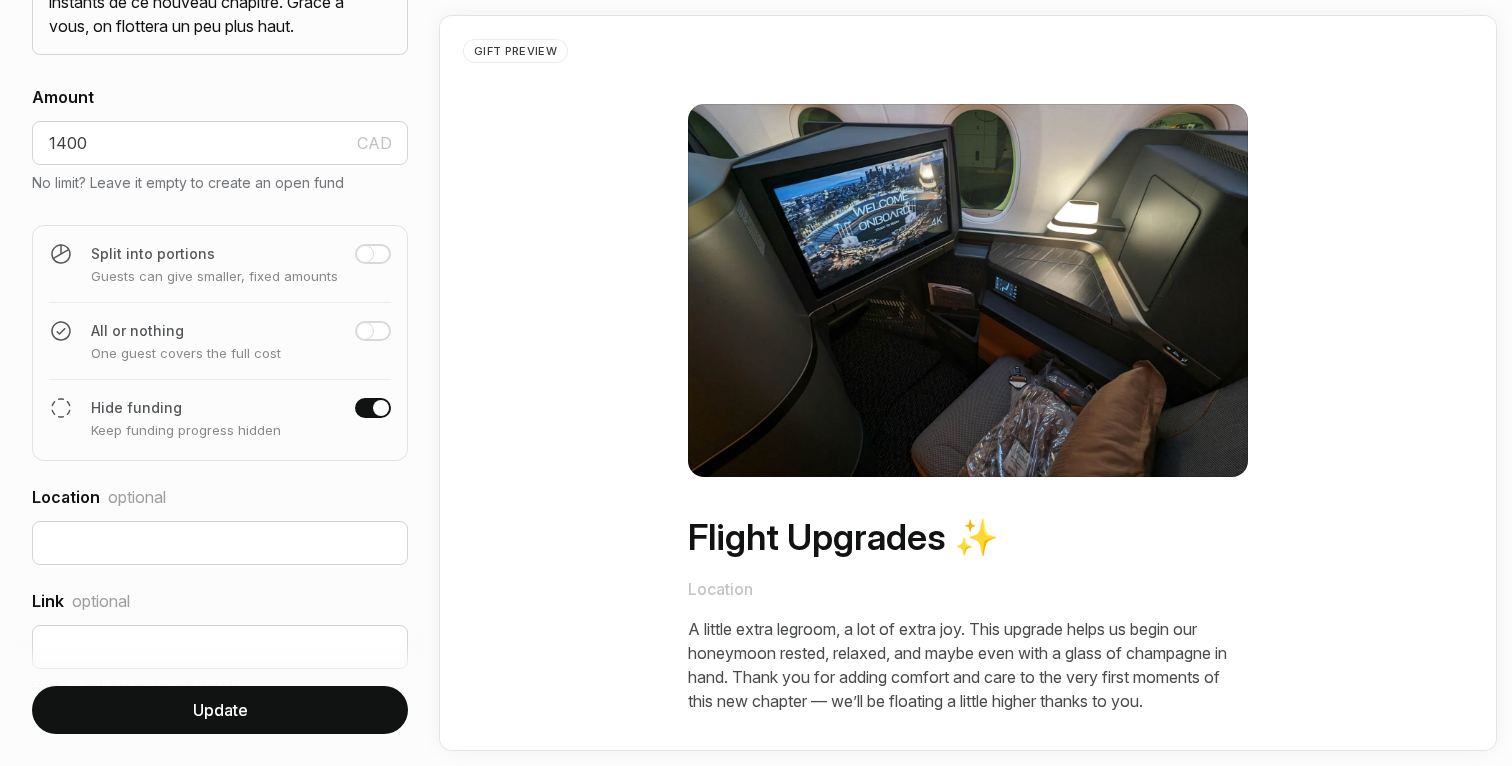click on "Update" at bounding box center [220, 710] 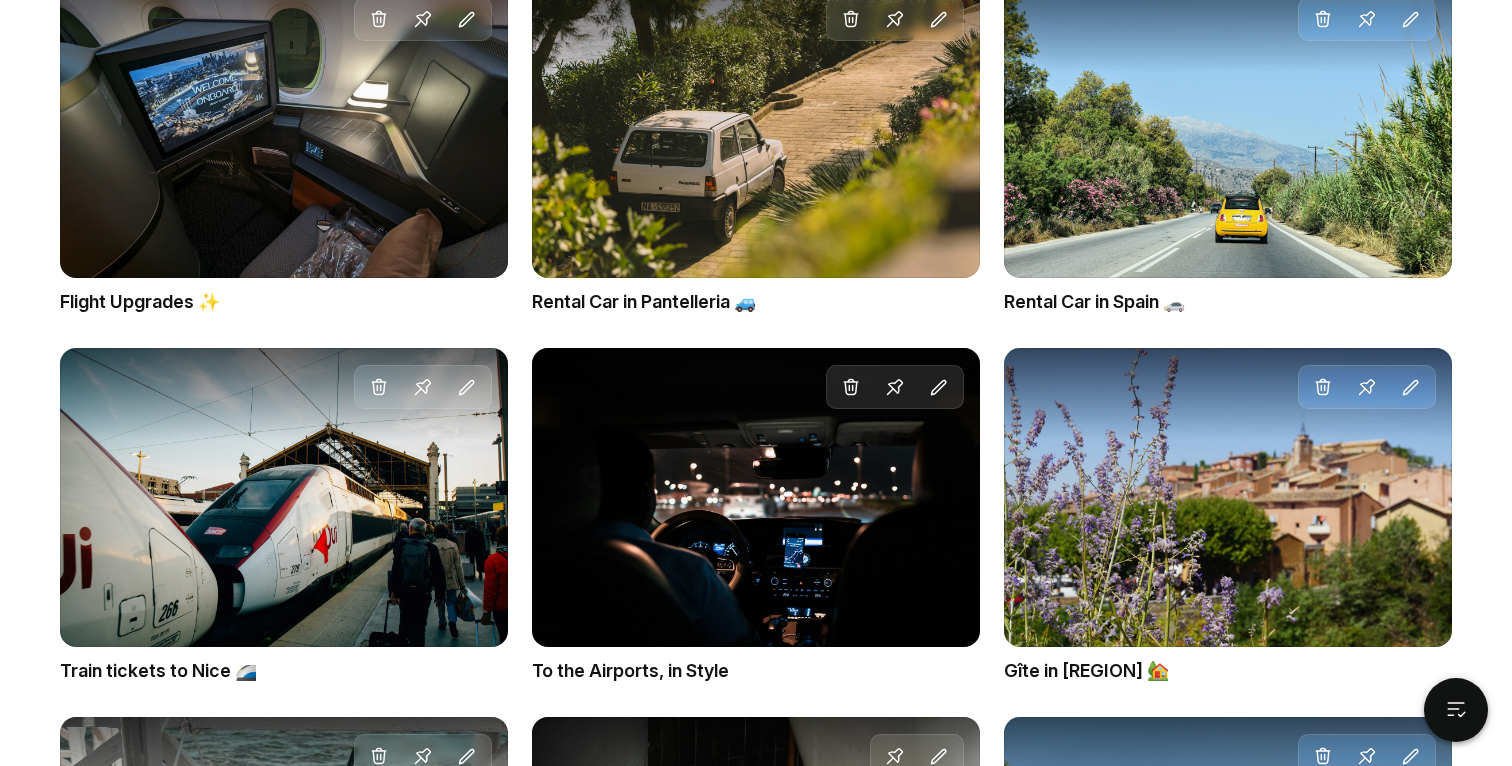 scroll, scrollTop: 2175, scrollLeft: 0, axis: vertical 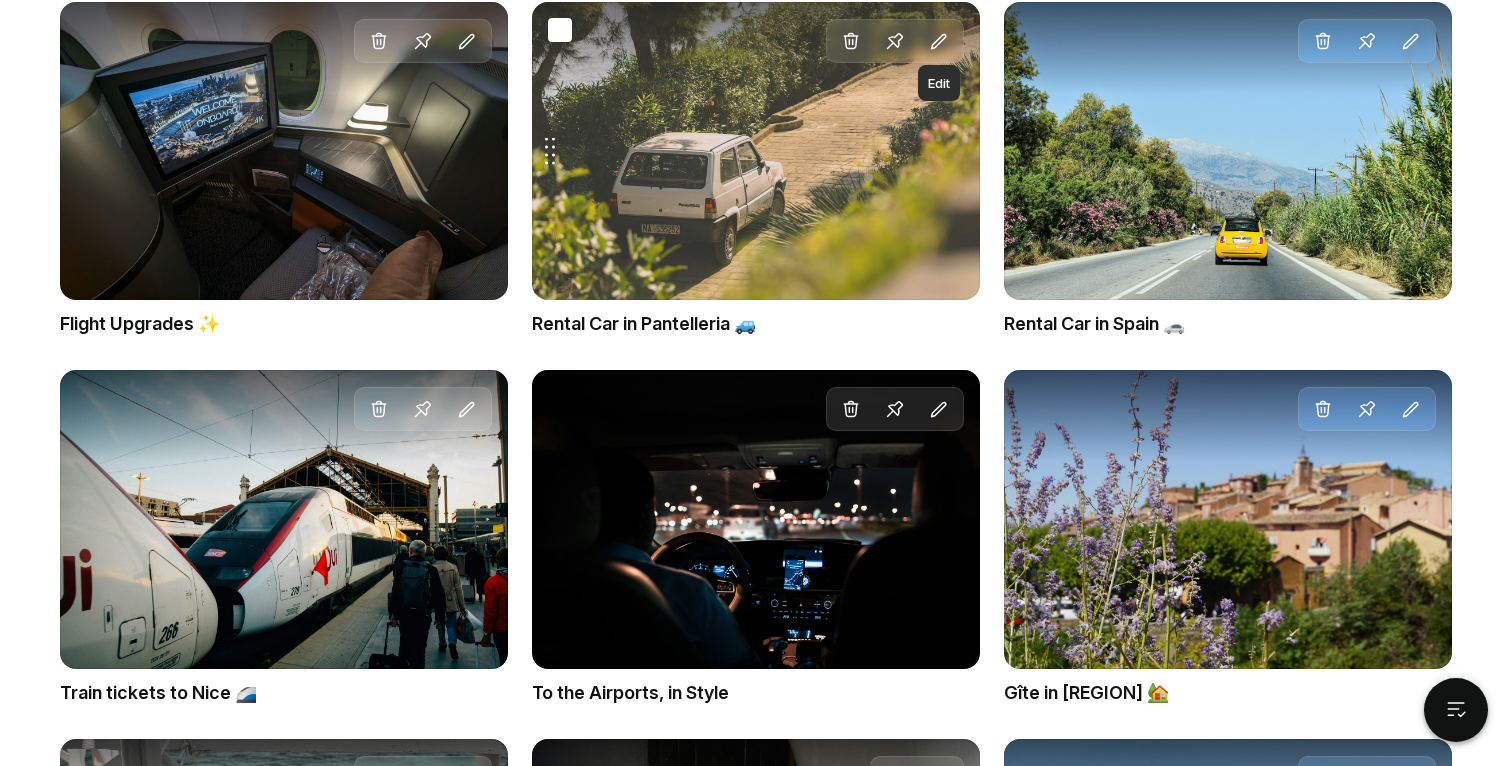 click at bounding box center (939, 42) 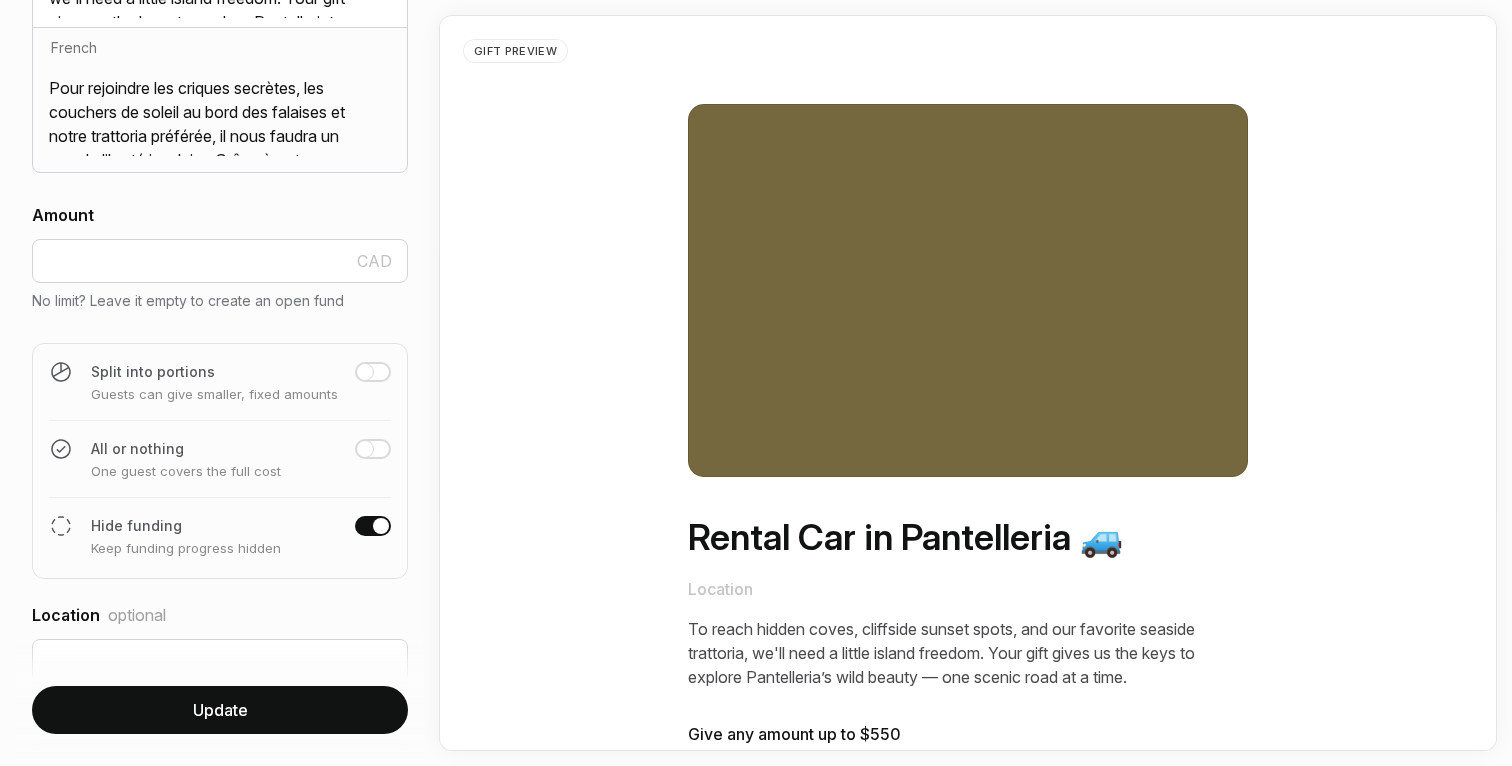 scroll, scrollTop: 837, scrollLeft: 0, axis: vertical 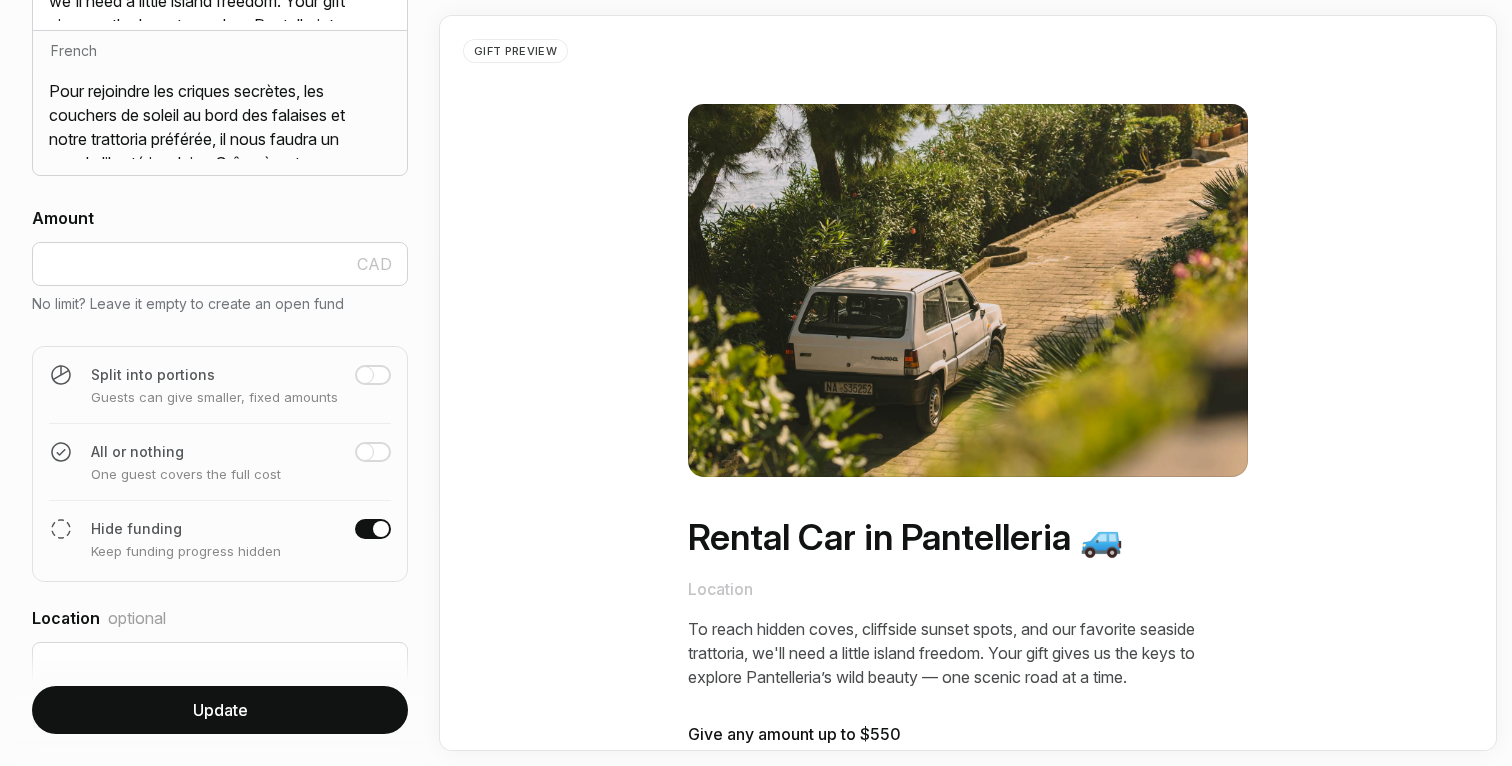 click on "Update" at bounding box center [220, 710] 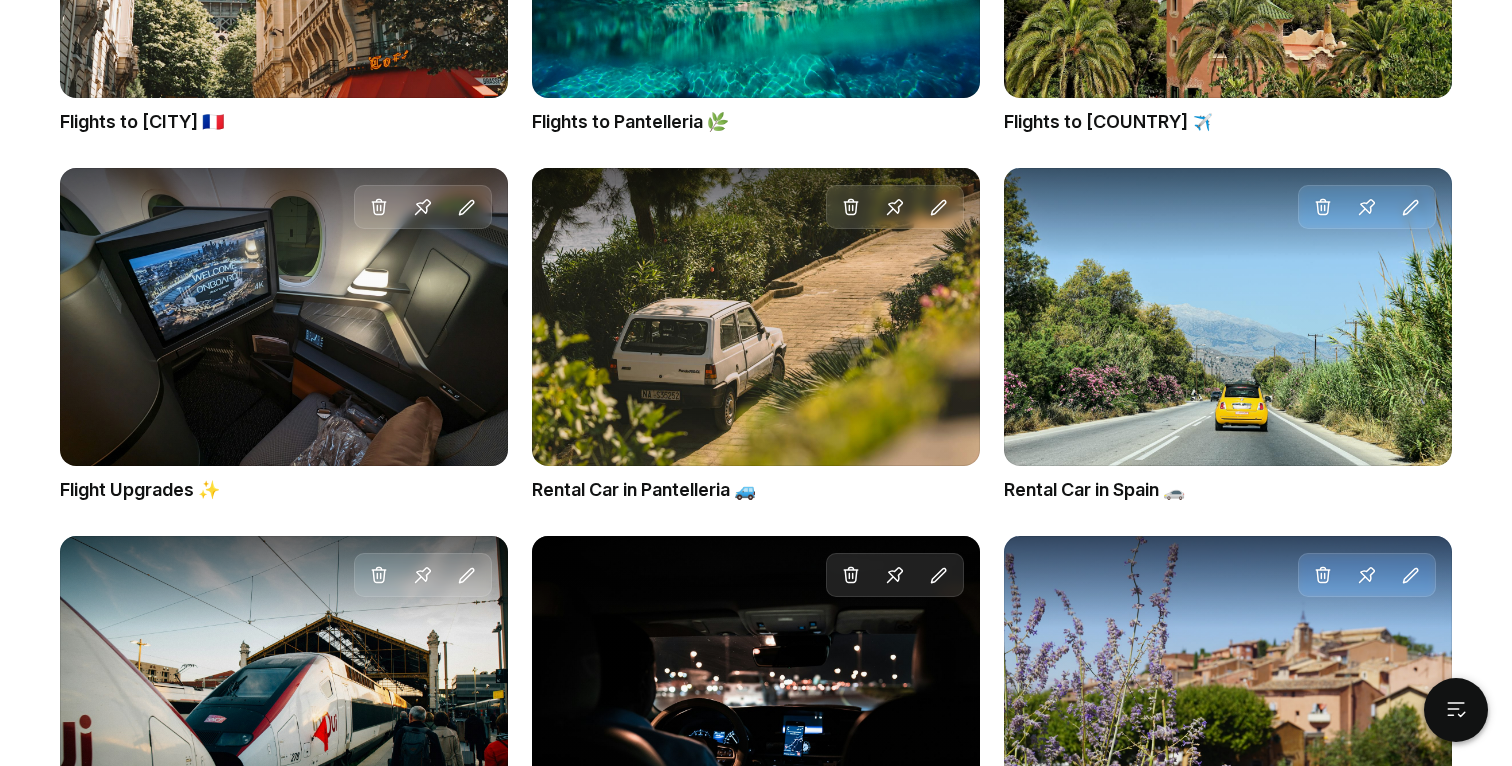 scroll, scrollTop: 1995, scrollLeft: 0, axis: vertical 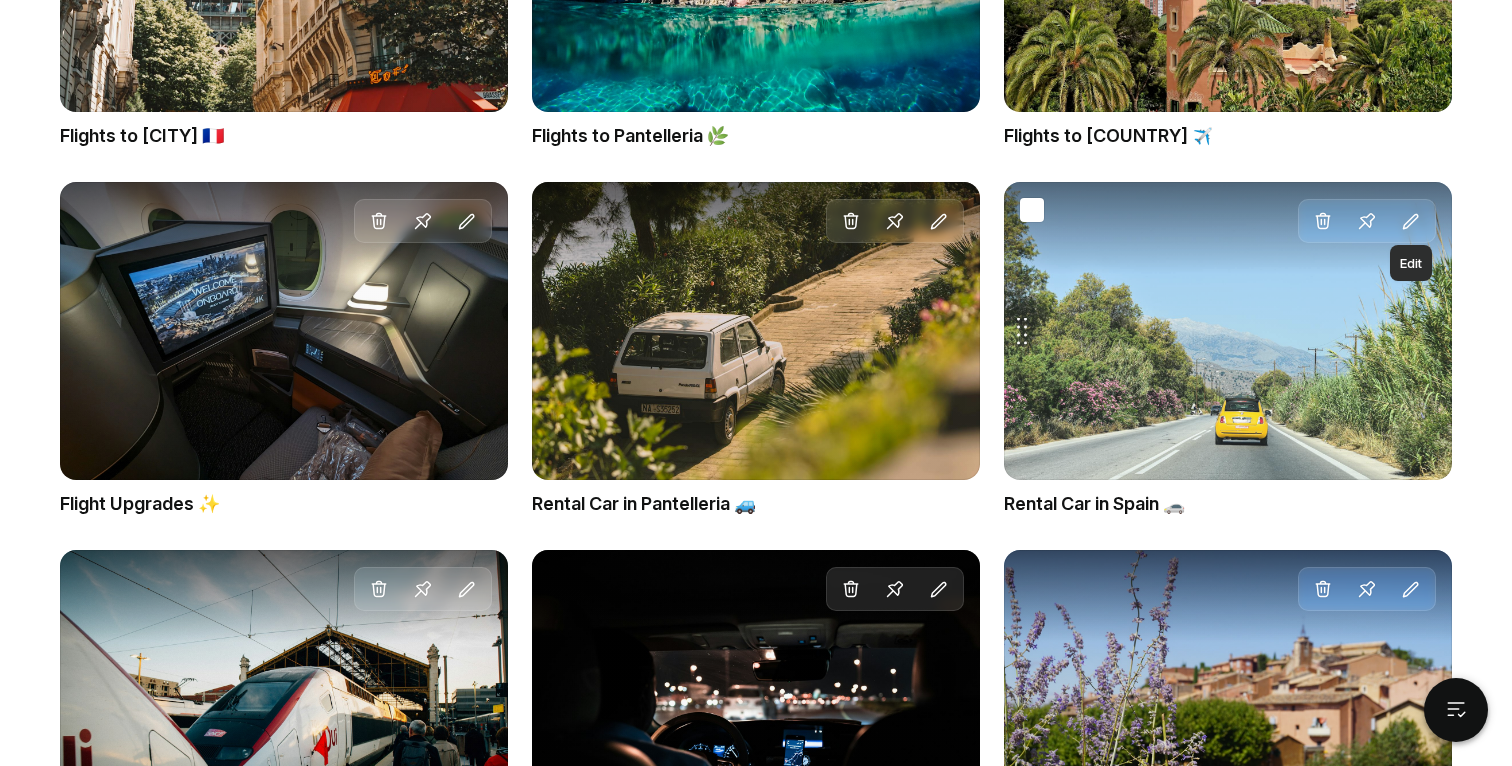 click at bounding box center (1411, 222) 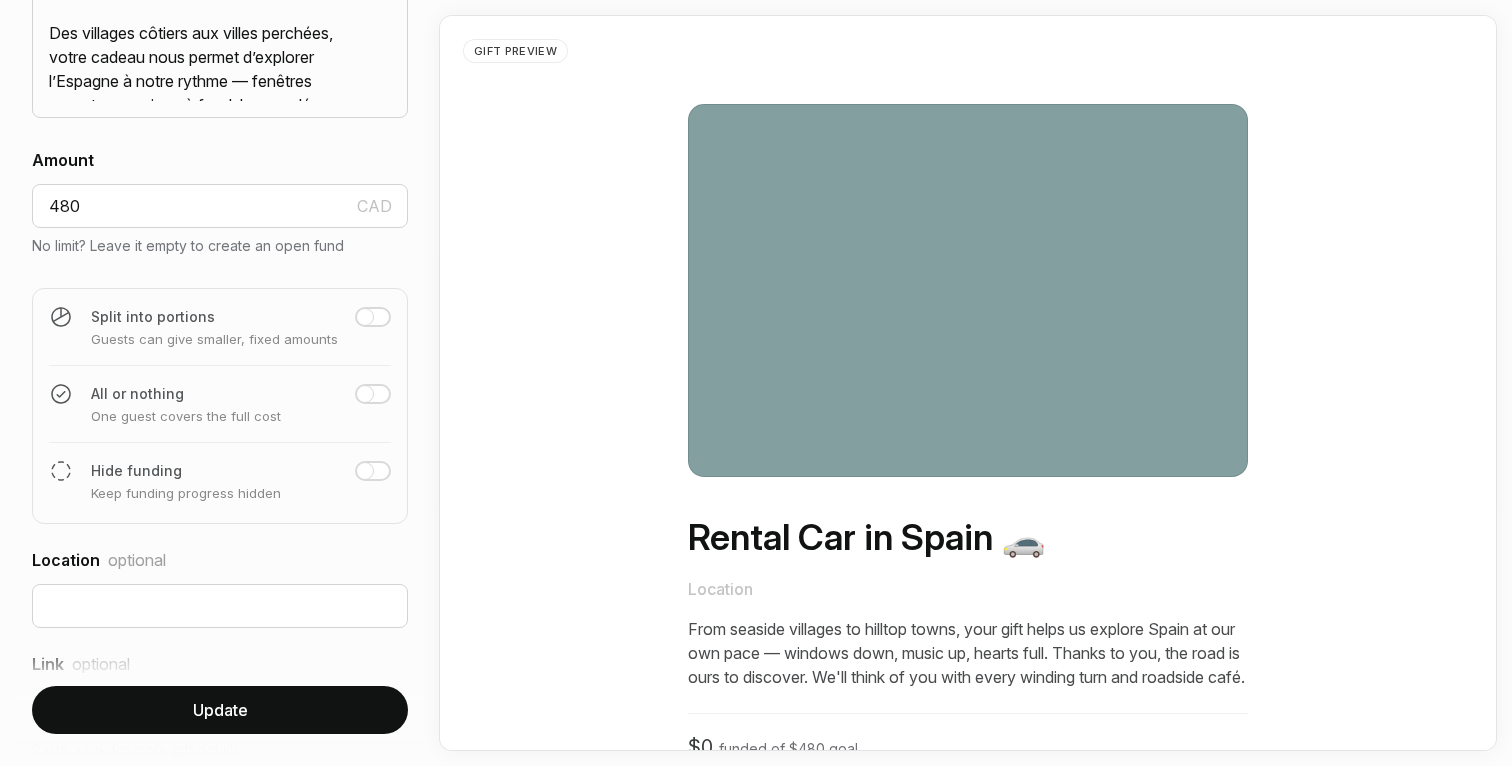 scroll, scrollTop: 902, scrollLeft: 0, axis: vertical 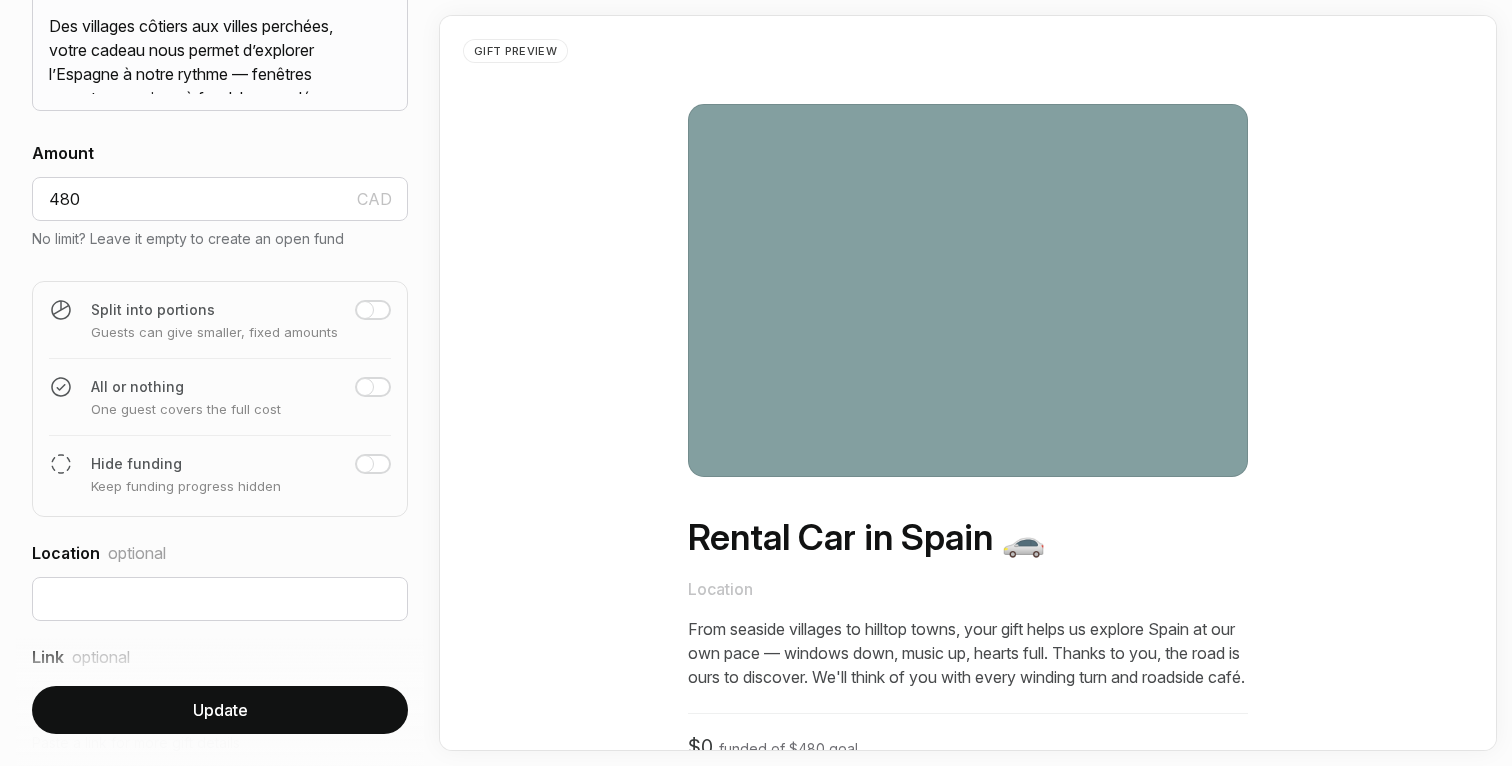 click at bounding box center [365, 464] 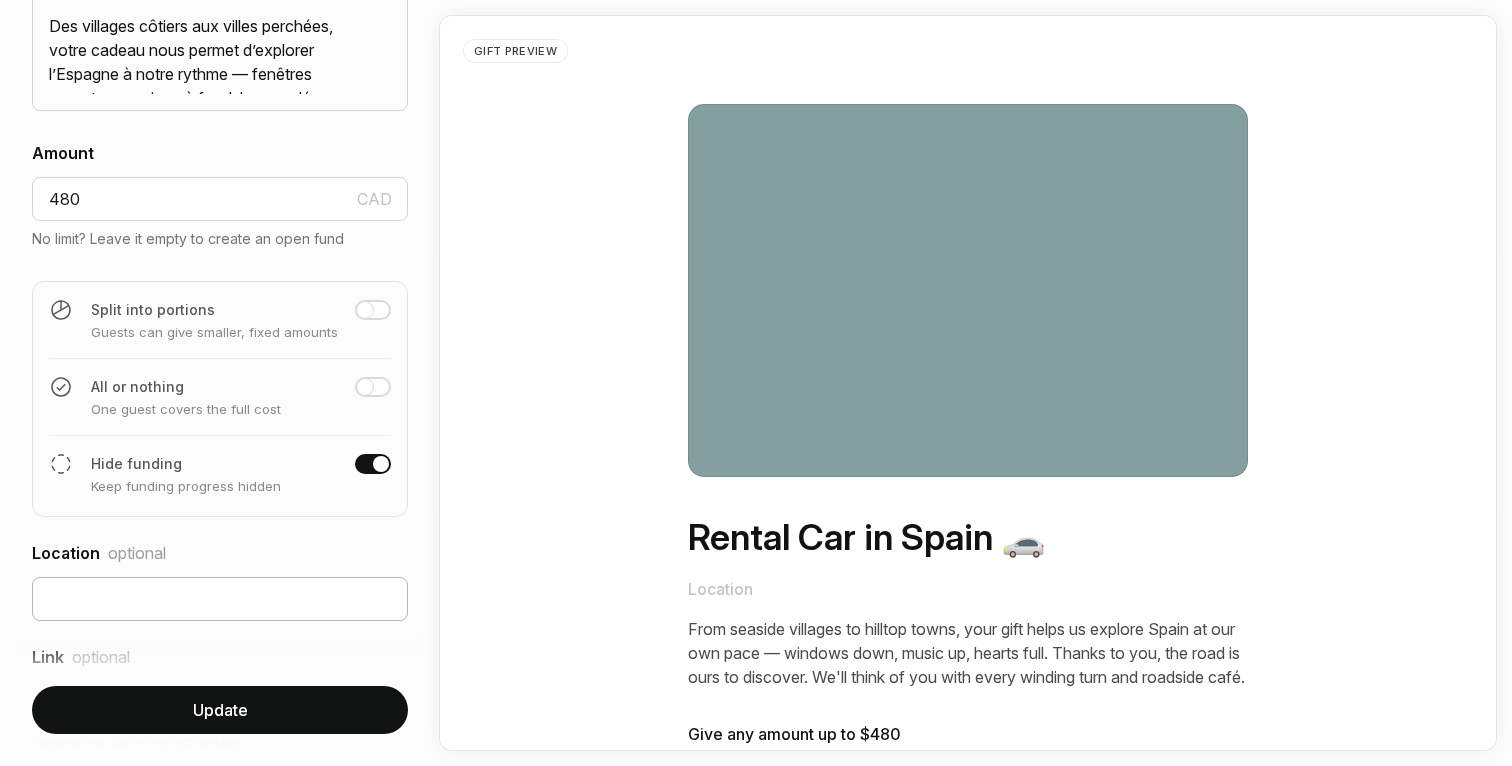 scroll, scrollTop: 1002, scrollLeft: 0, axis: vertical 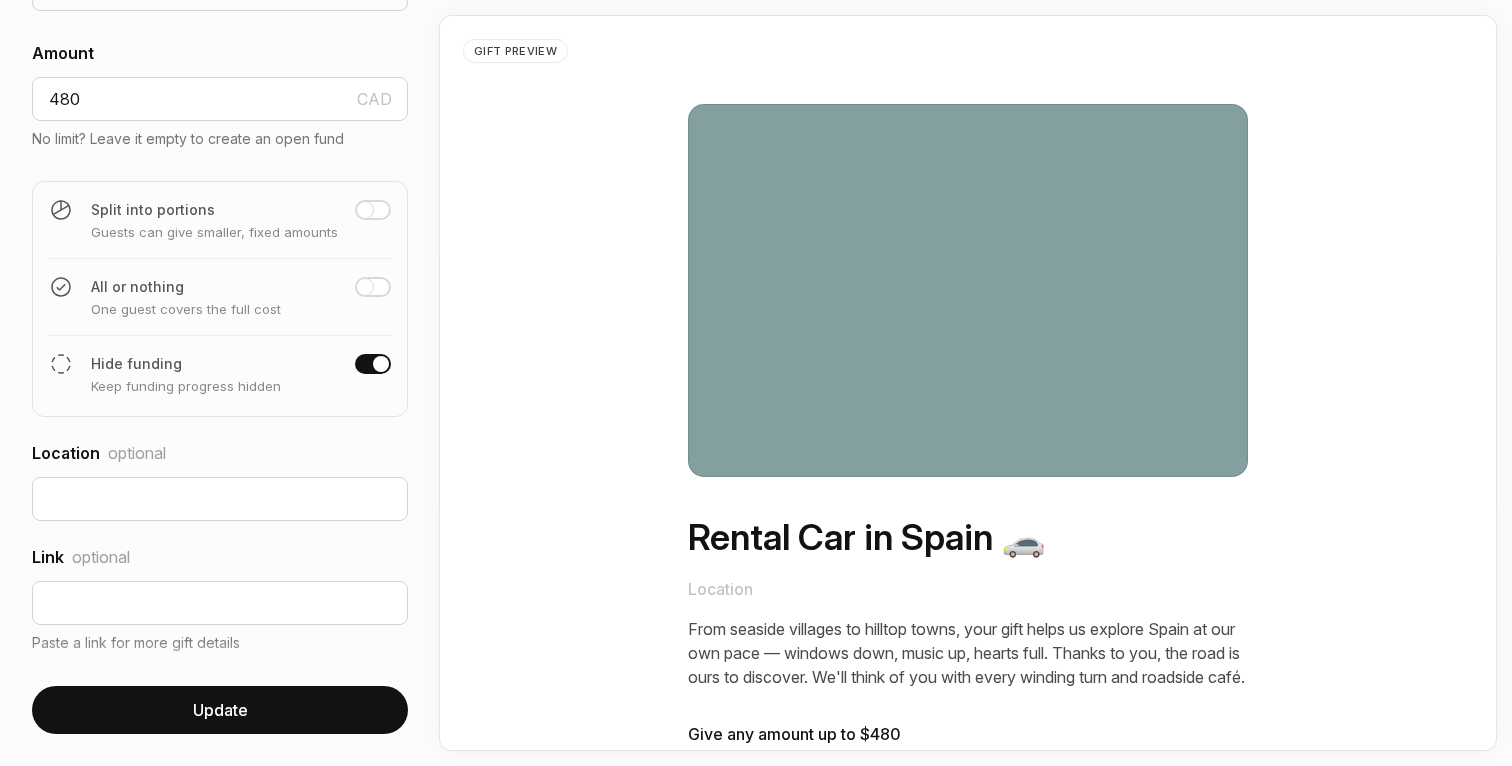 click on "Update" at bounding box center (220, 710) 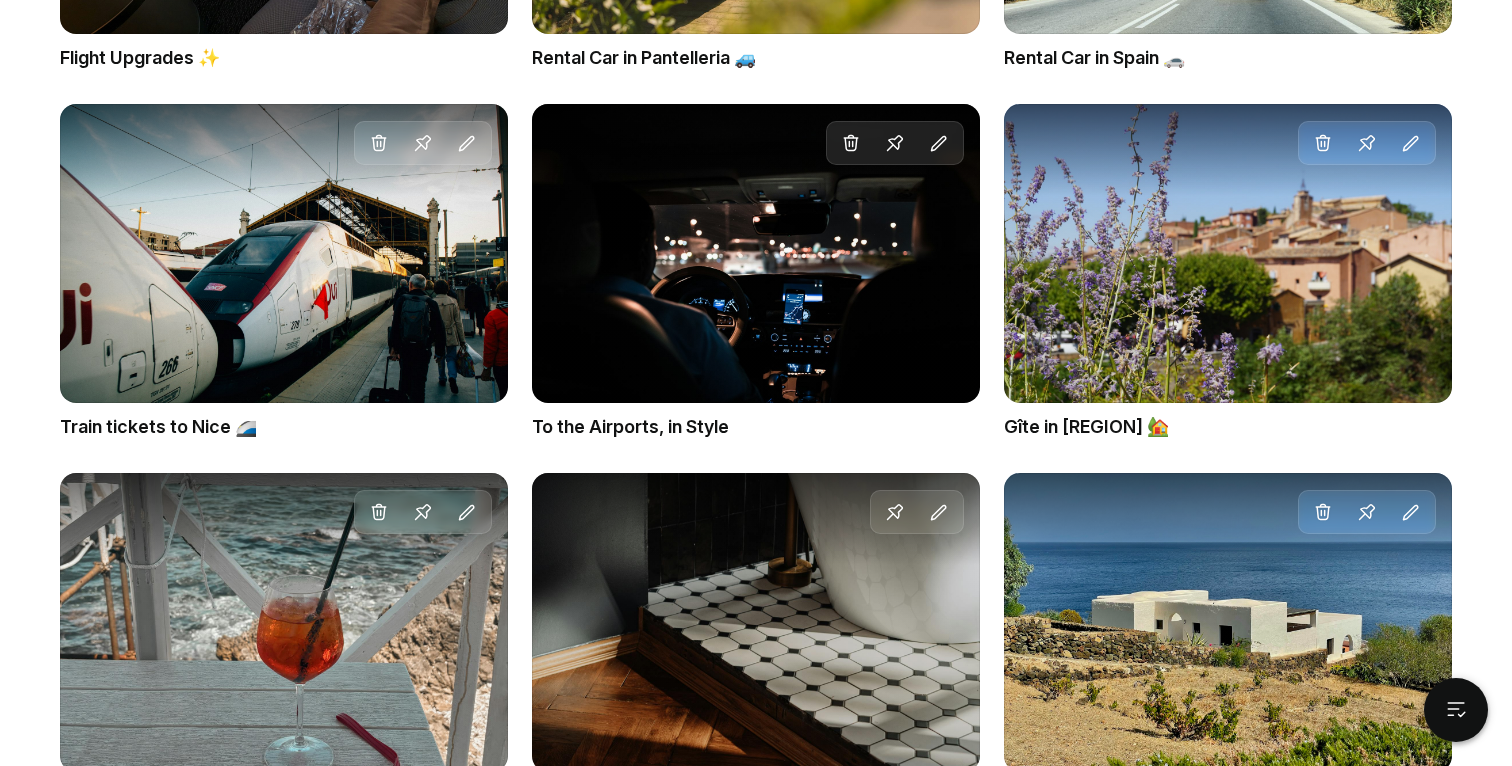 scroll, scrollTop: 2440, scrollLeft: 0, axis: vertical 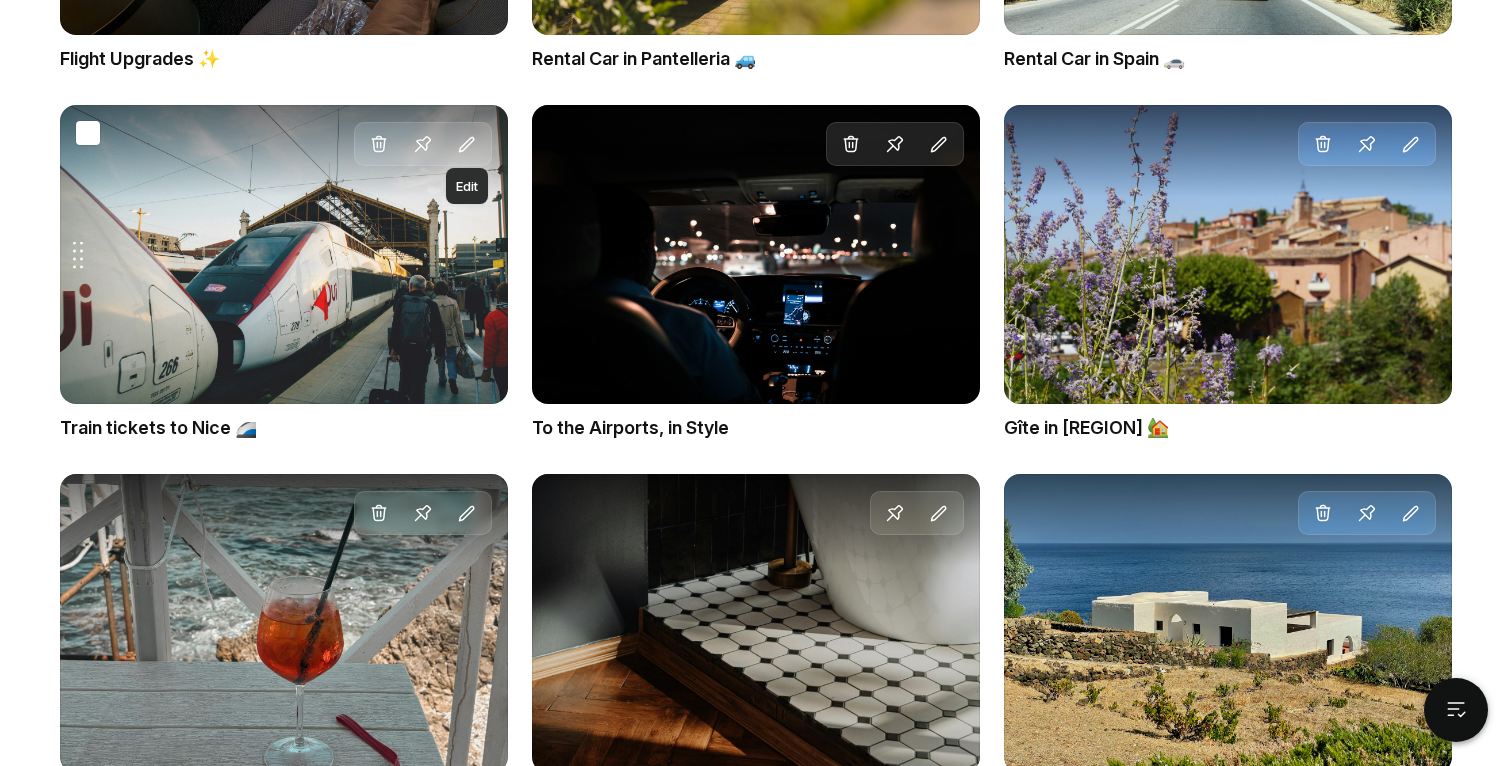 click at bounding box center (467, 145) 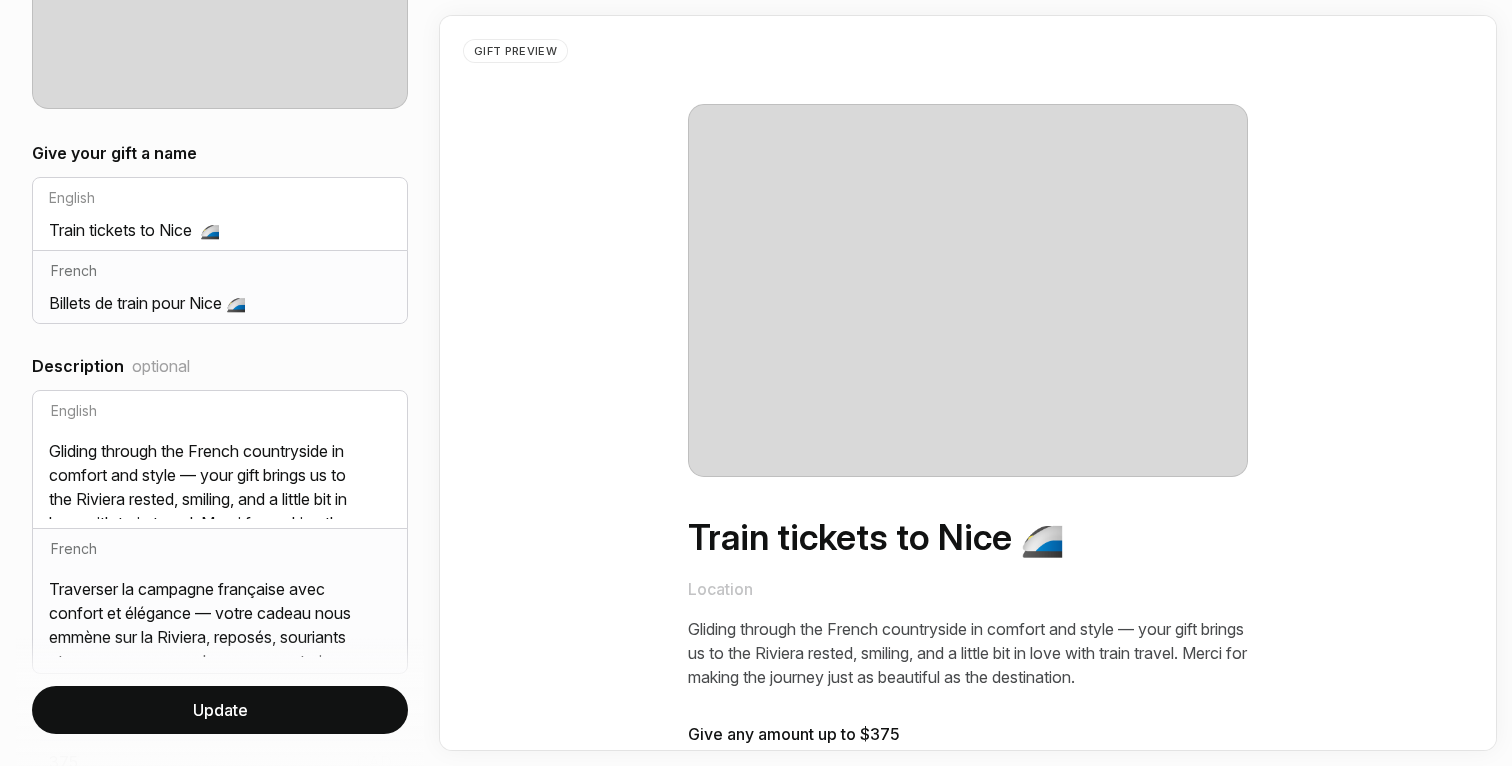 scroll 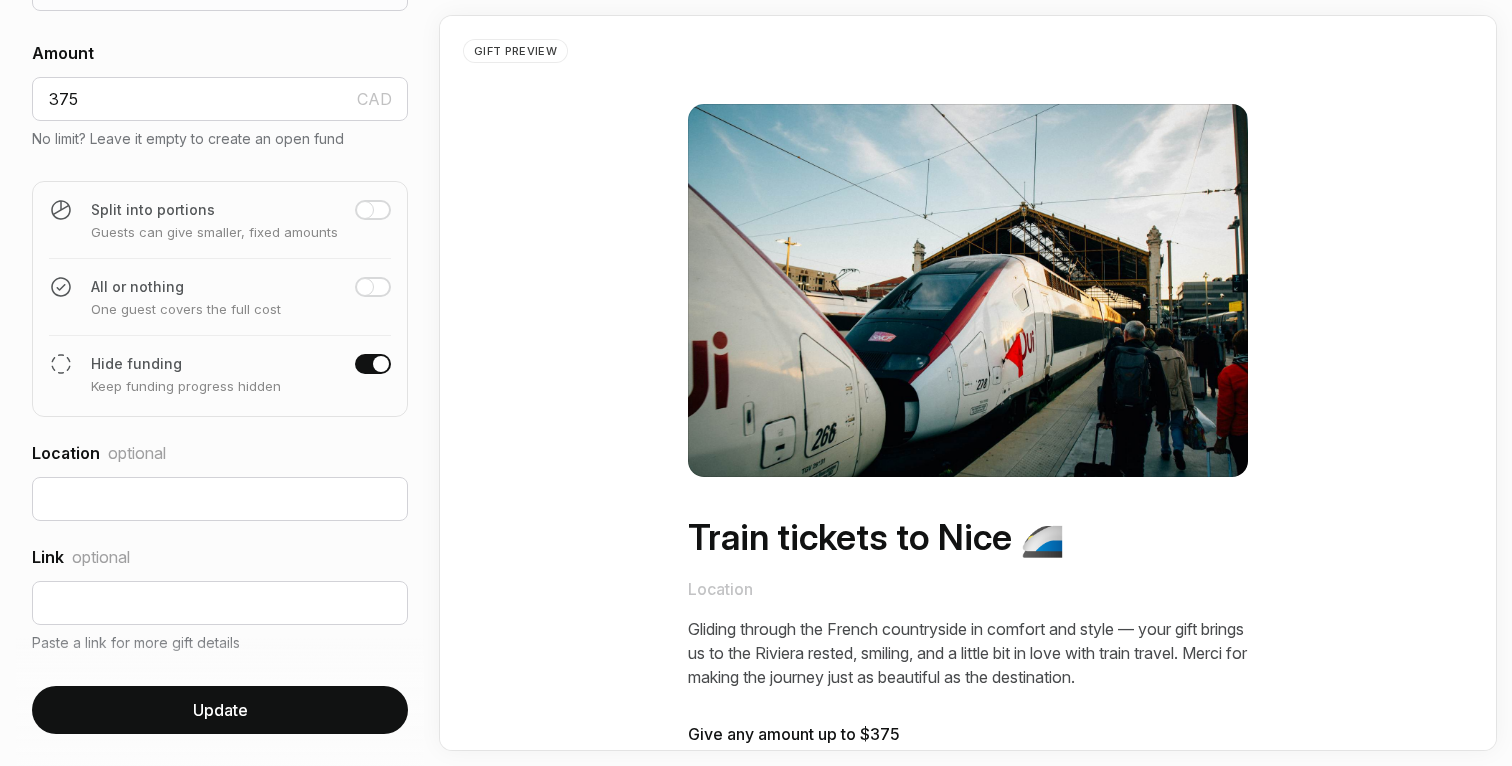 click on "Update" at bounding box center [220, 710] 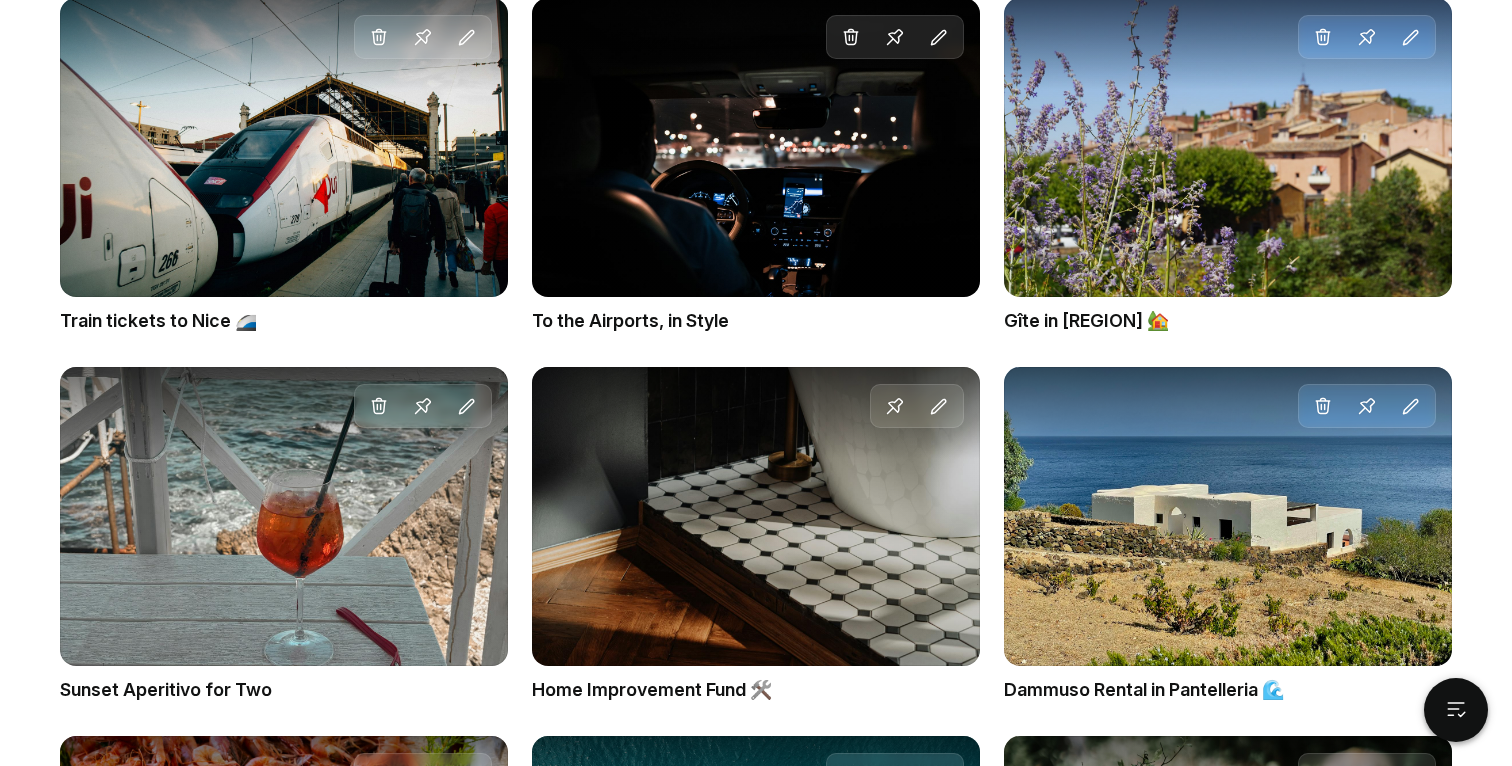 scroll, scrollTop: 2498, scrollLeft: 0, axis: vertical 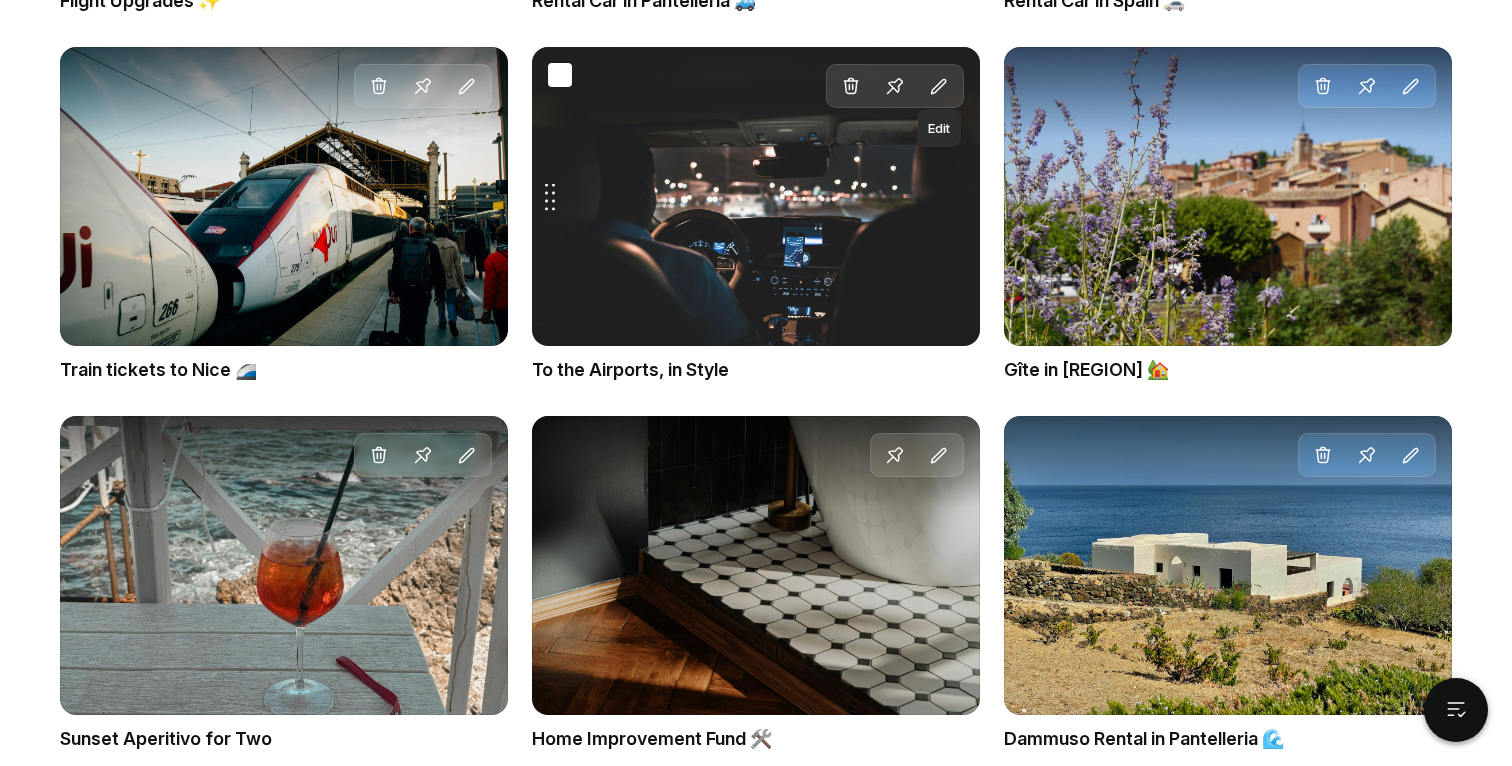 click at bounding box center (939, 87) 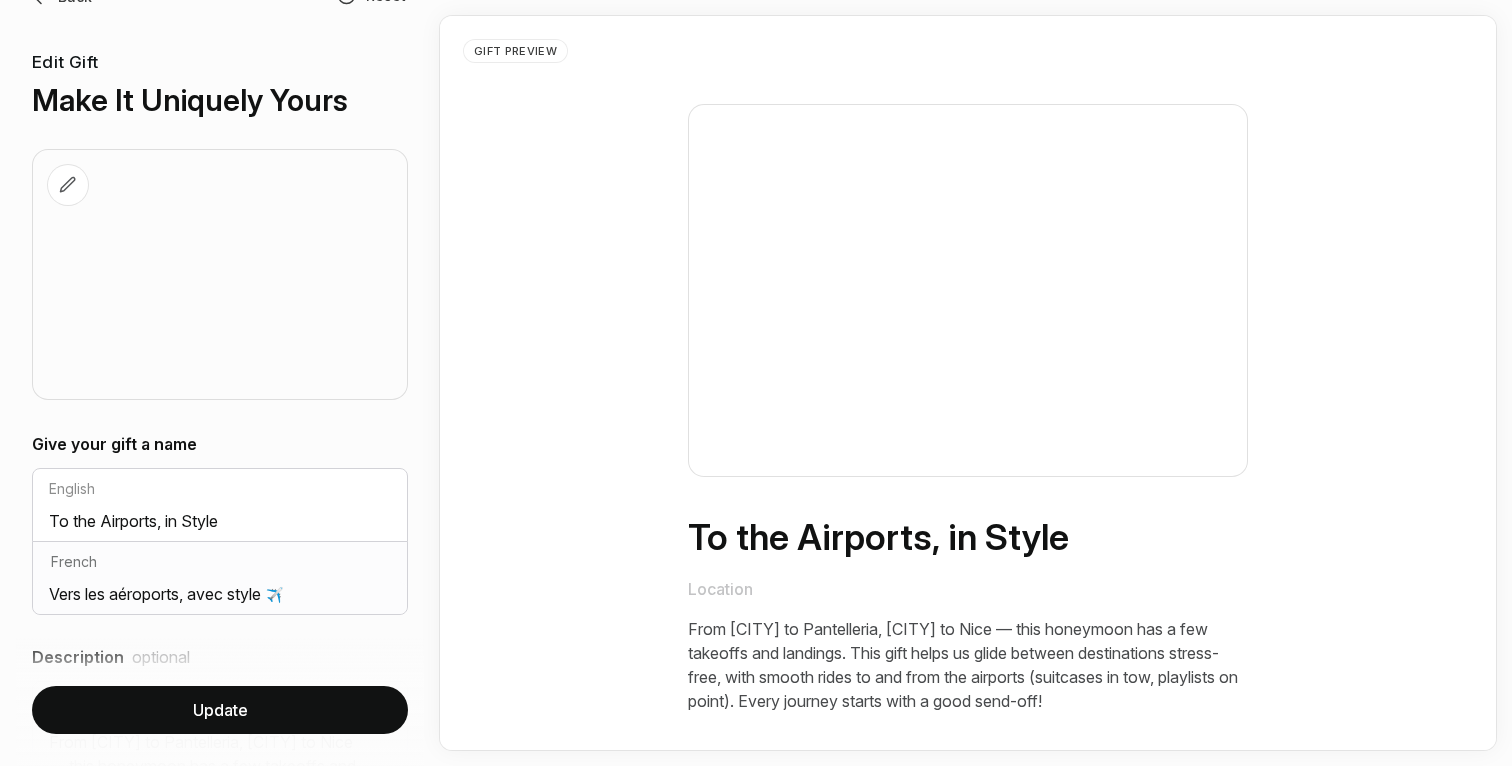 scroll, scrollTop: 0, scrollLeft: 0, axis: both 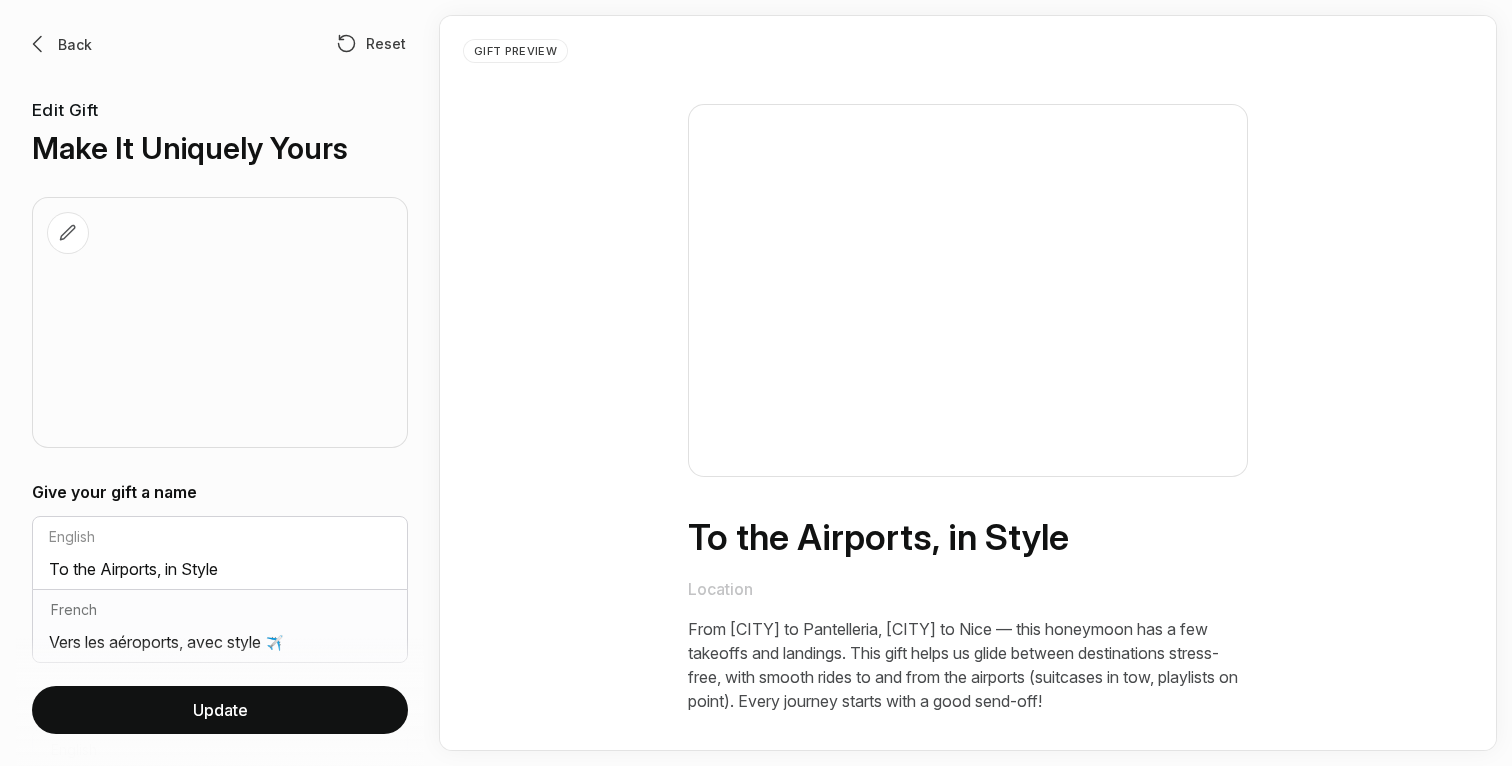 click at bounding box center [38, 44] 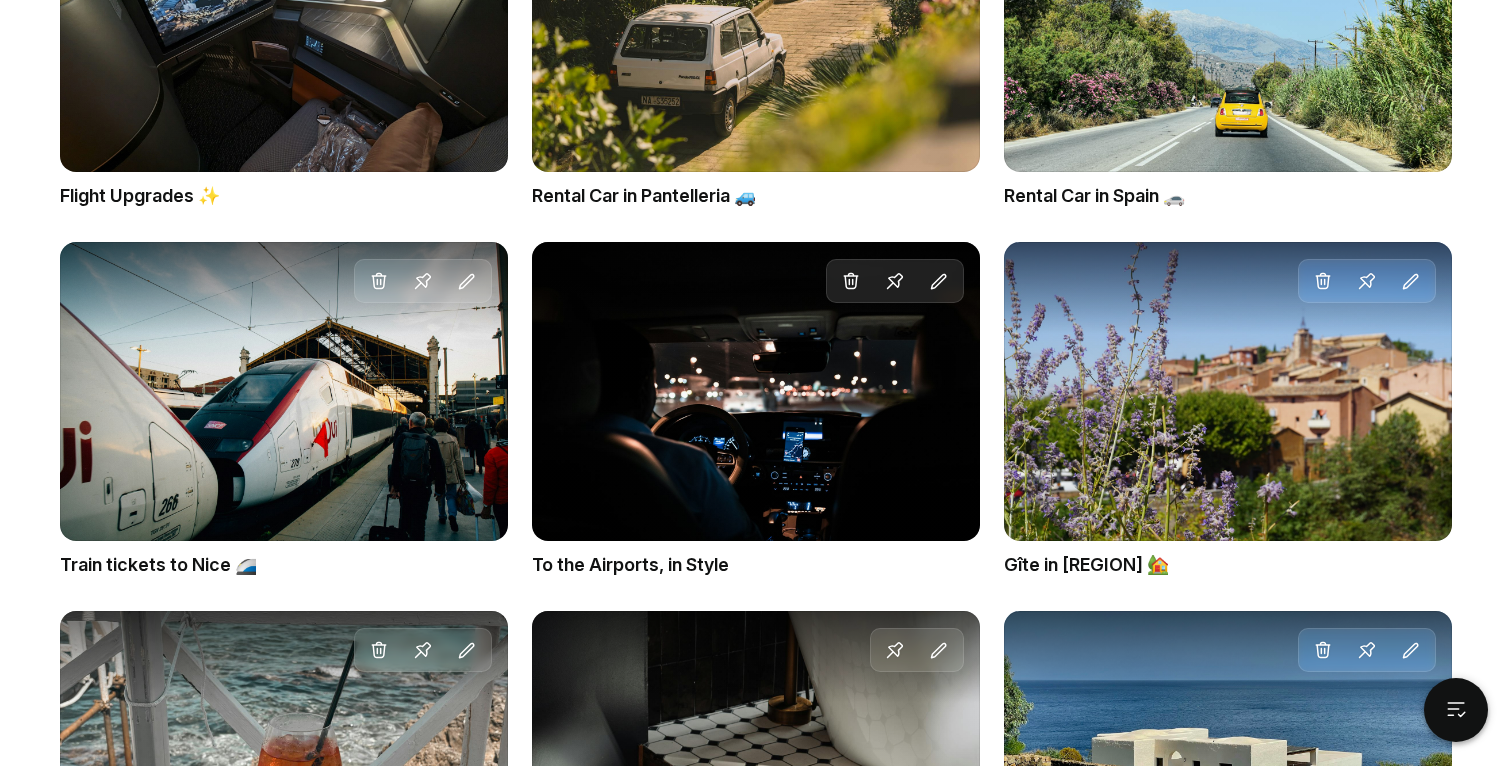 scroll, scrollTop: 2315, scrollLeft: 0, axis: vertical 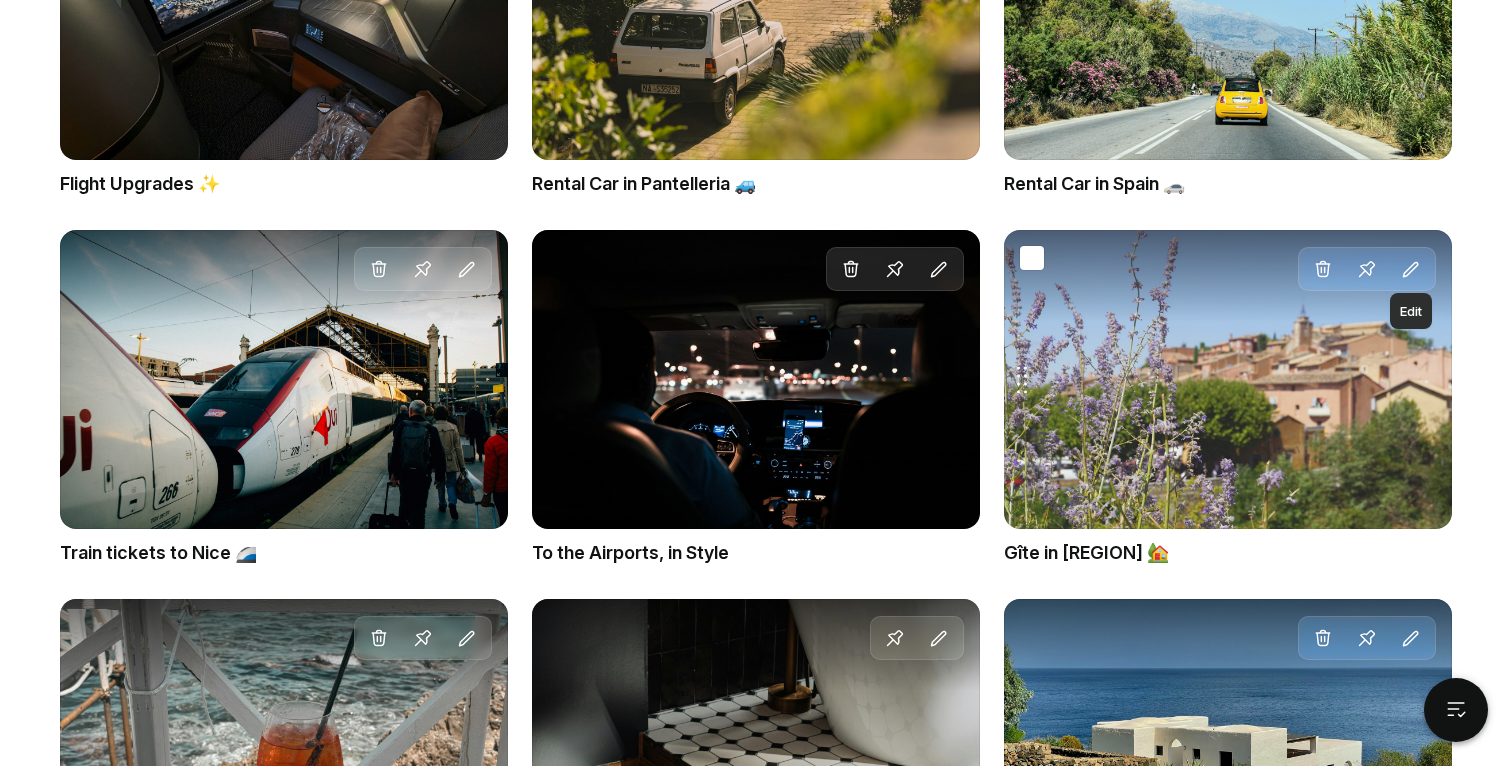 click at bounding box center (1411, 270) 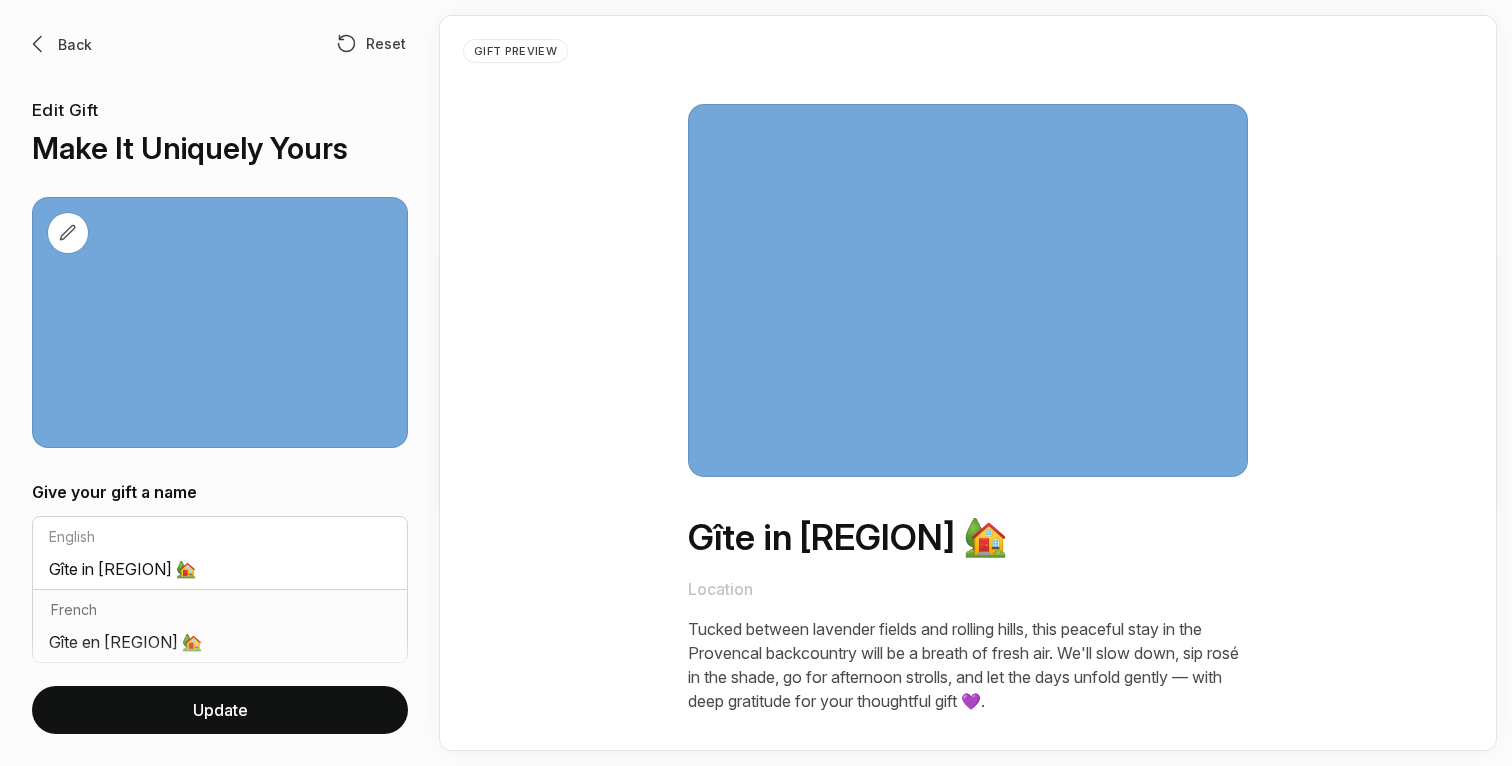 scroll, scrollTop: 242, scrollLeft: 0, axis: vertical 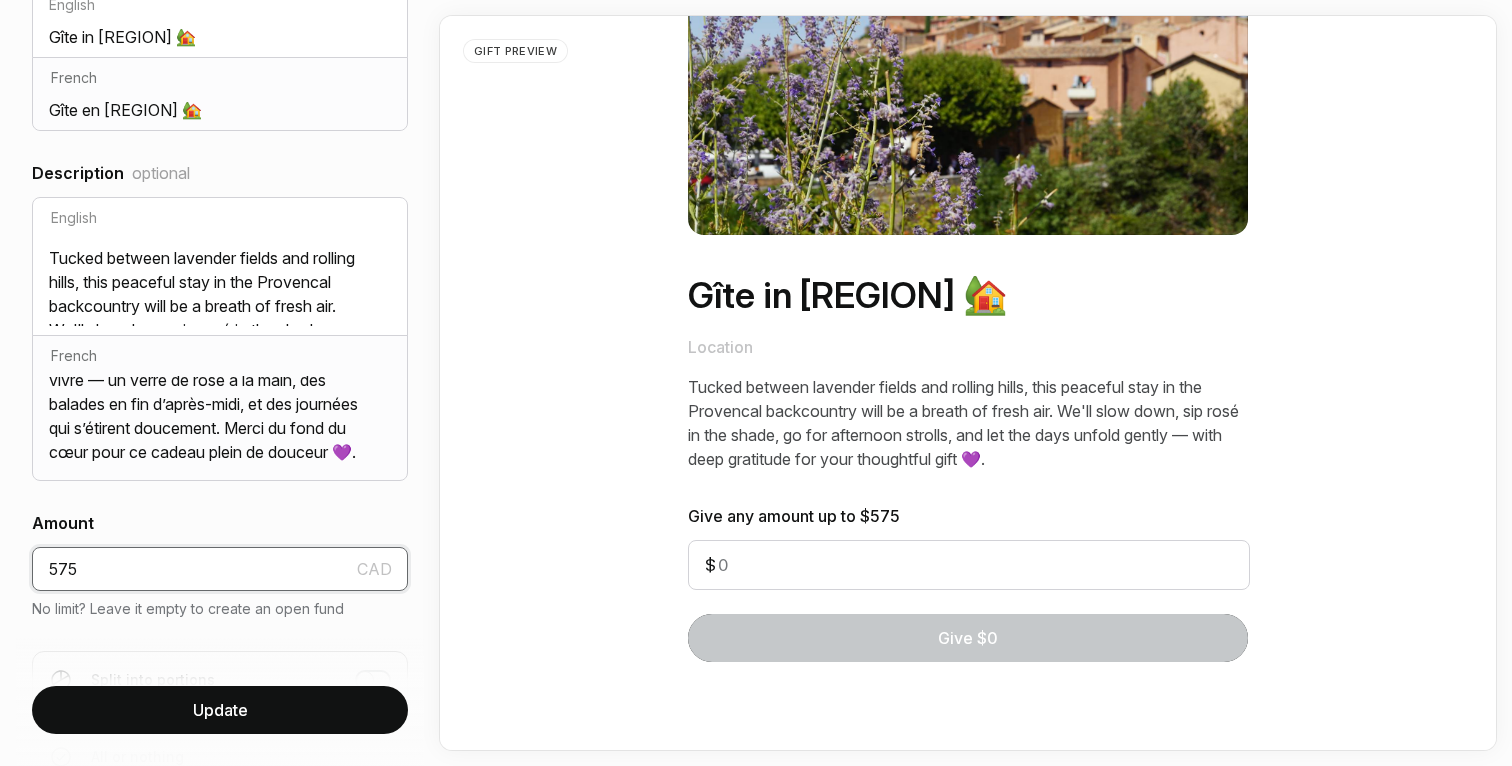 drag, startPoint x: 125, startPoint y: 570, endPoint x: 58, endPoint y: 572, distance: 67.02985 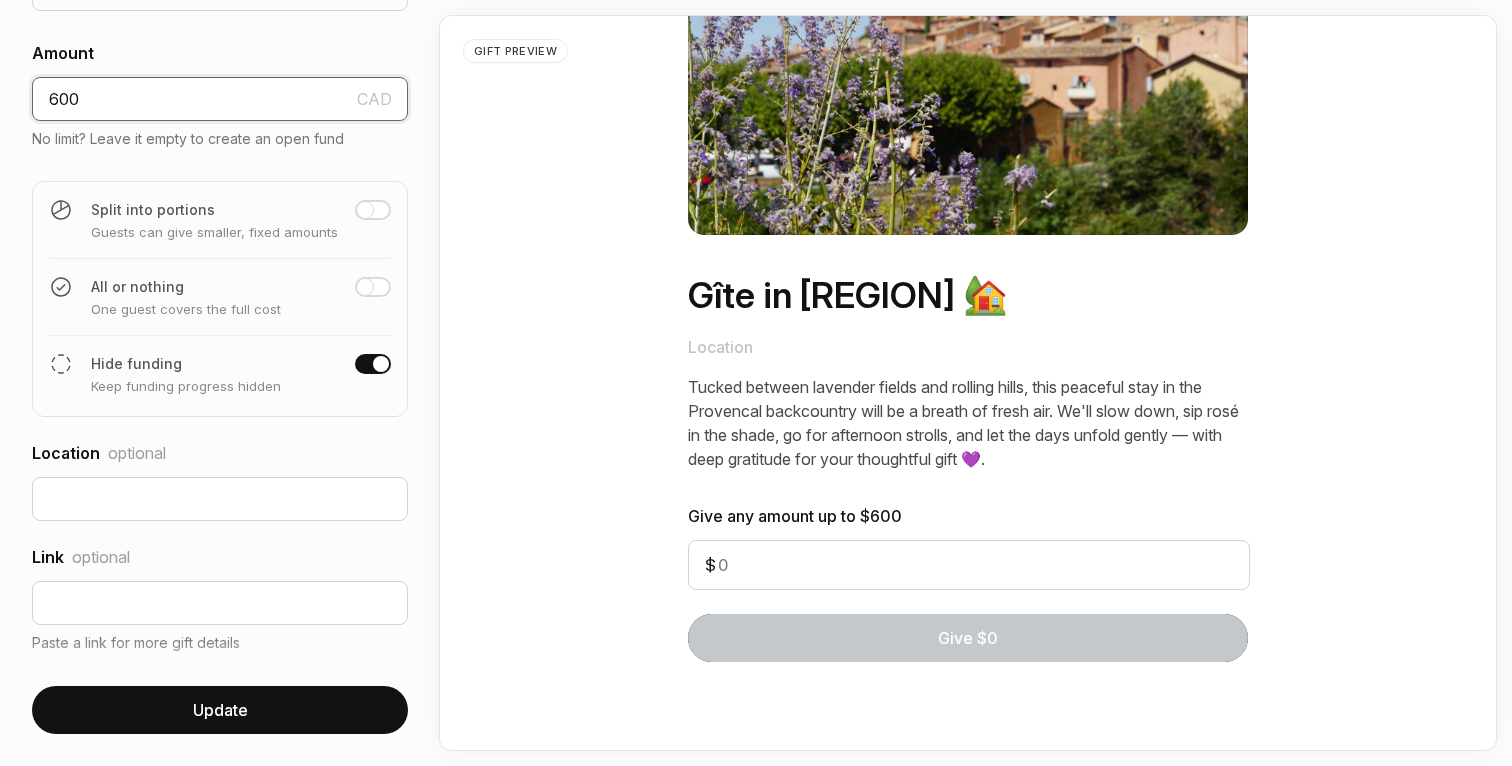 drag, startPoint x: 84, startPoint y: 97, endPoint x: 62, endPoint y: 97, distance: 22 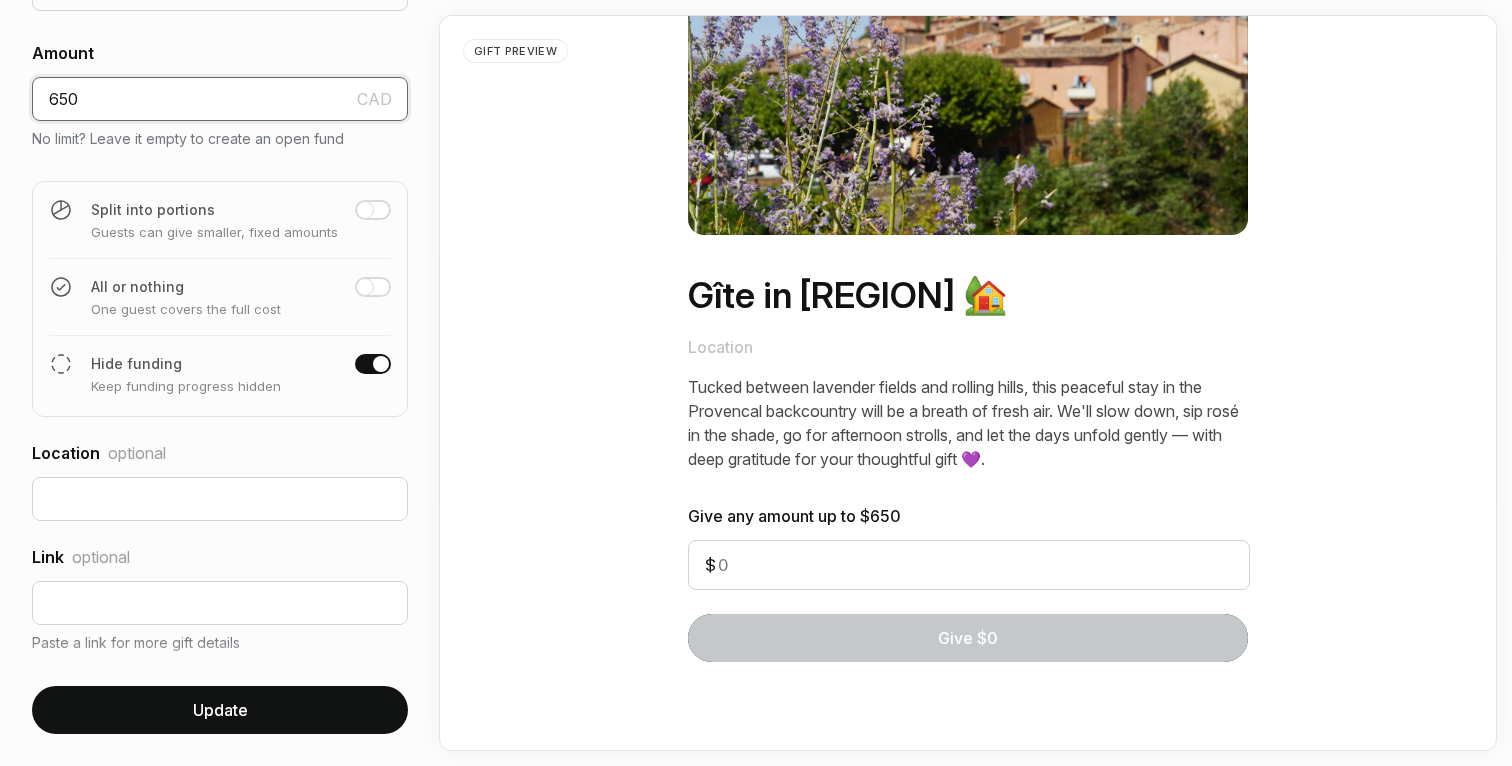 type on "650" 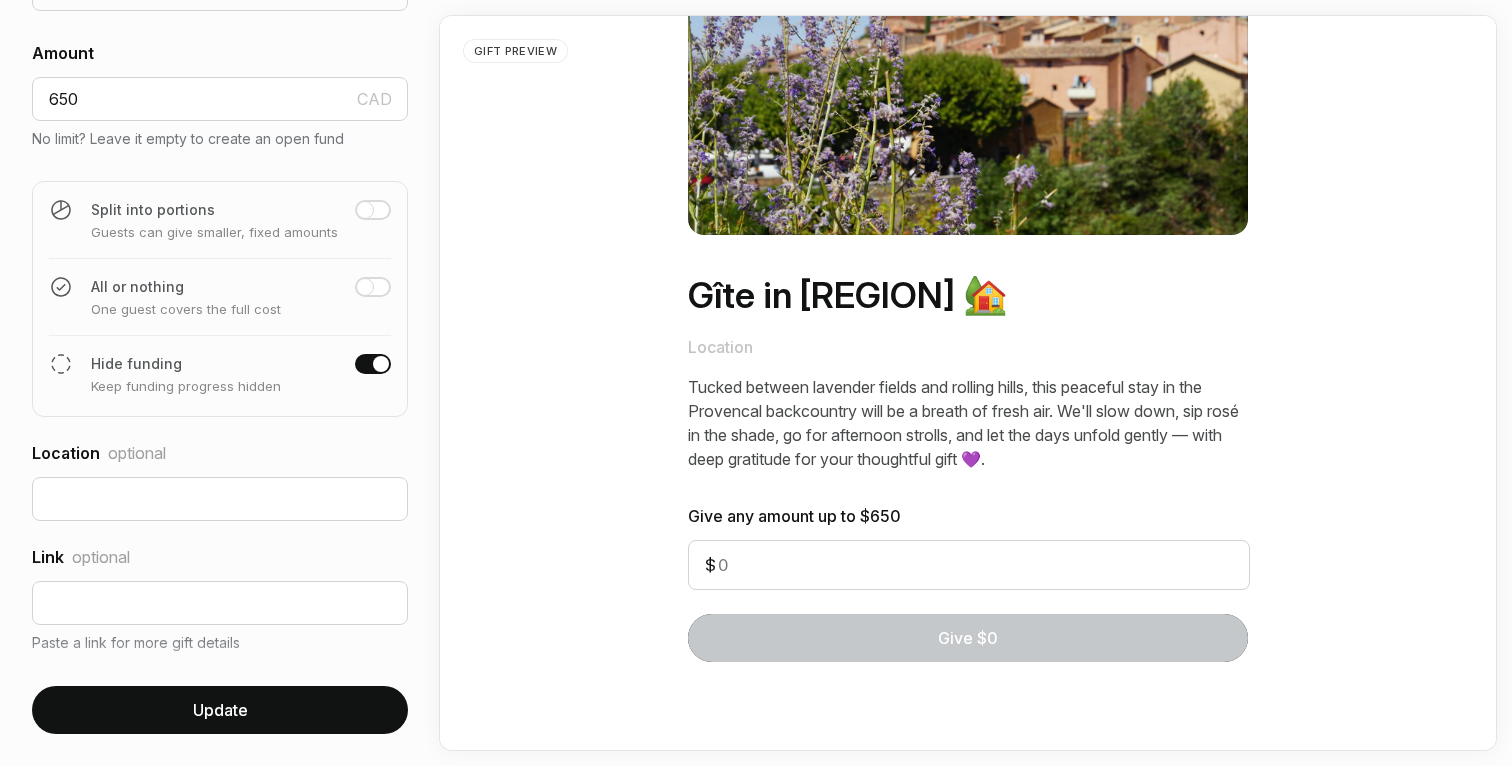 click on "Update" at bounding box center (220, 710) 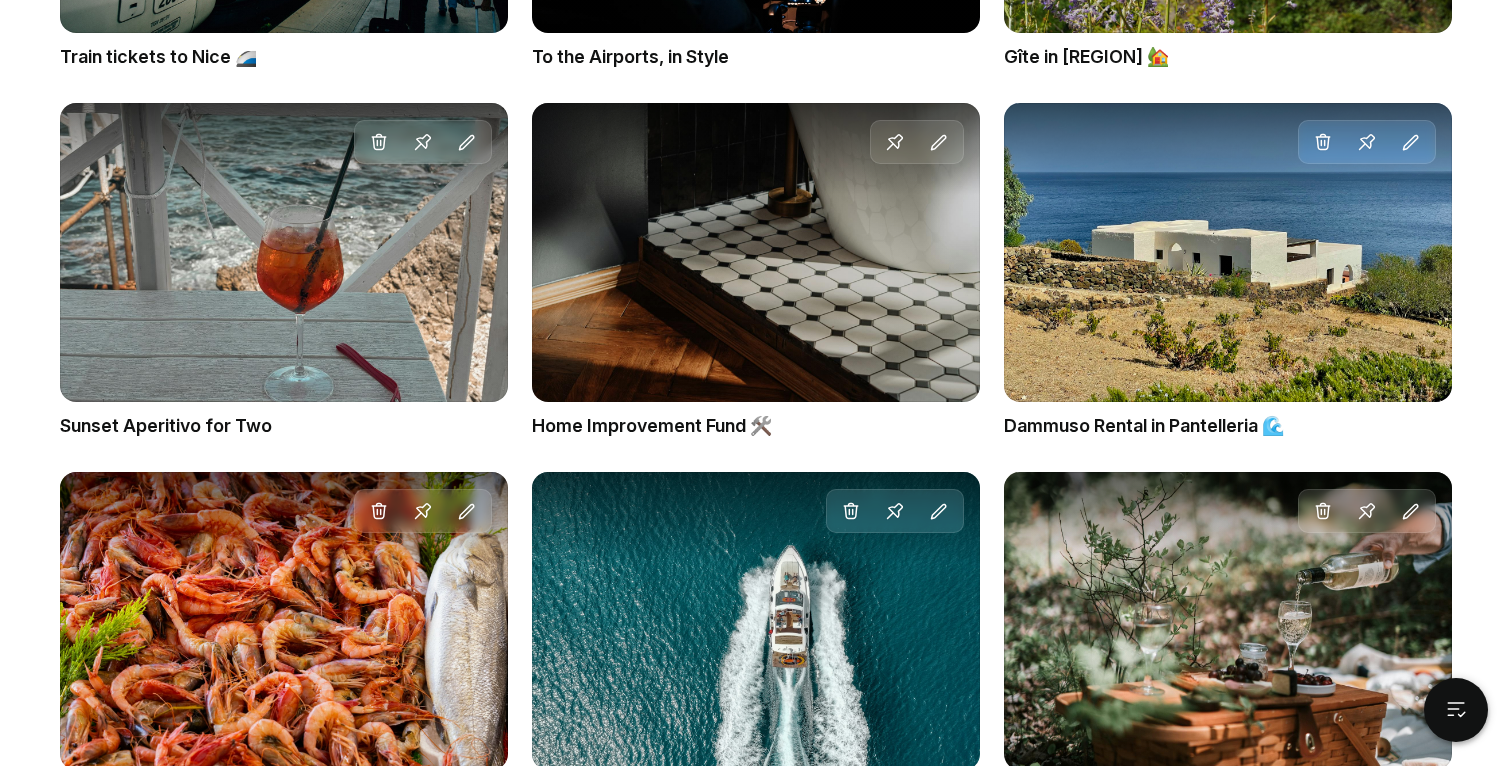 scroll, scrollTop: 2810, scrollLeft: 0, axis: vertical 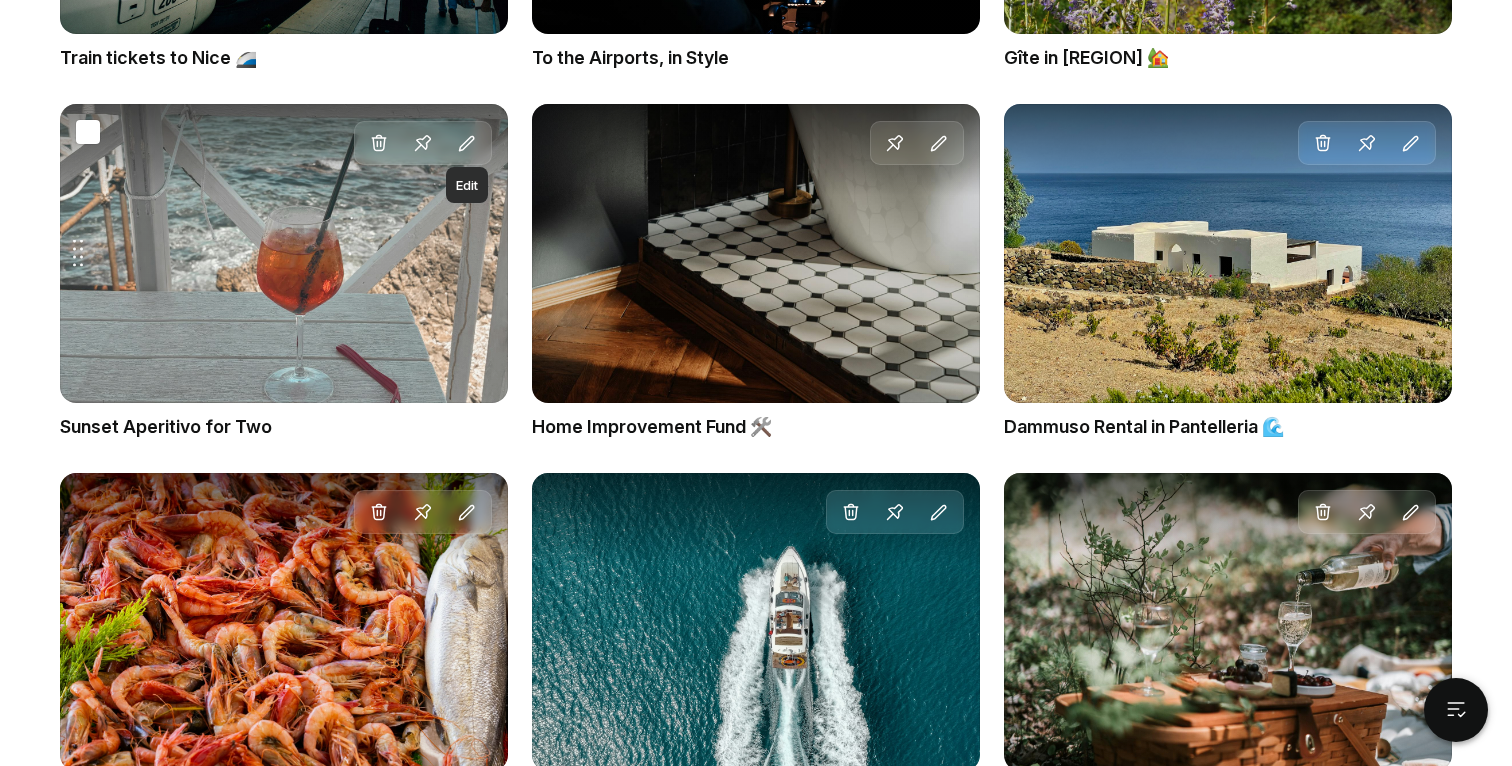 click at bounding box center (467, 144) 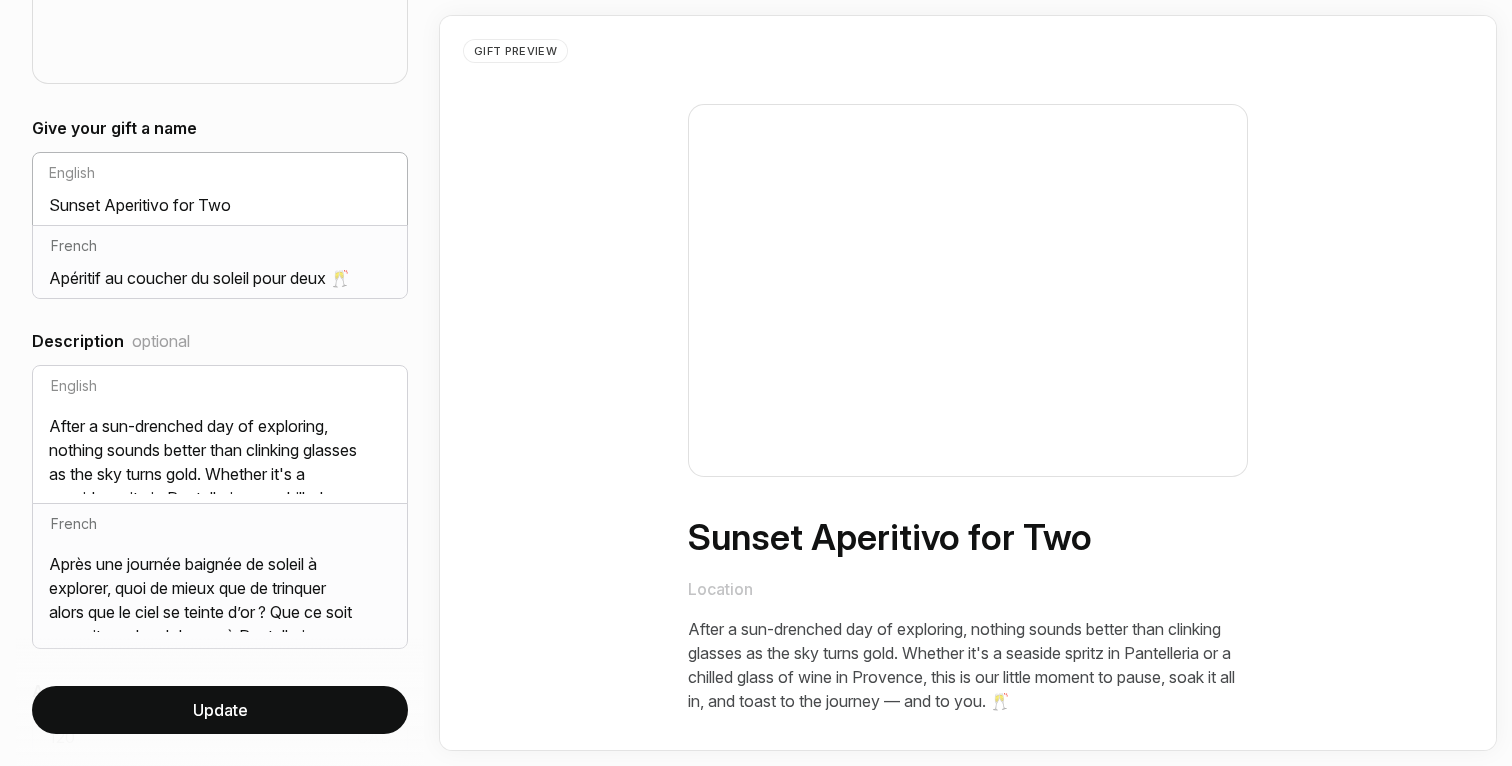 scroll, scrollTop: 1002, scrollLeft: 0, axis: vertical 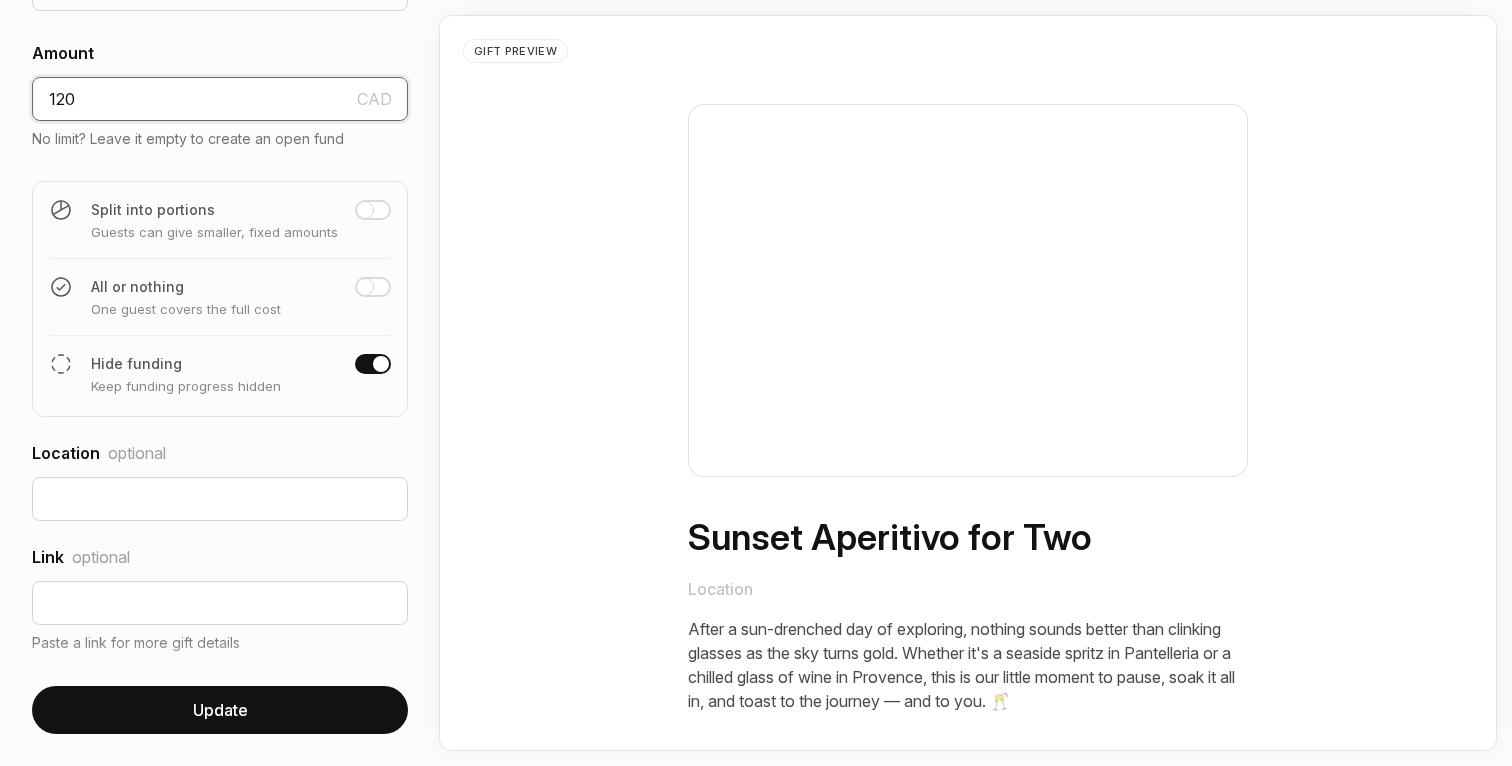 click on "120" at bounding box center [220, 99] 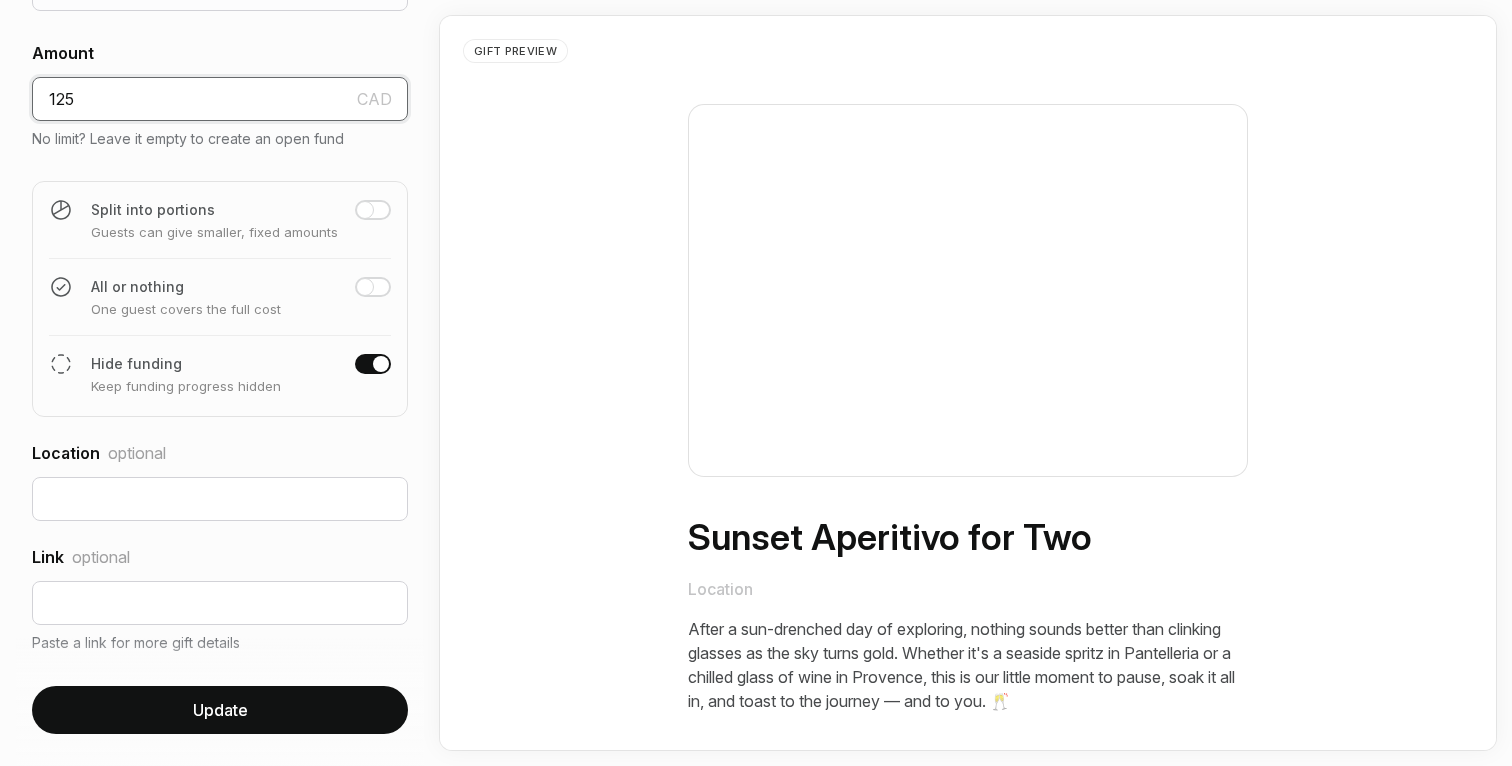 type on "125" 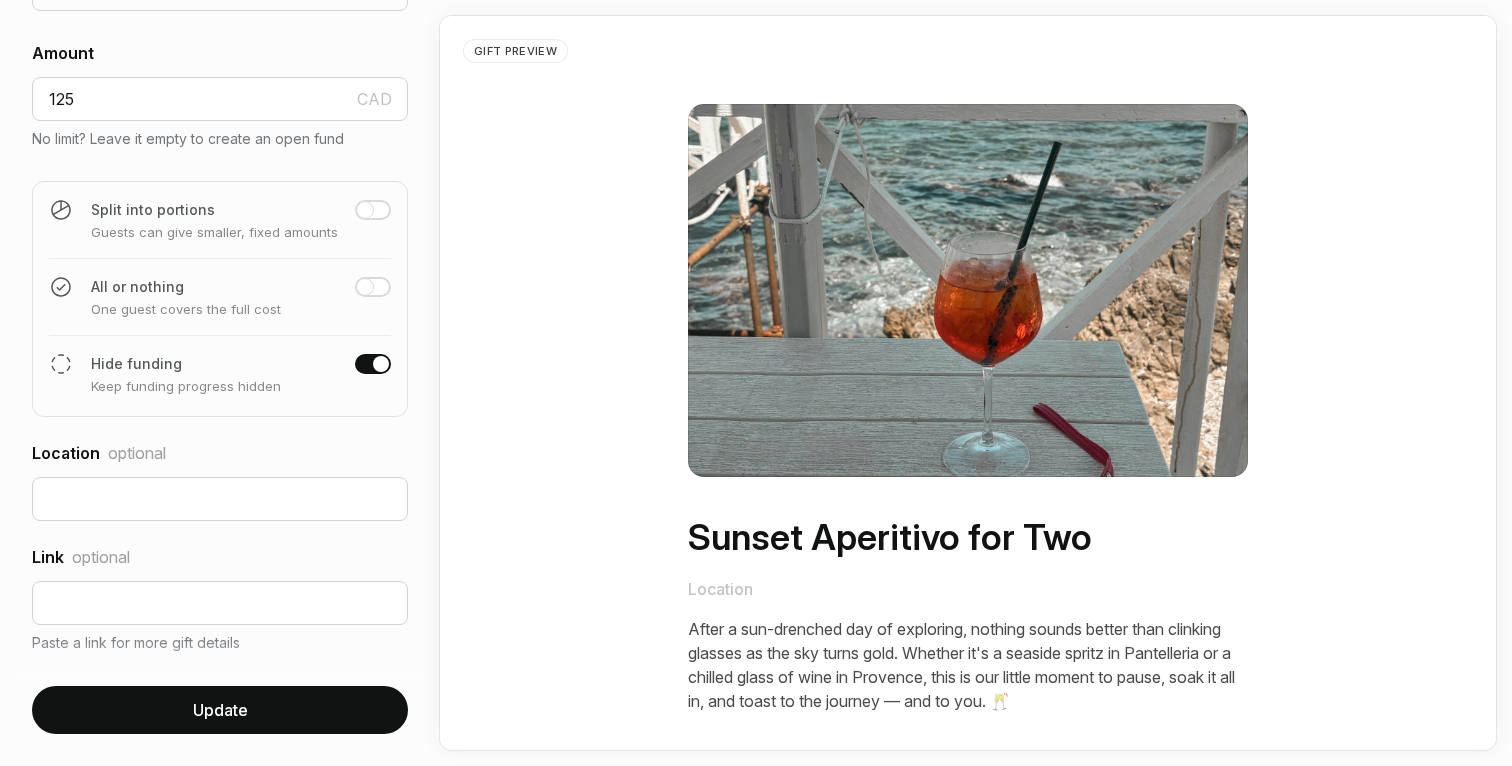 click on "Update" at bounding box center (220, 710) 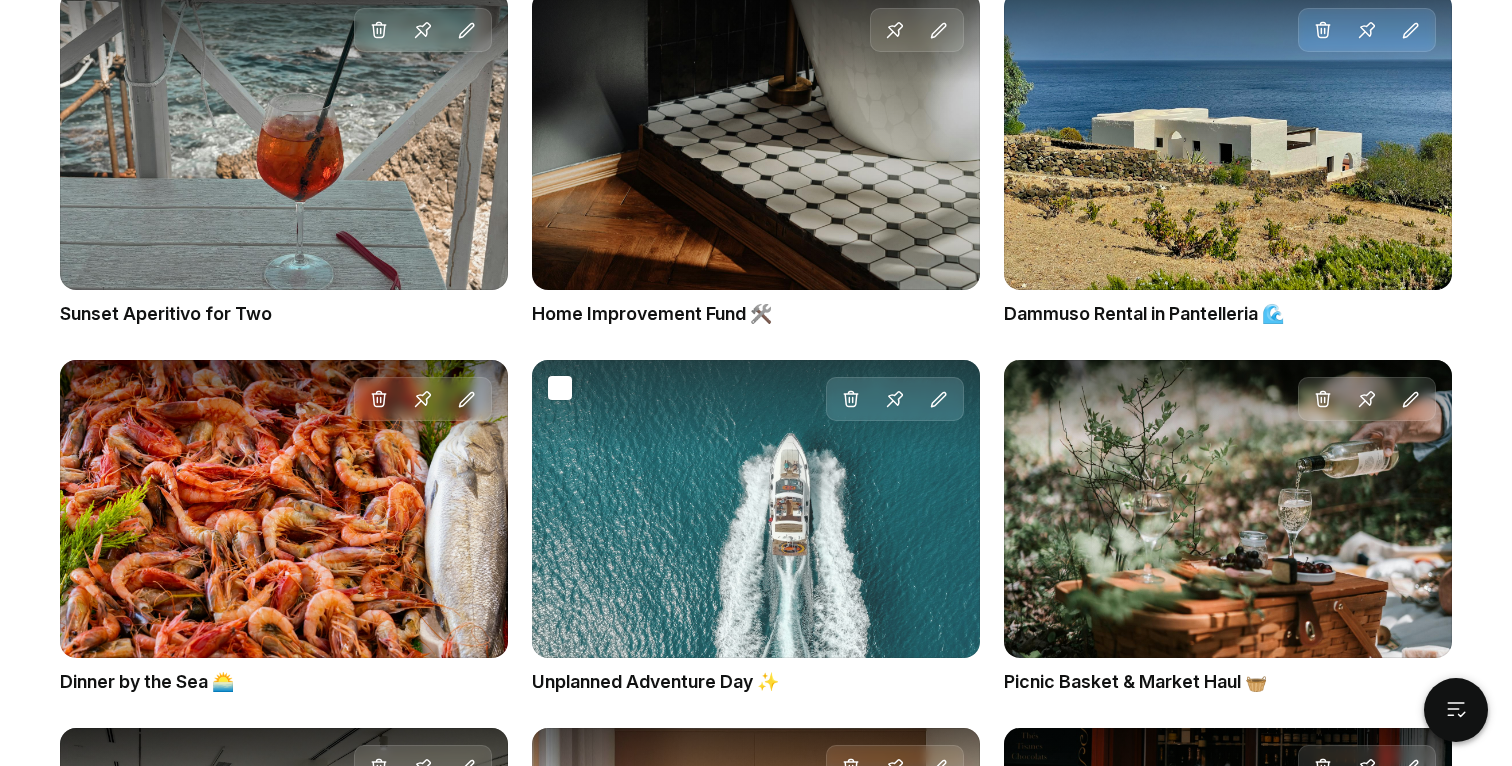 scroll, scrollTop: 2896, scrollLeft: 0, axis: vertical 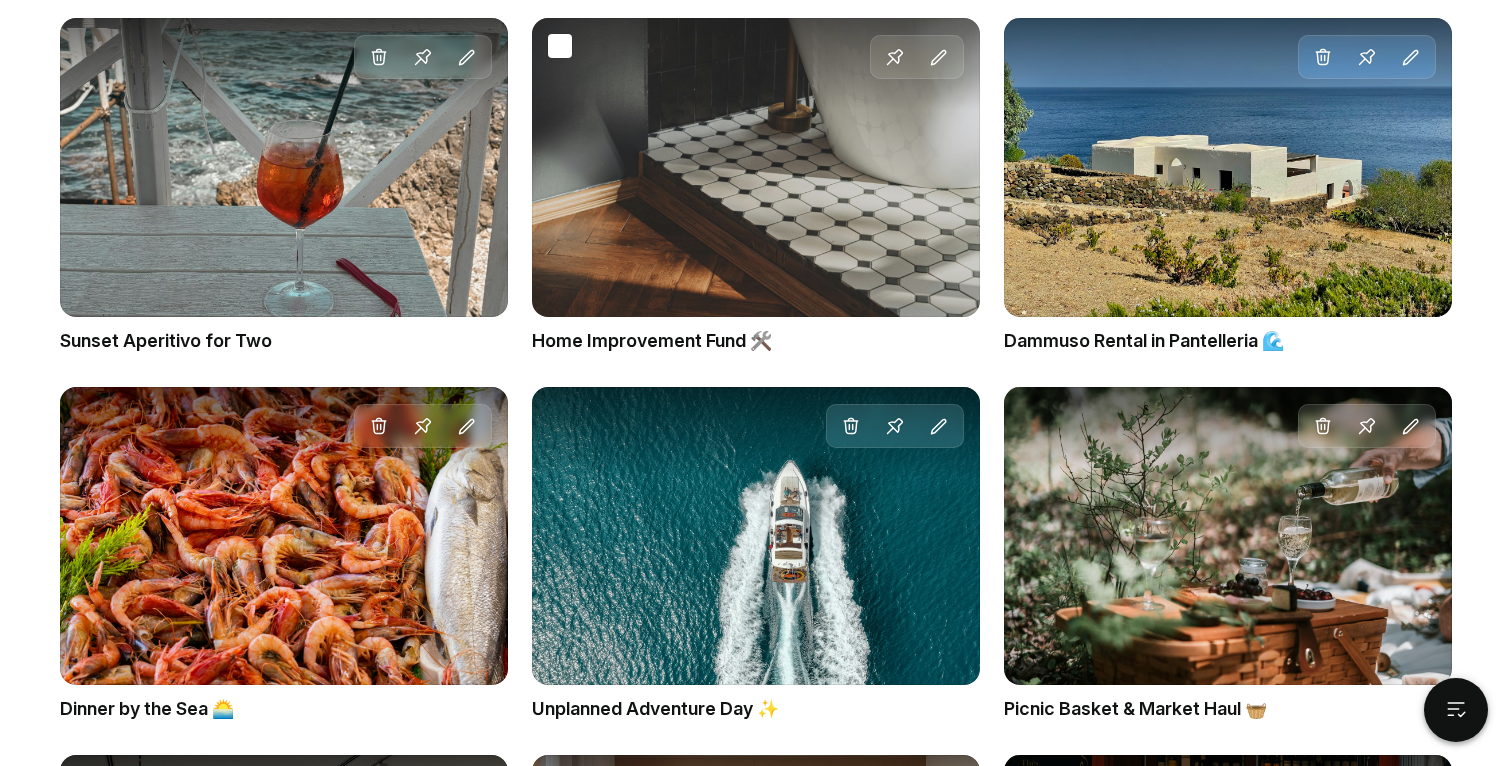 click on "Home Improvement Fund 🛠️" at bounding box center [756, 341] 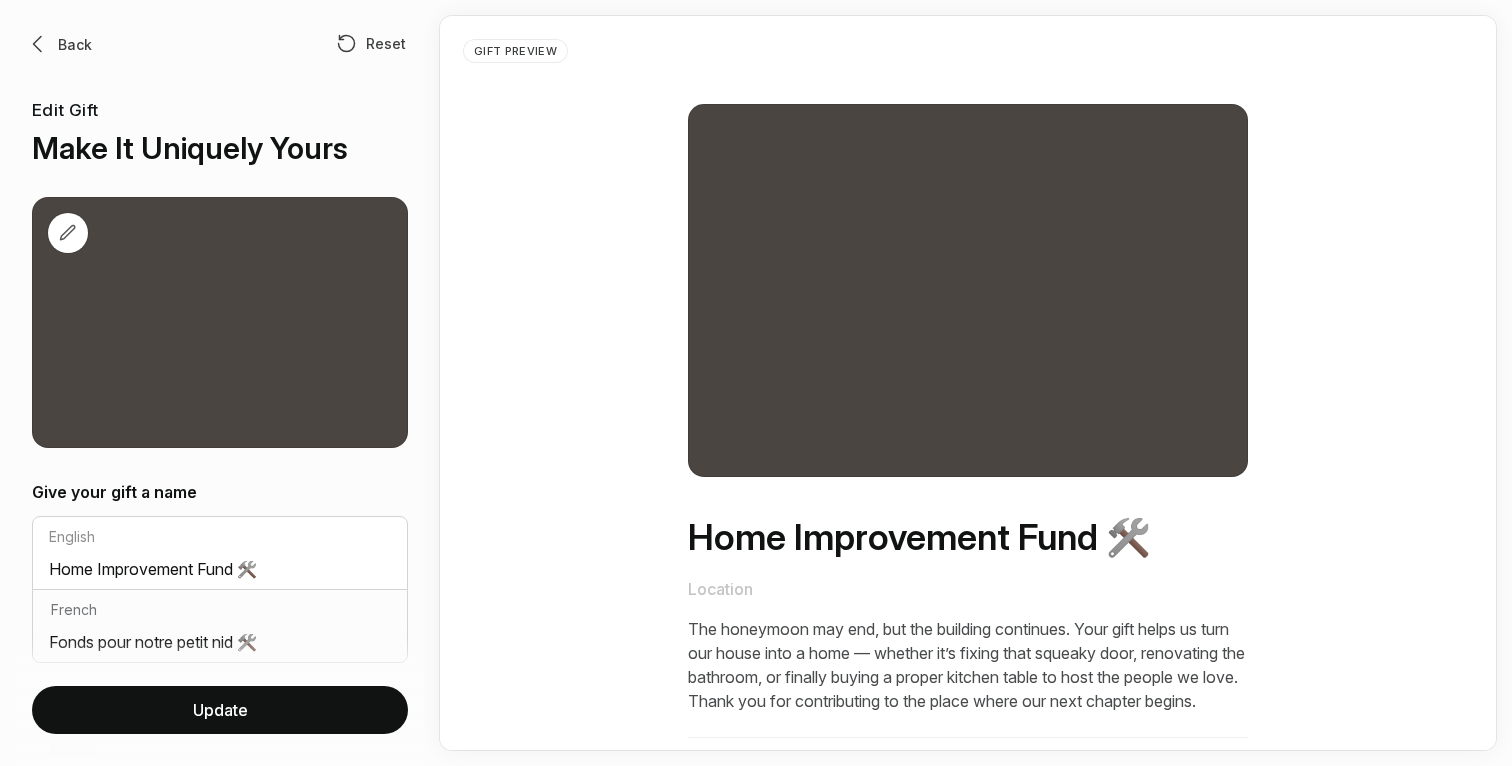 scroll, scrollTop: 0, scrollLeft: 0, axis: both 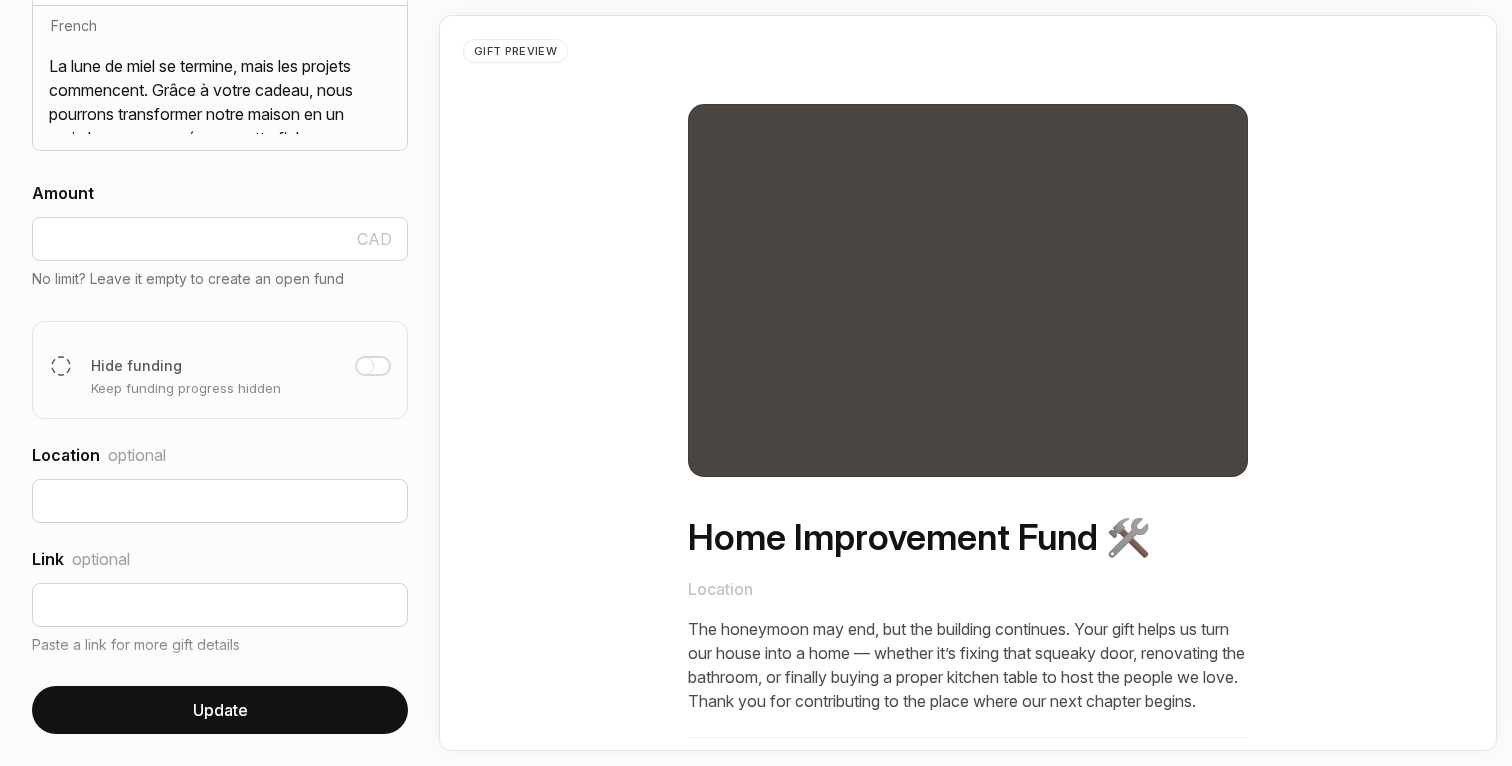 click at bounding box center (365, 366) 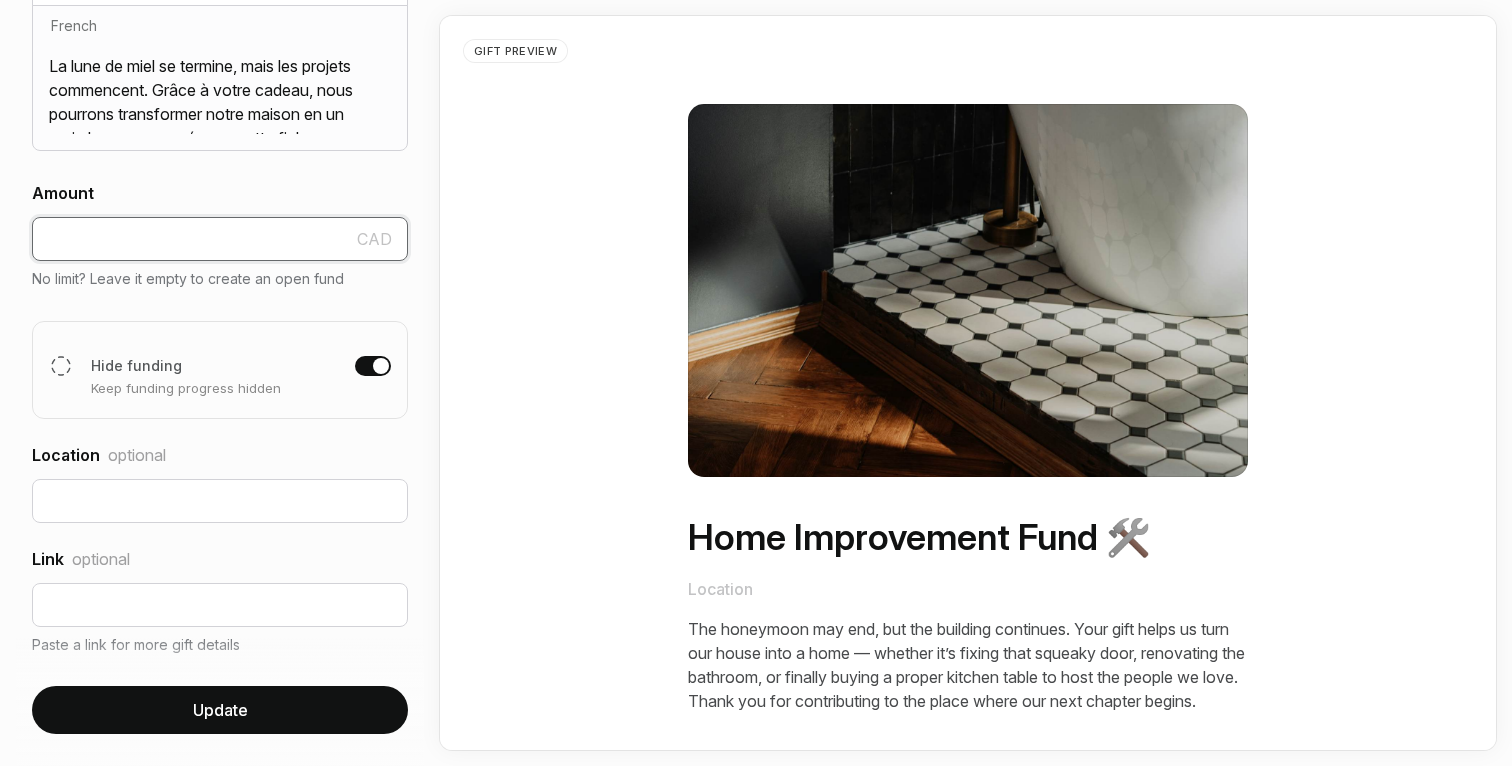 click on "[POSTAL_CODE]" at bounding box center (220, 239) 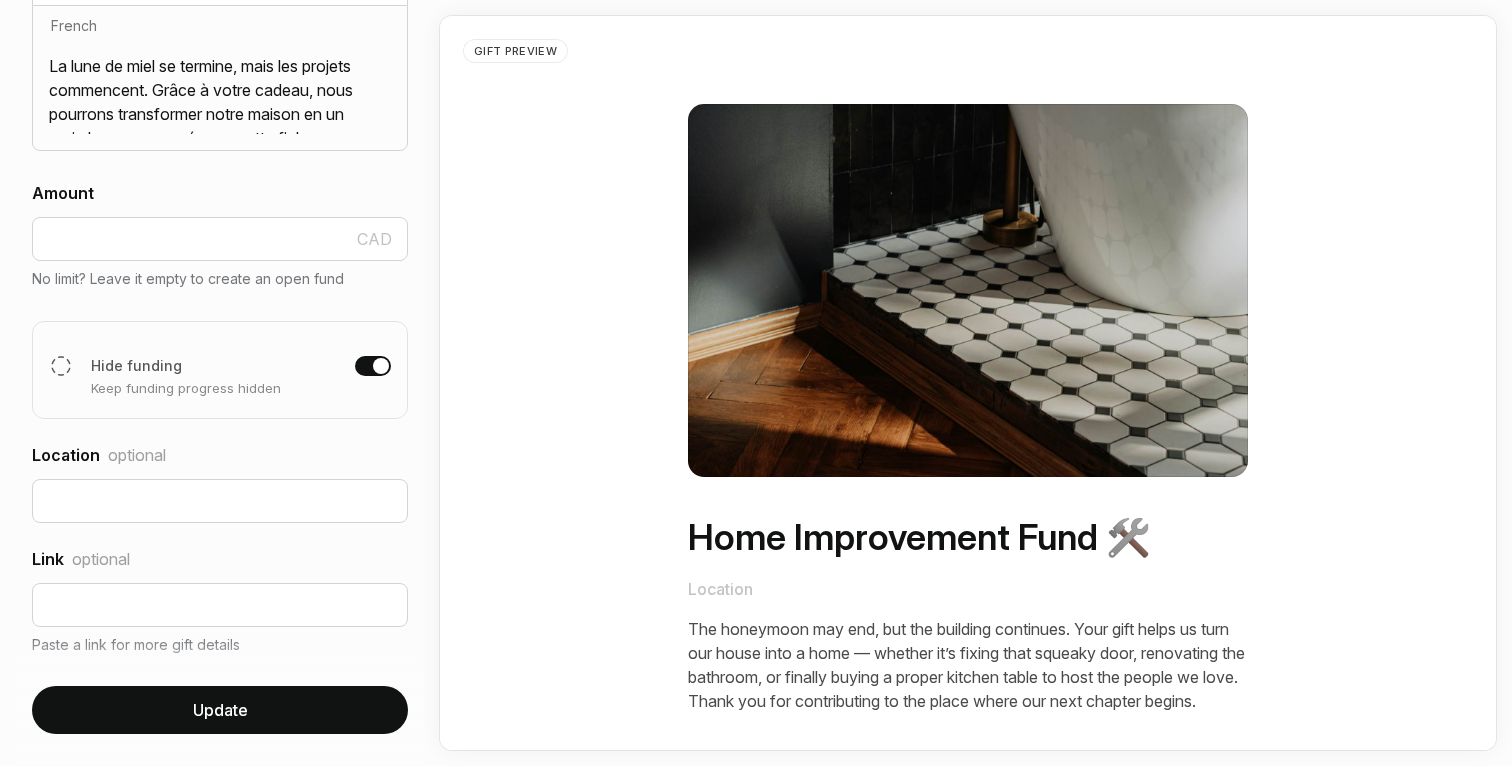 click at bounding box center [373, 366] 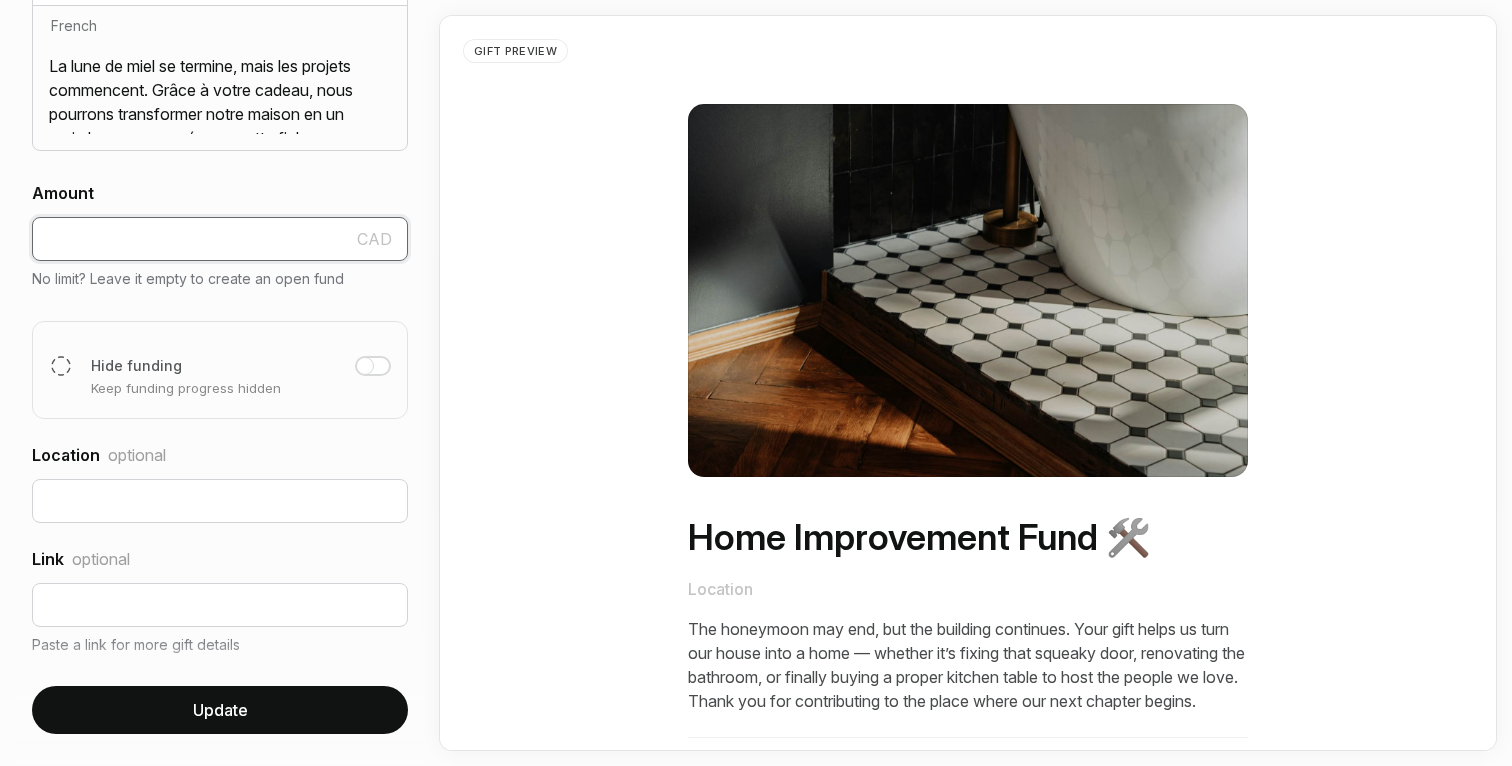 drag, startPoint x: 68, startPoint y: 241, endPoint x: 44, endPoint y: 241, distance: 24 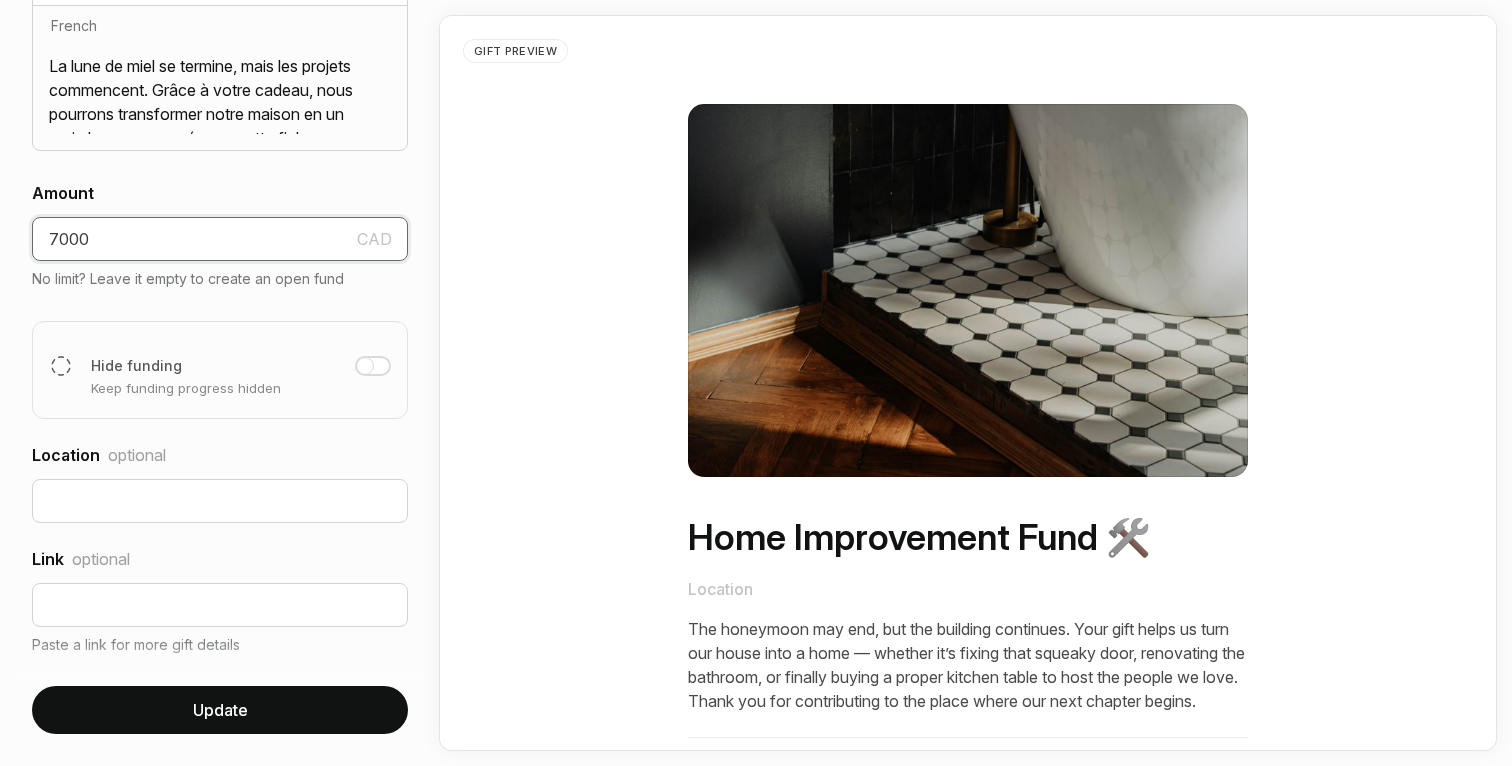 type on "7000" 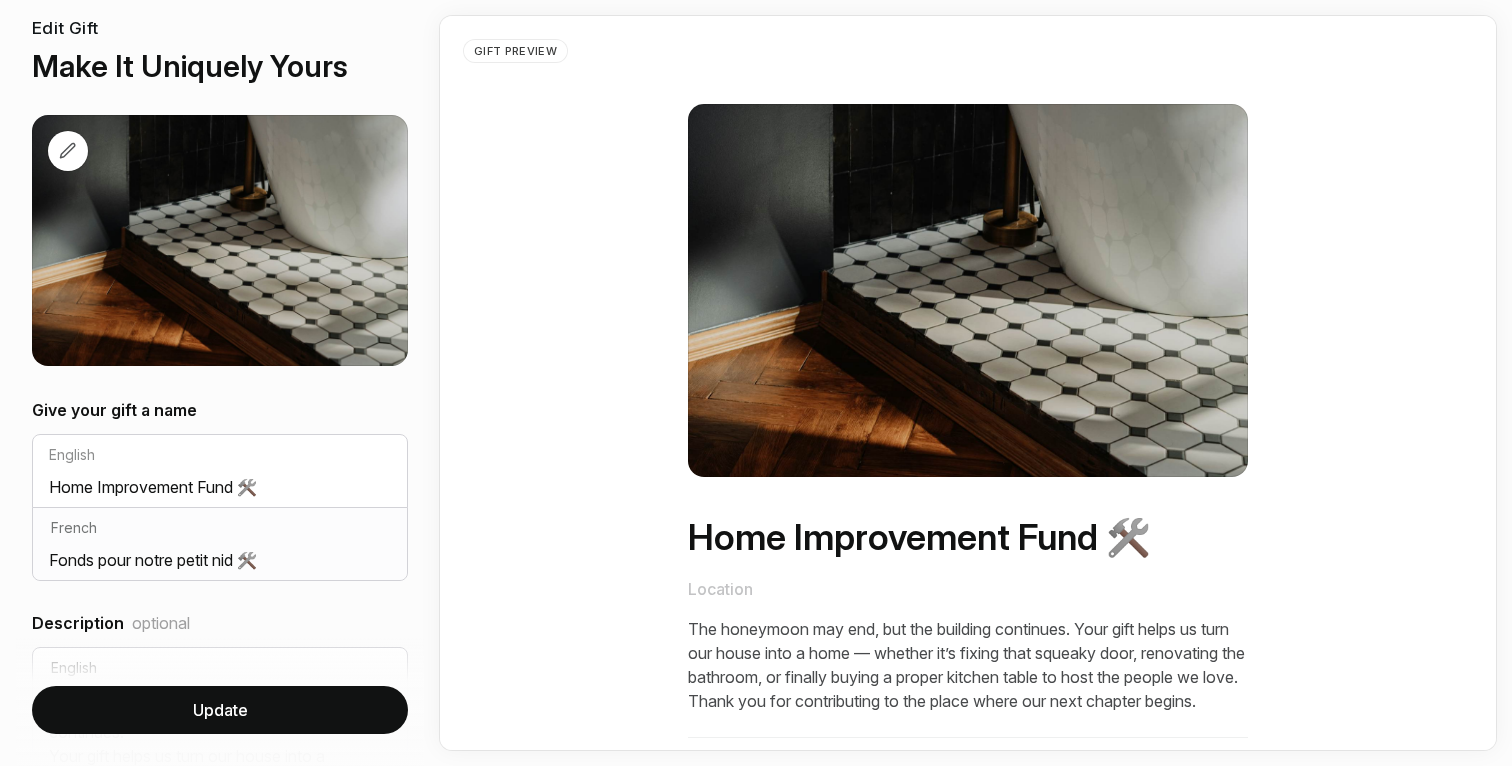 scroll, scrollTop: 0, scrollLeft: 0, axis: both 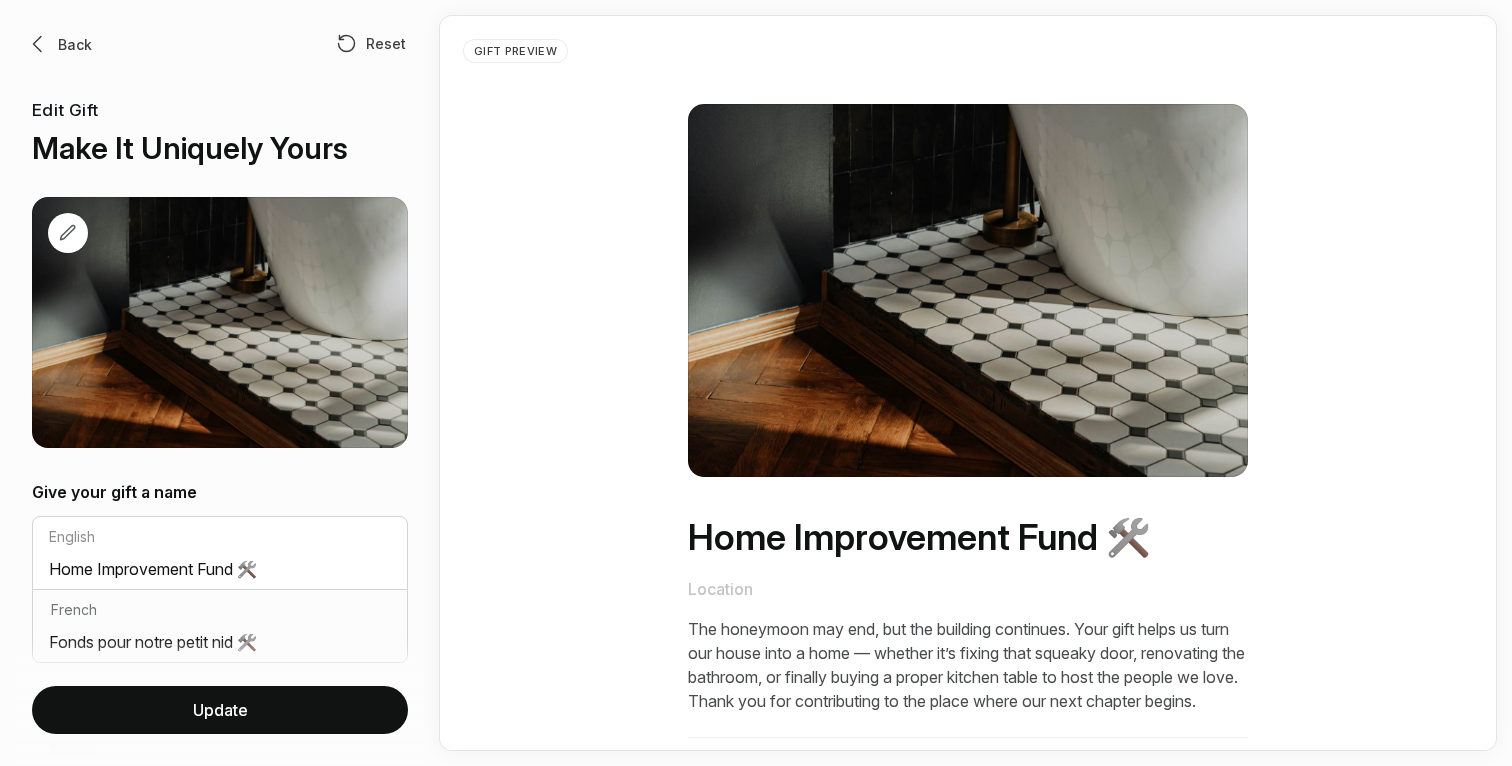 click on "Back
Reset
Edit Gift
Make It Uniquely Yours" at bounding box center [220, 240] 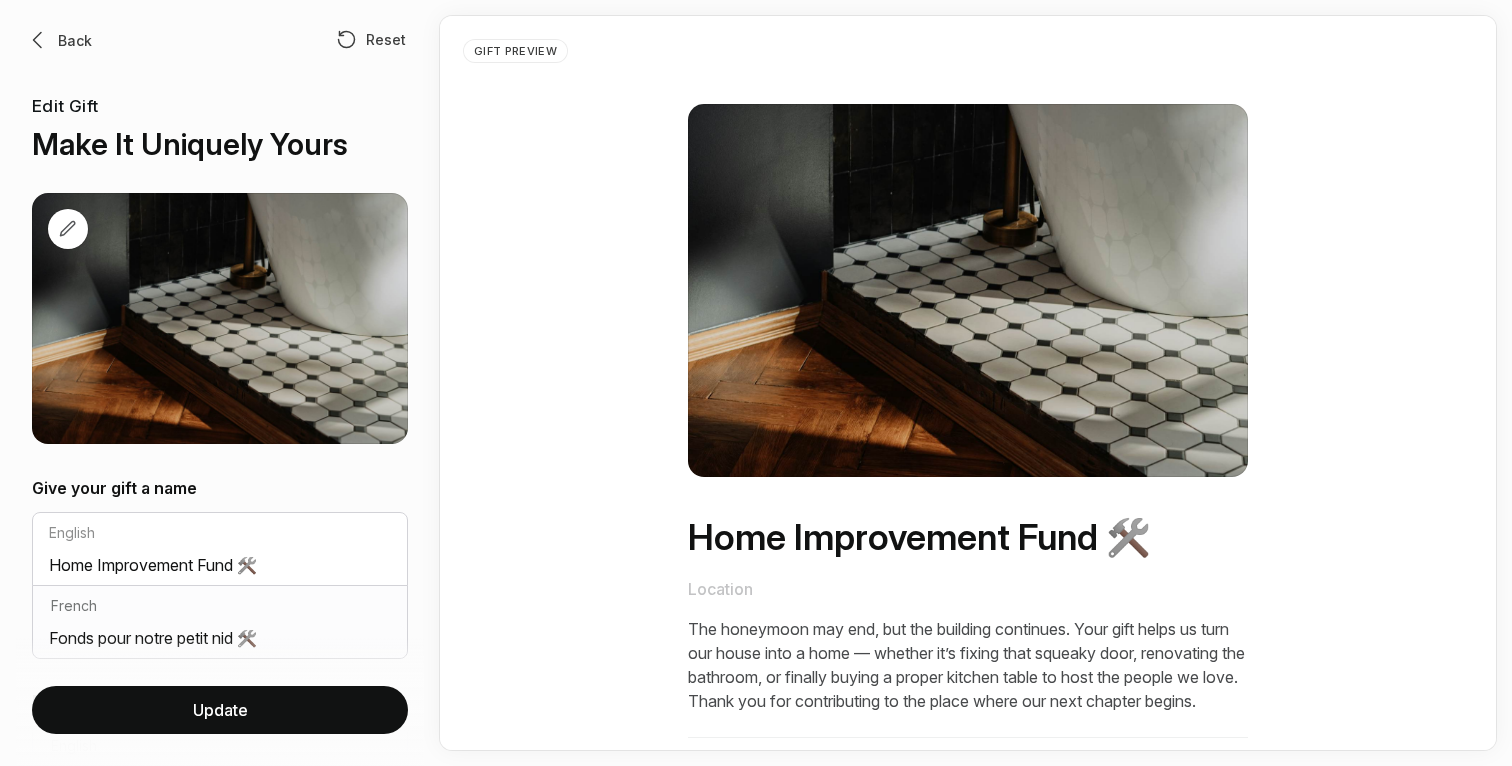 scroll, scrollTop: 0, scrollLeft: 0, axis: both 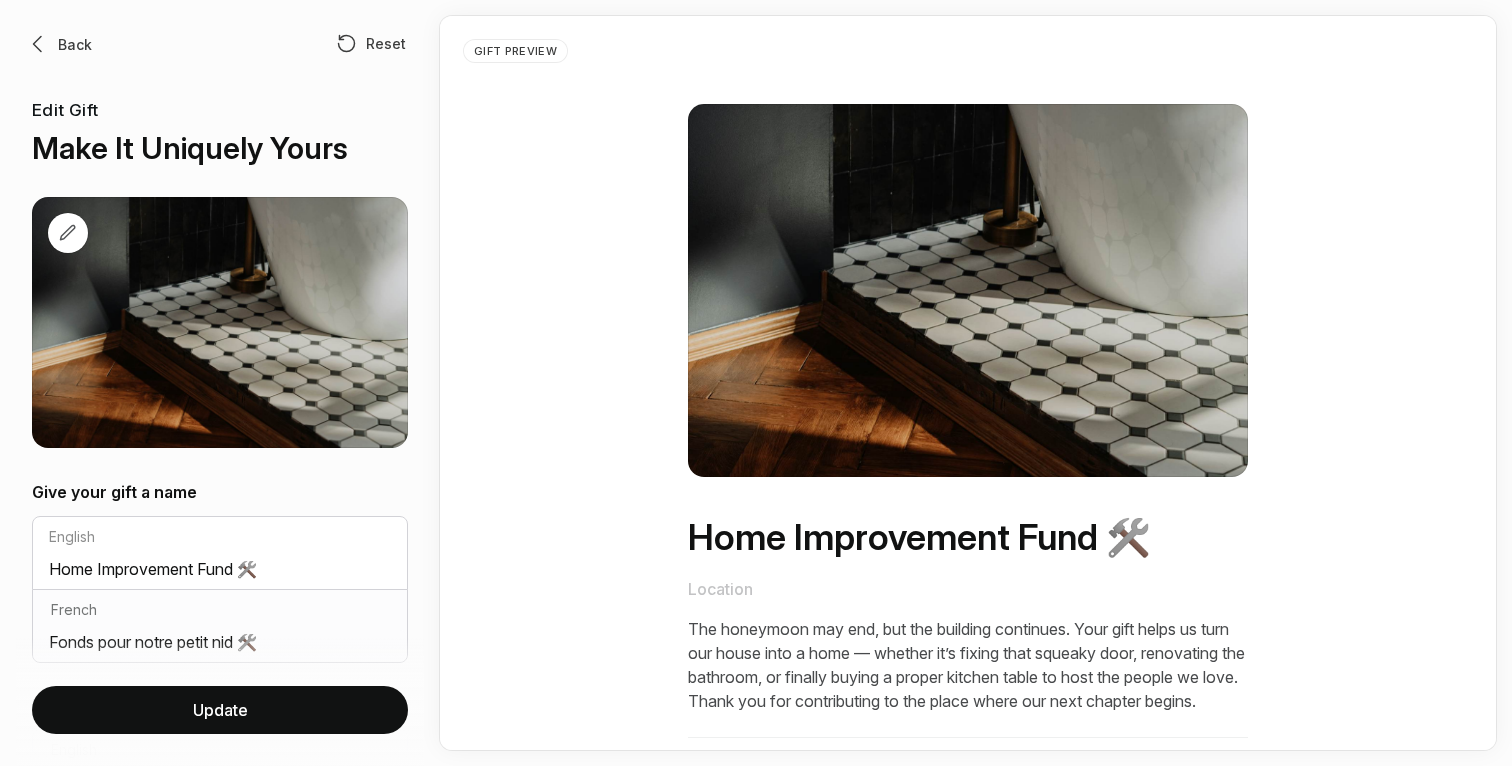 click on "Back" at bounding box center [75, 44] 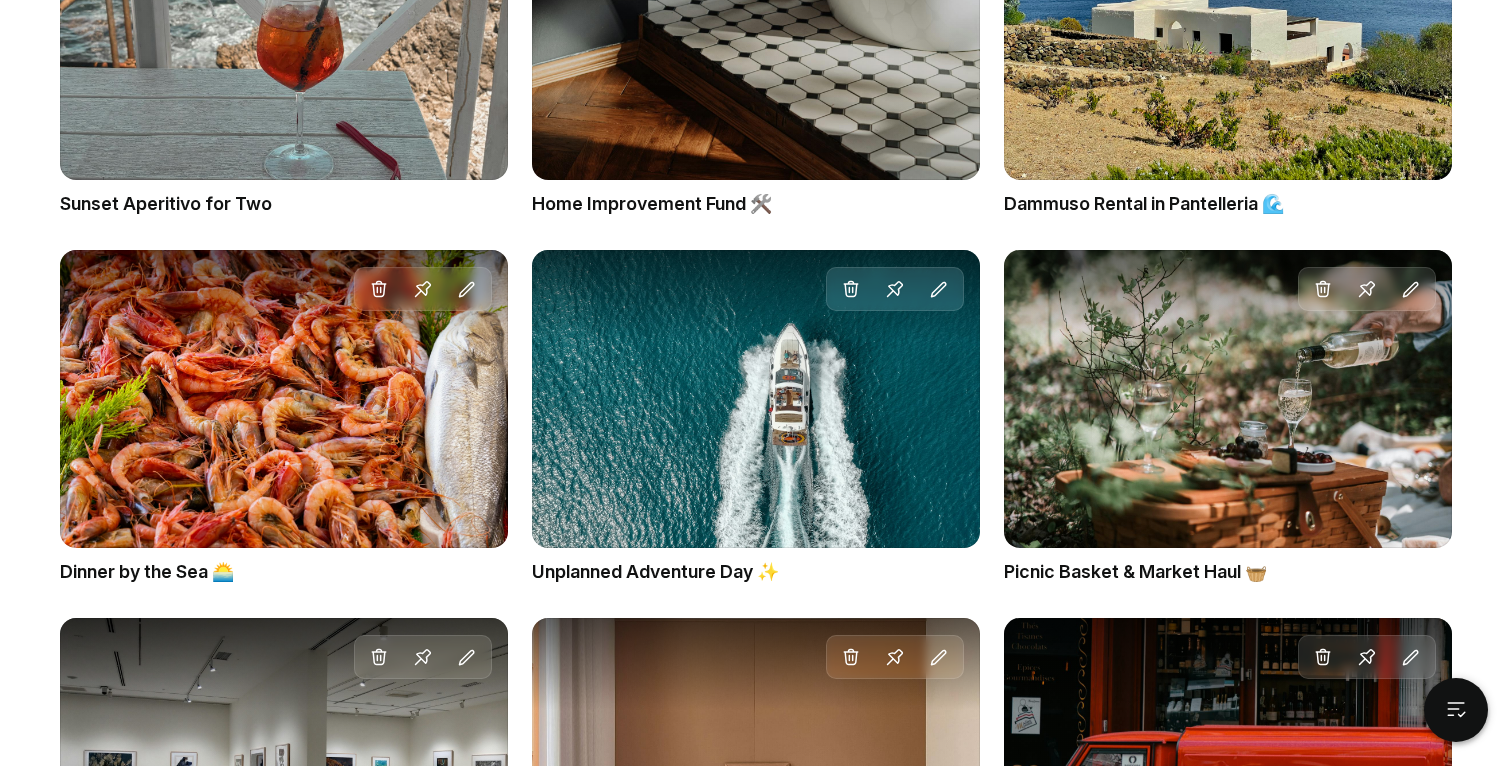 scroll, scrollTop: 2991, scrollLeft: 0, axis: vertical 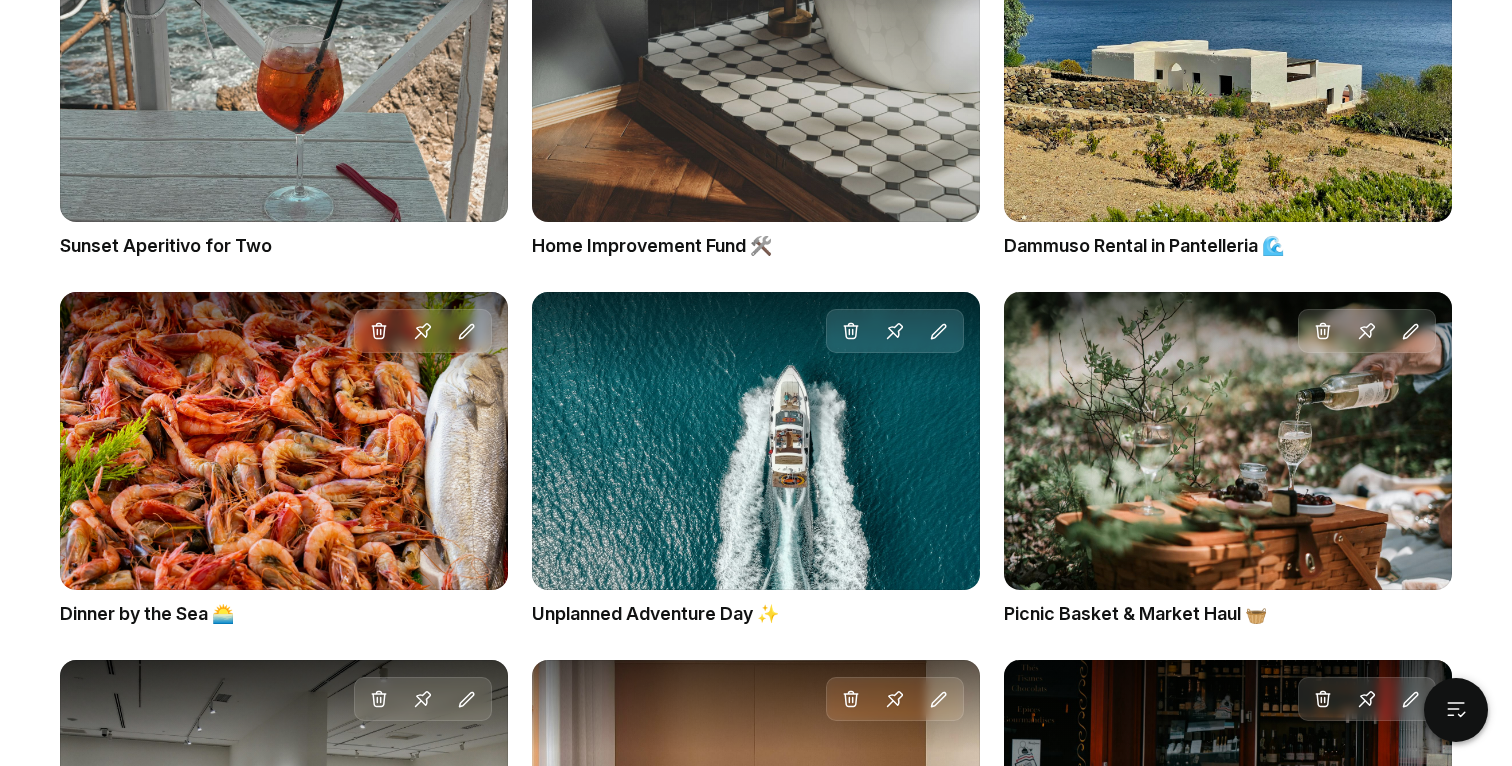 click on "Home Improvement Fund 🛠️" at bounding box center (756, 246) 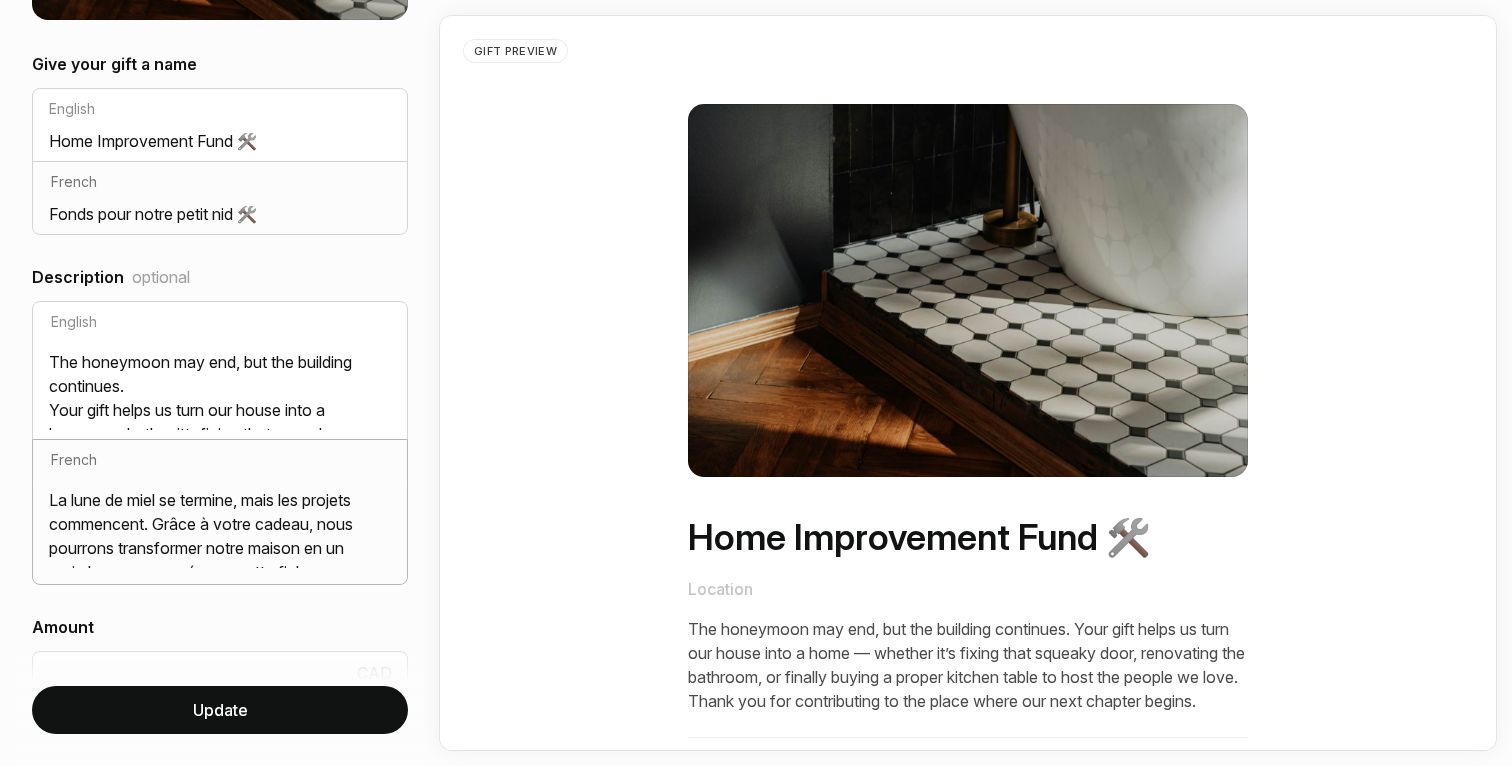 scroll, scrollTop: 0, scrollLeft: 0, axis: both 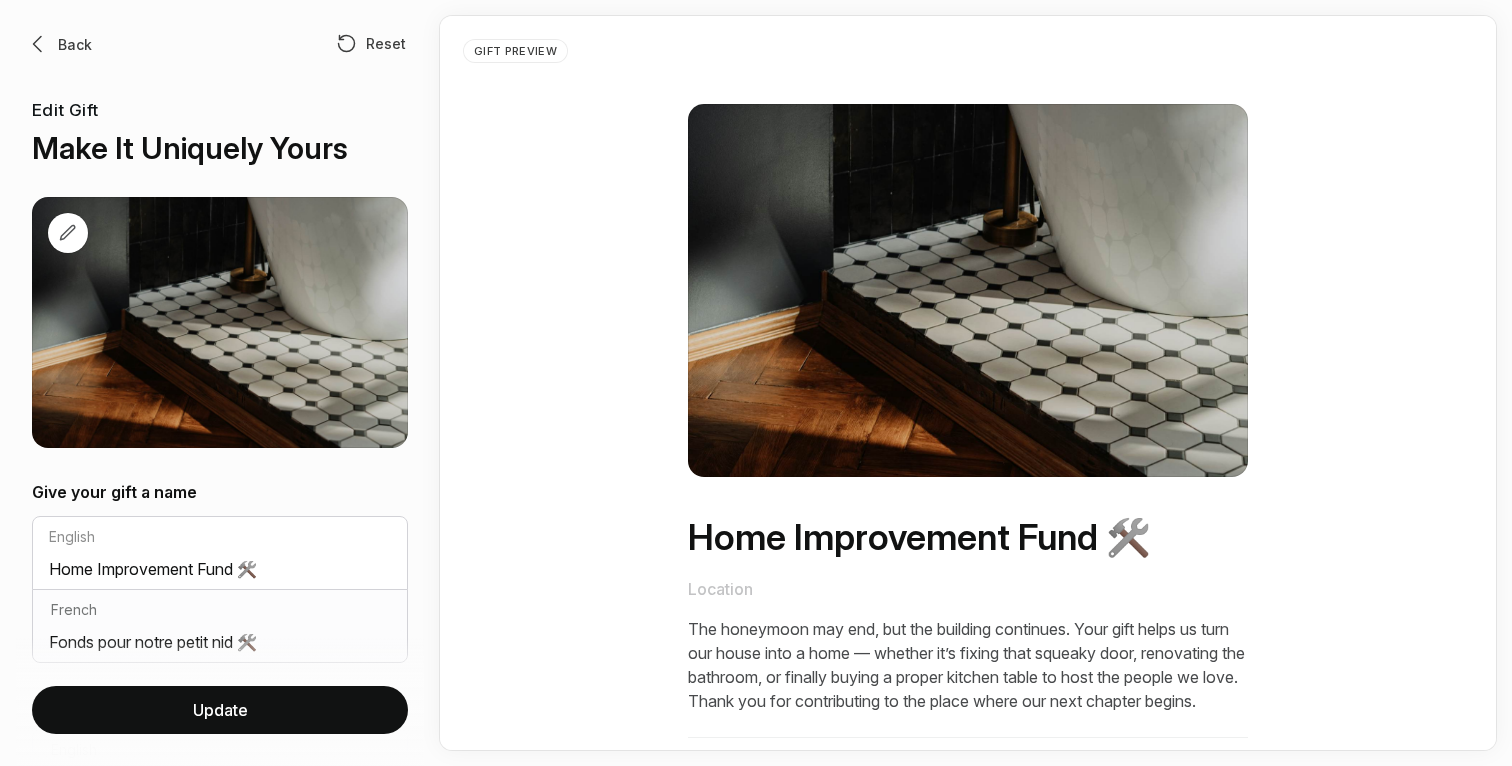 click at bounding box center (38, 44) 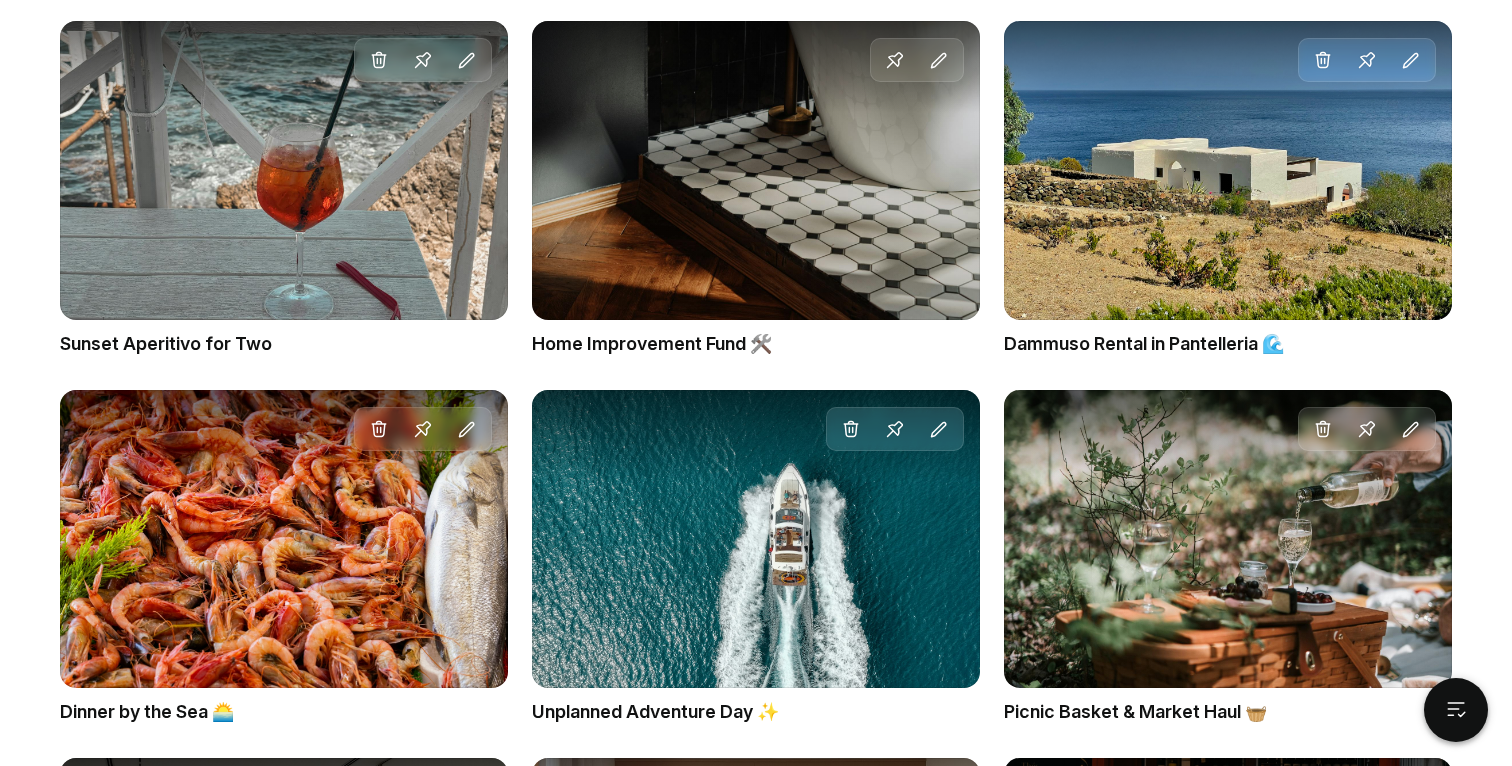 scroll, scrollTop: 2892, scrollLeft: 0, axis: vertical 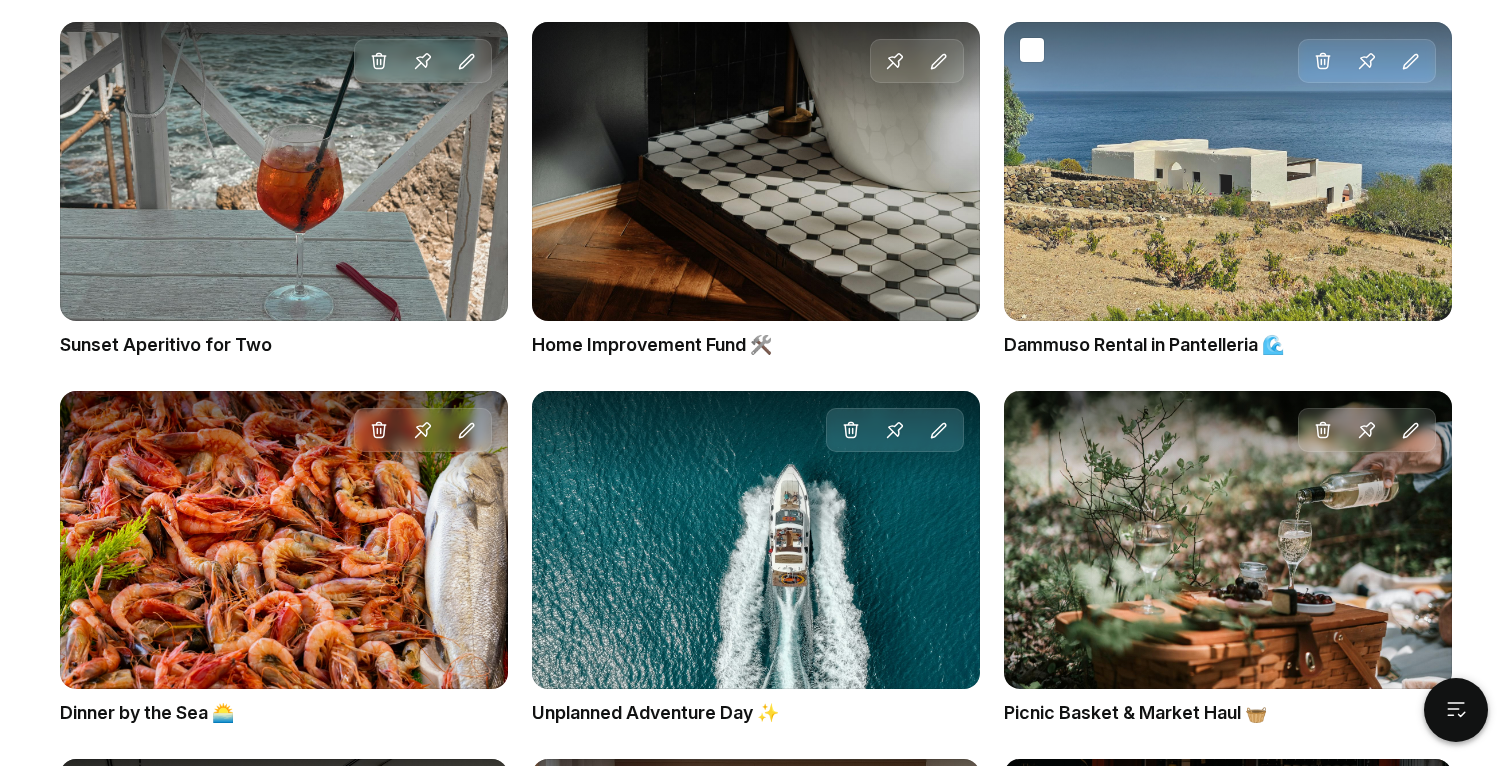 click on "Dammuso Rental in Pantelleria 🌊" at bounding box center (1228, 345) 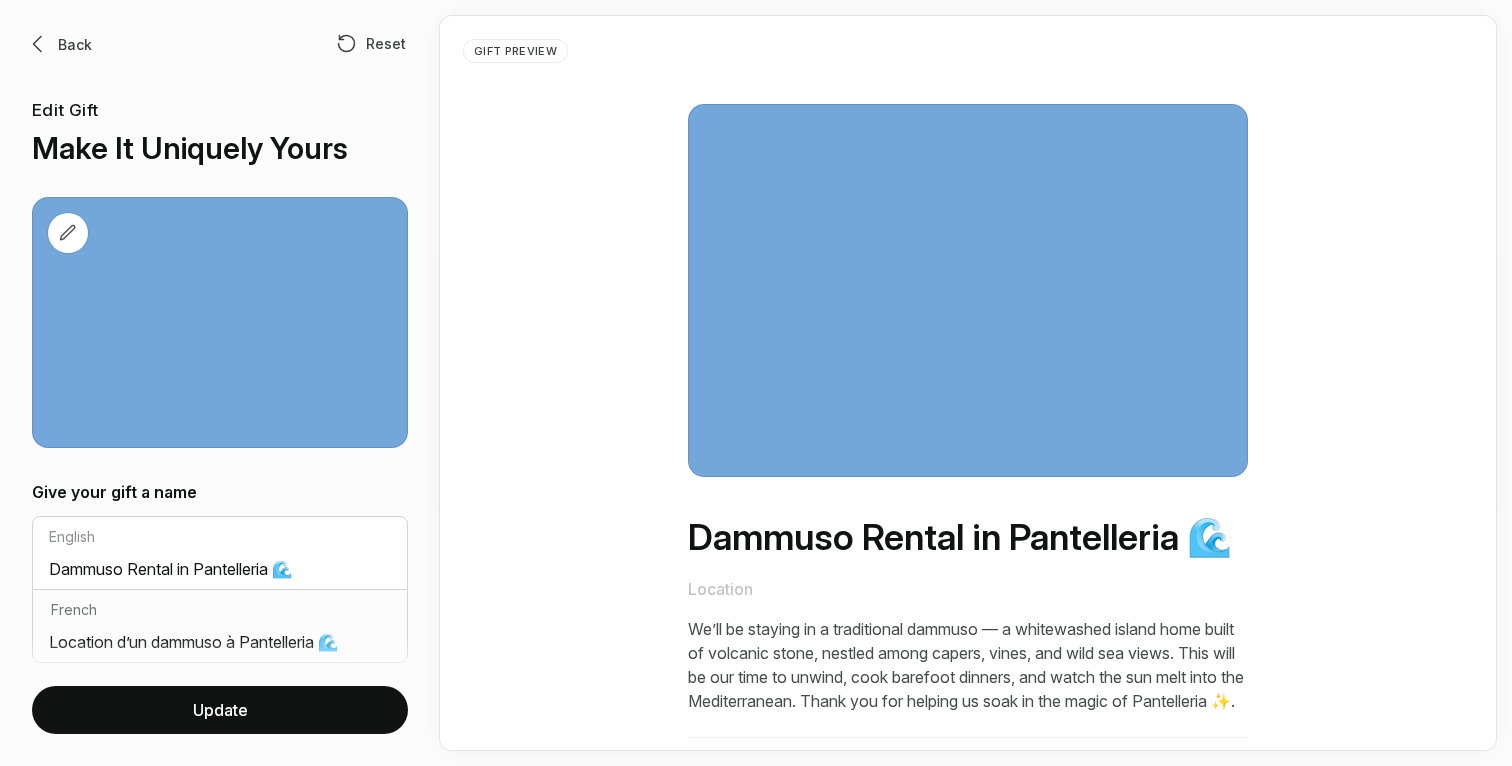 scroll, scrollTop: 0, scrollLeft: 0, axis: both 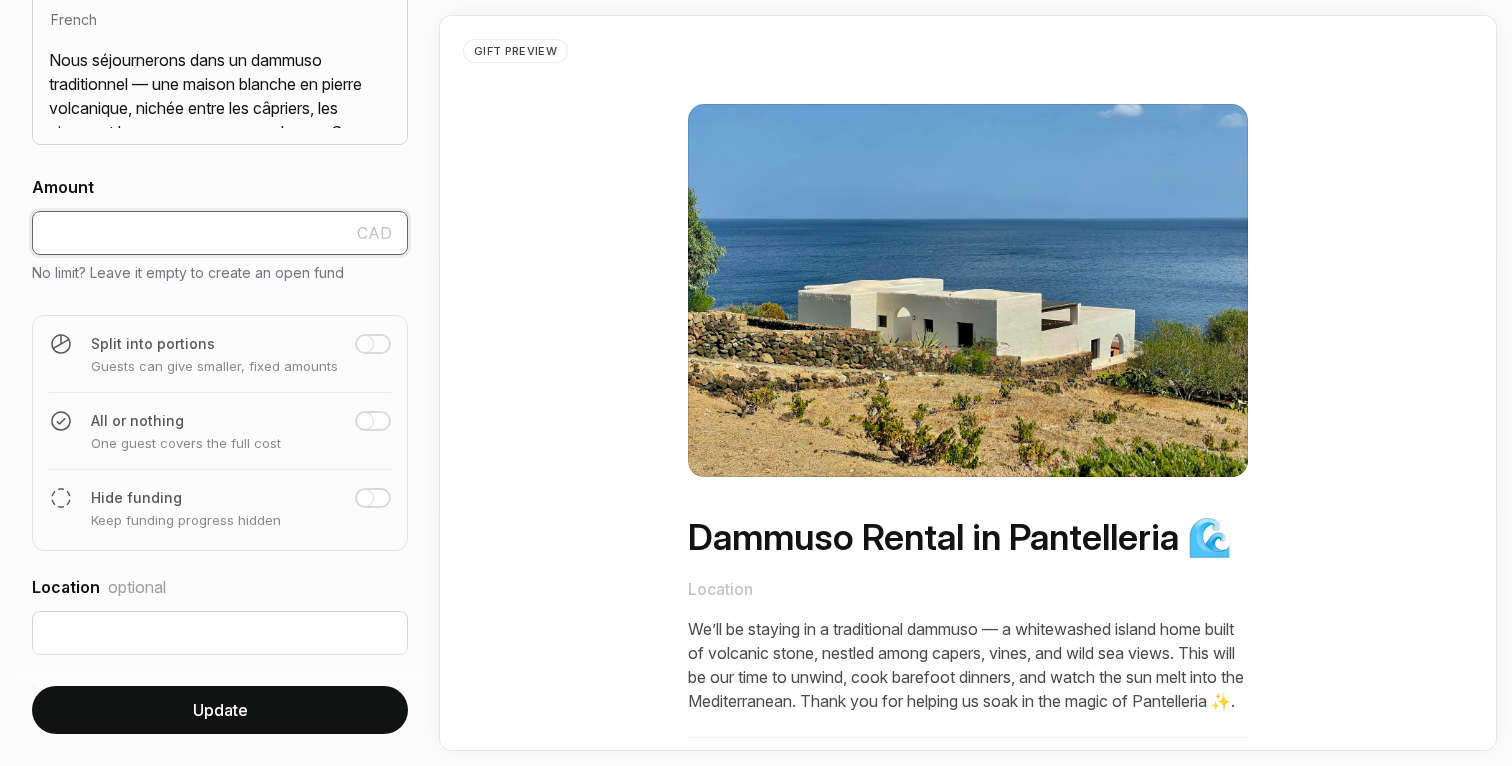 click on "[NUMBER]" at bounding box center (220, 233) 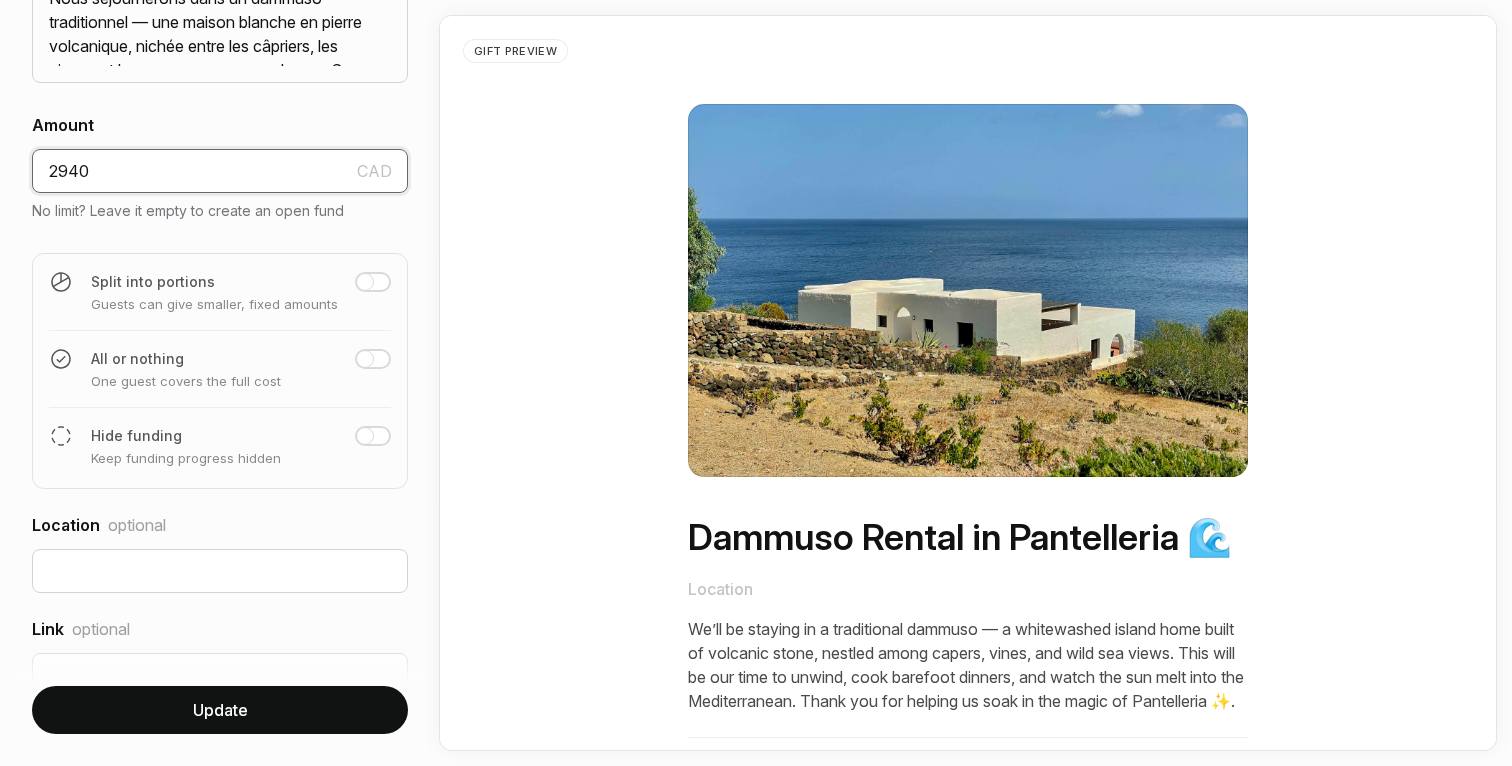 scroll, scrollTop: 928, scrollLeft: 0, axis: vertical 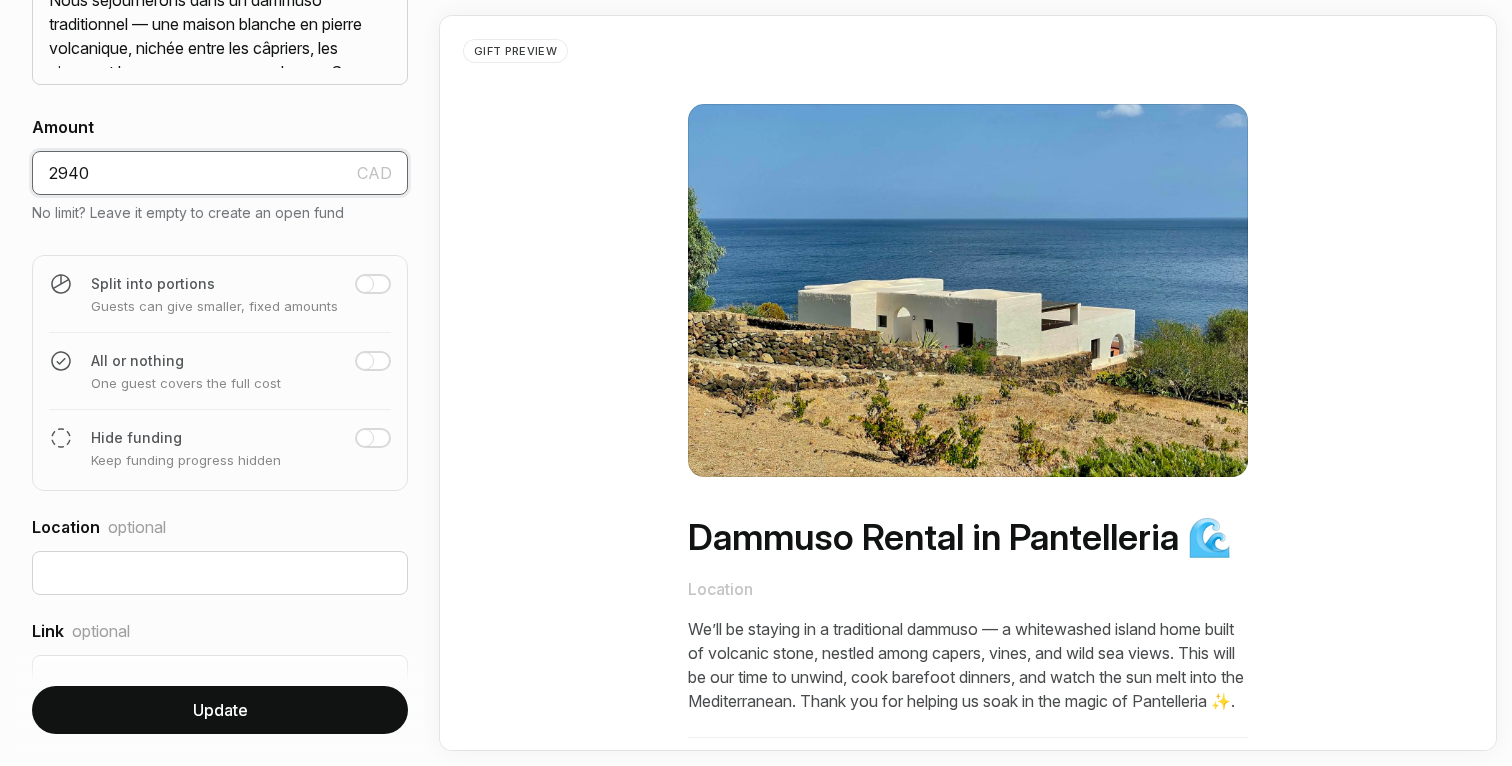 type on "2940" 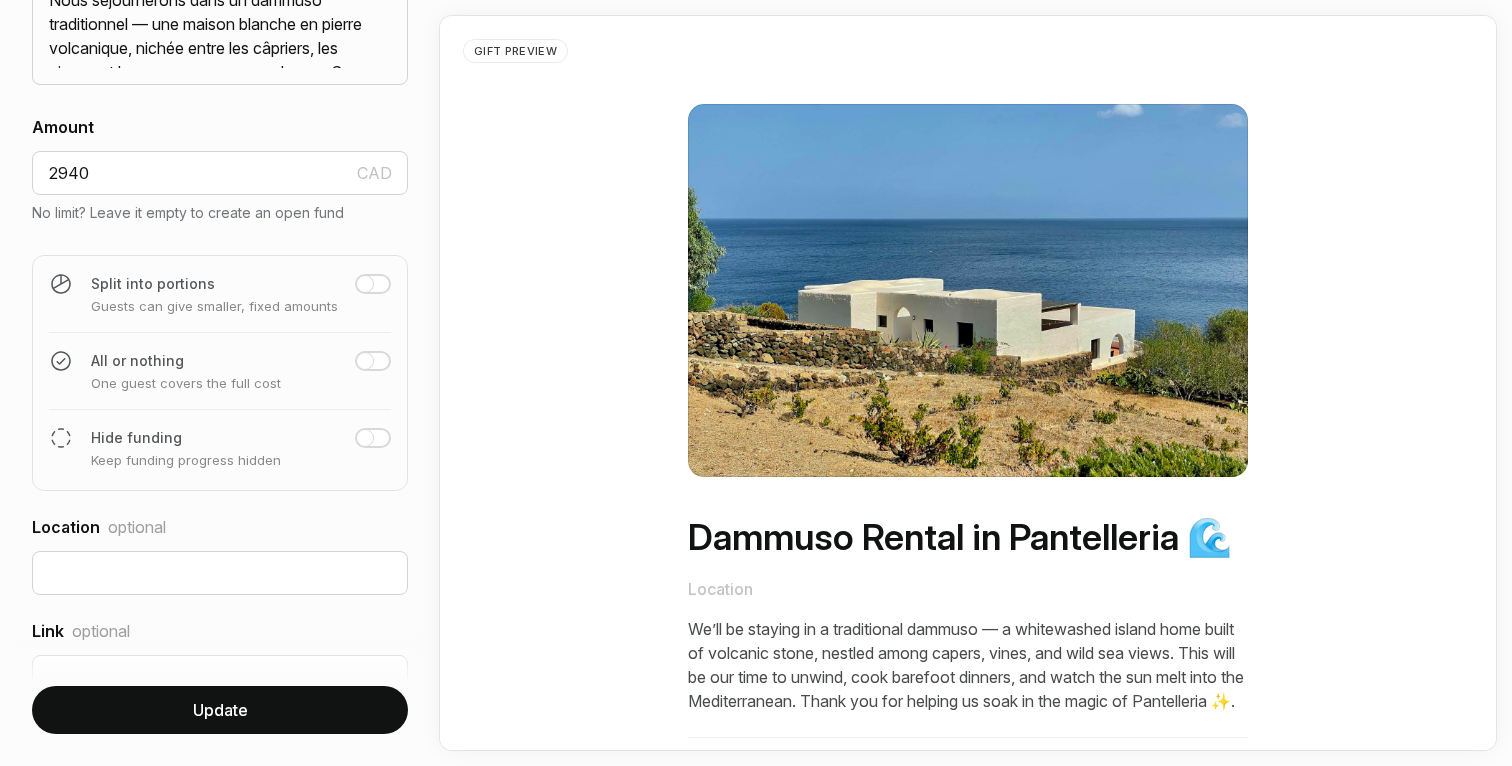 click on "Update" at bounding box center [220, 710] 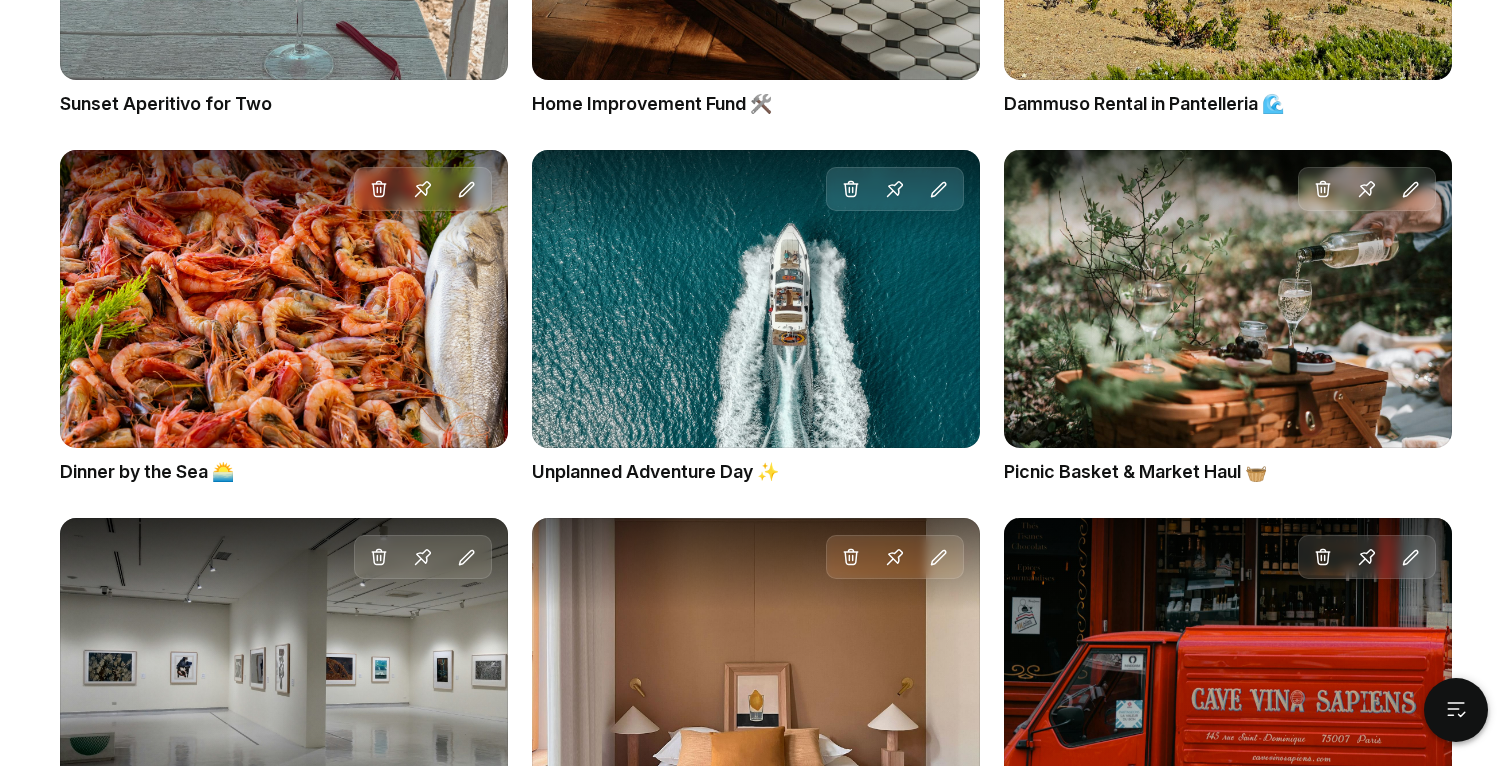 scroll, scrollTop: 3210, scrollLeft: 0, axis: vertical 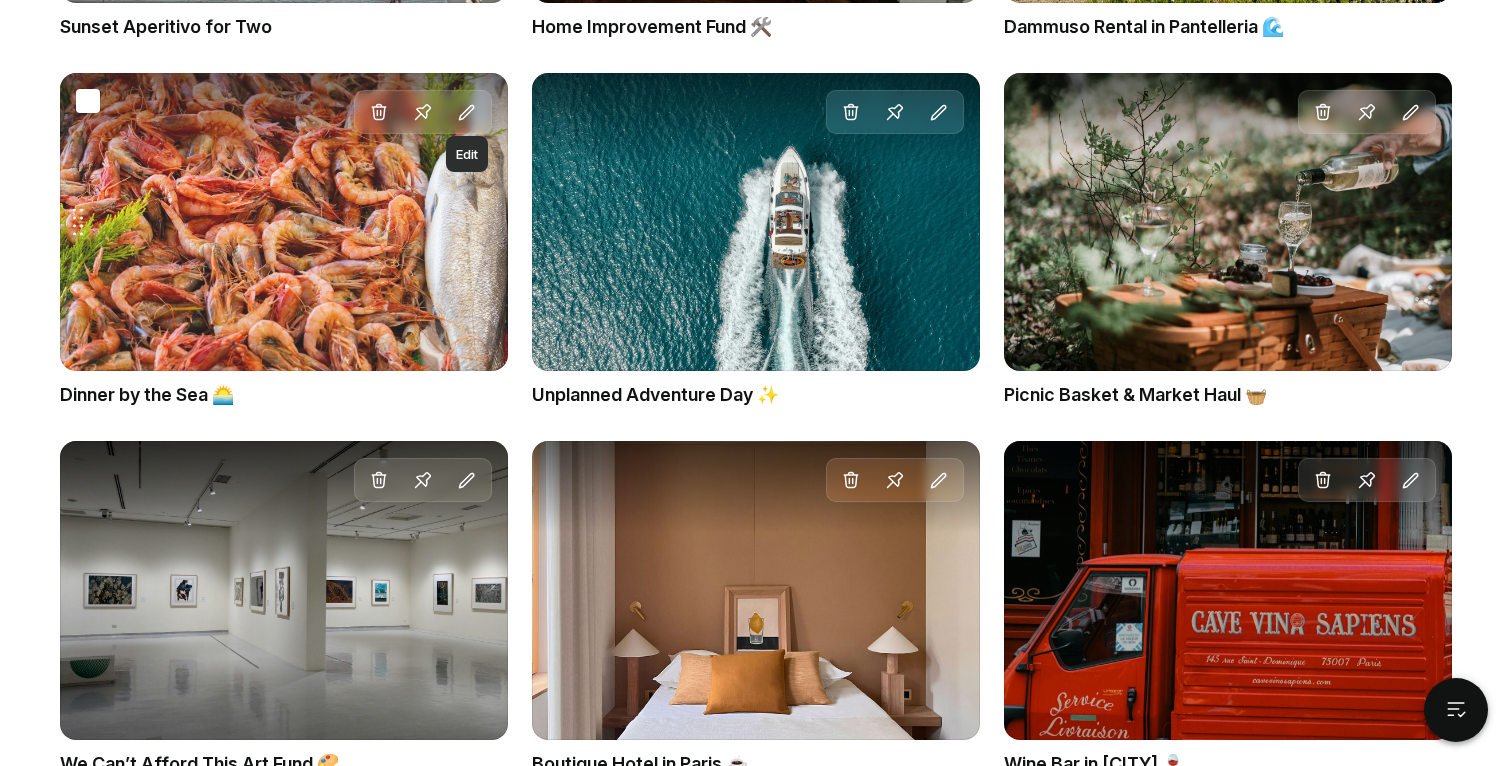 click at bounding box center [467, 113] 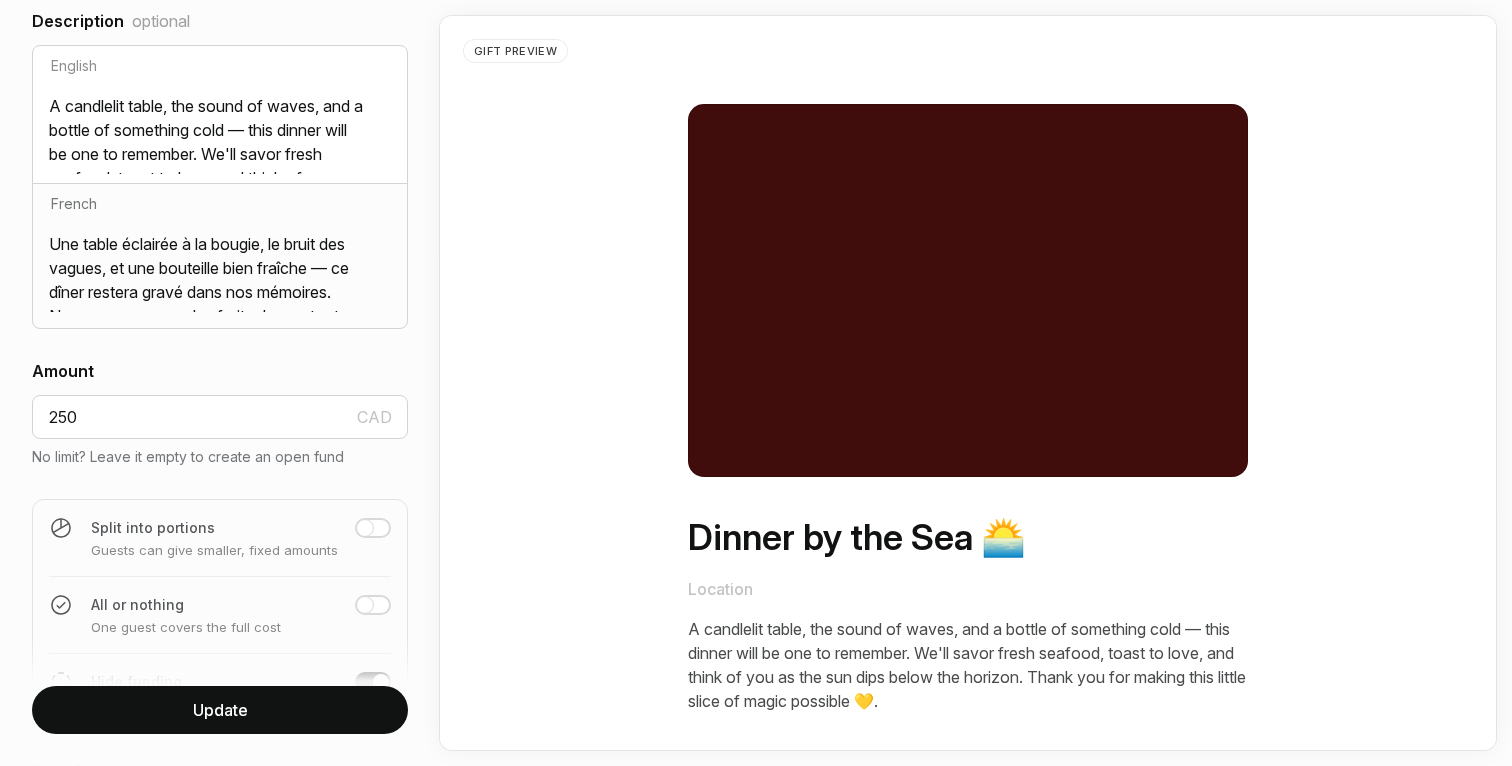 scroll, scrollTop: 780, scrollLeft: 0, axis: vertical 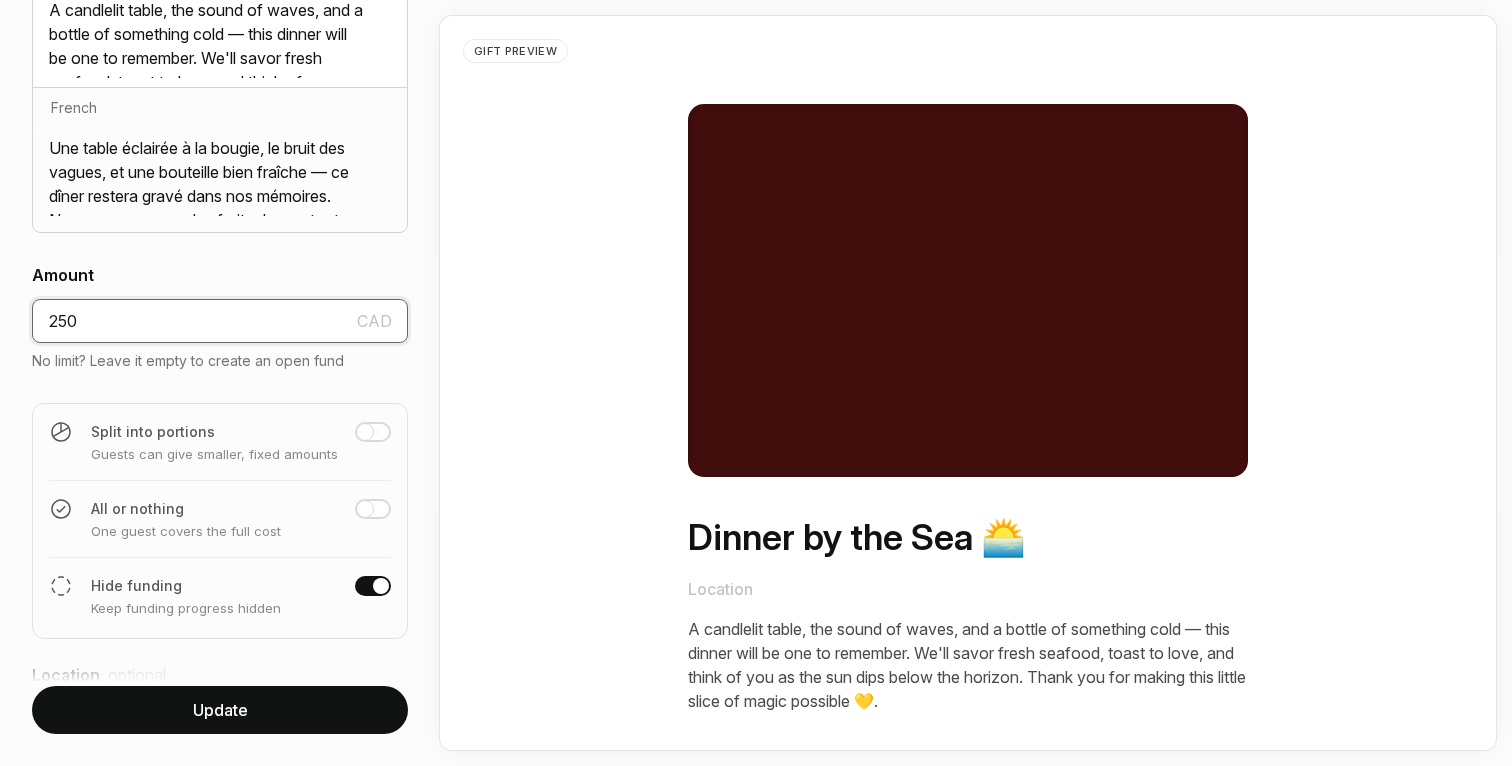 click on "250" at bounding box center (220, 321) 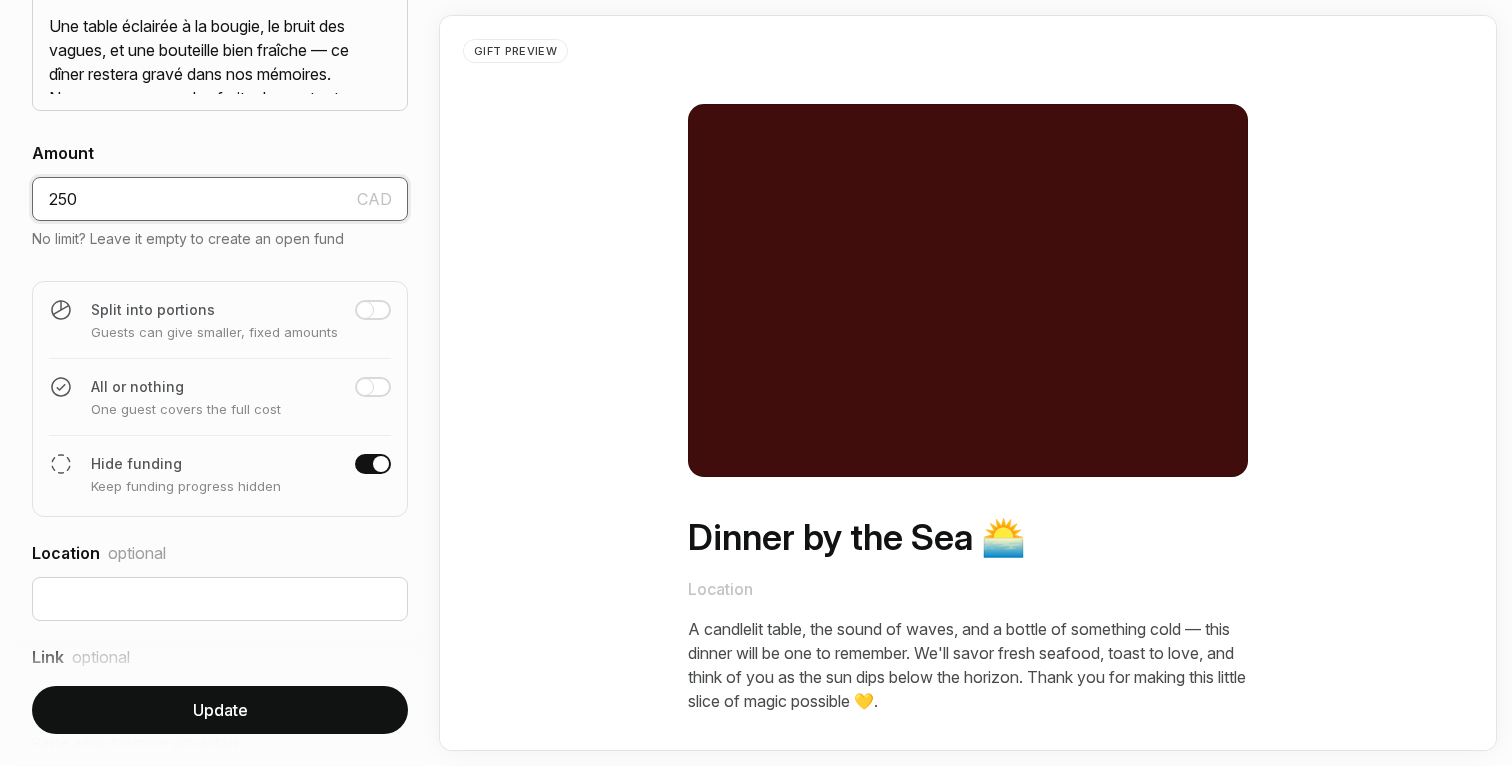 scroll, scrollTop: 894, scrollLeft: 0, axis: vertical 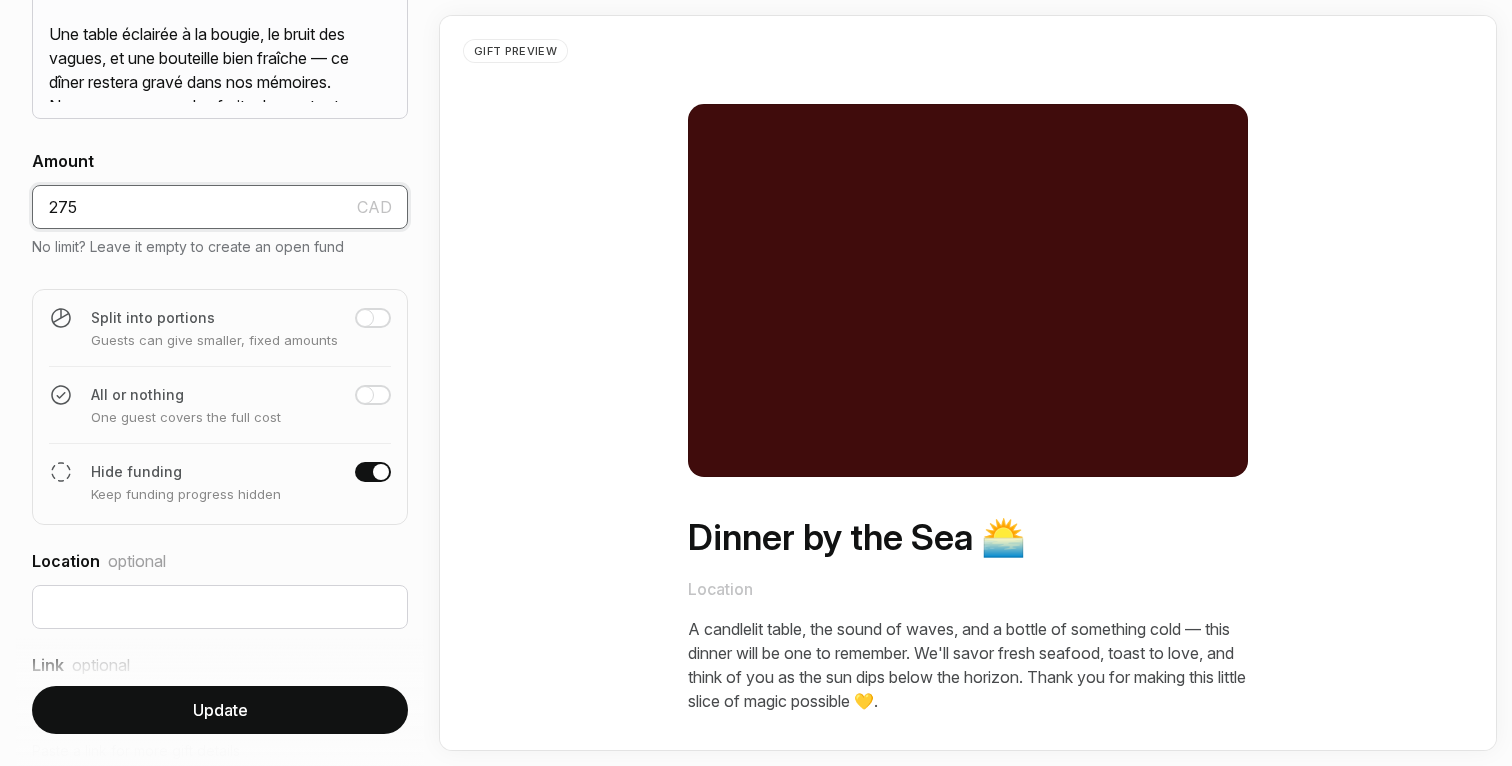 type on "275" 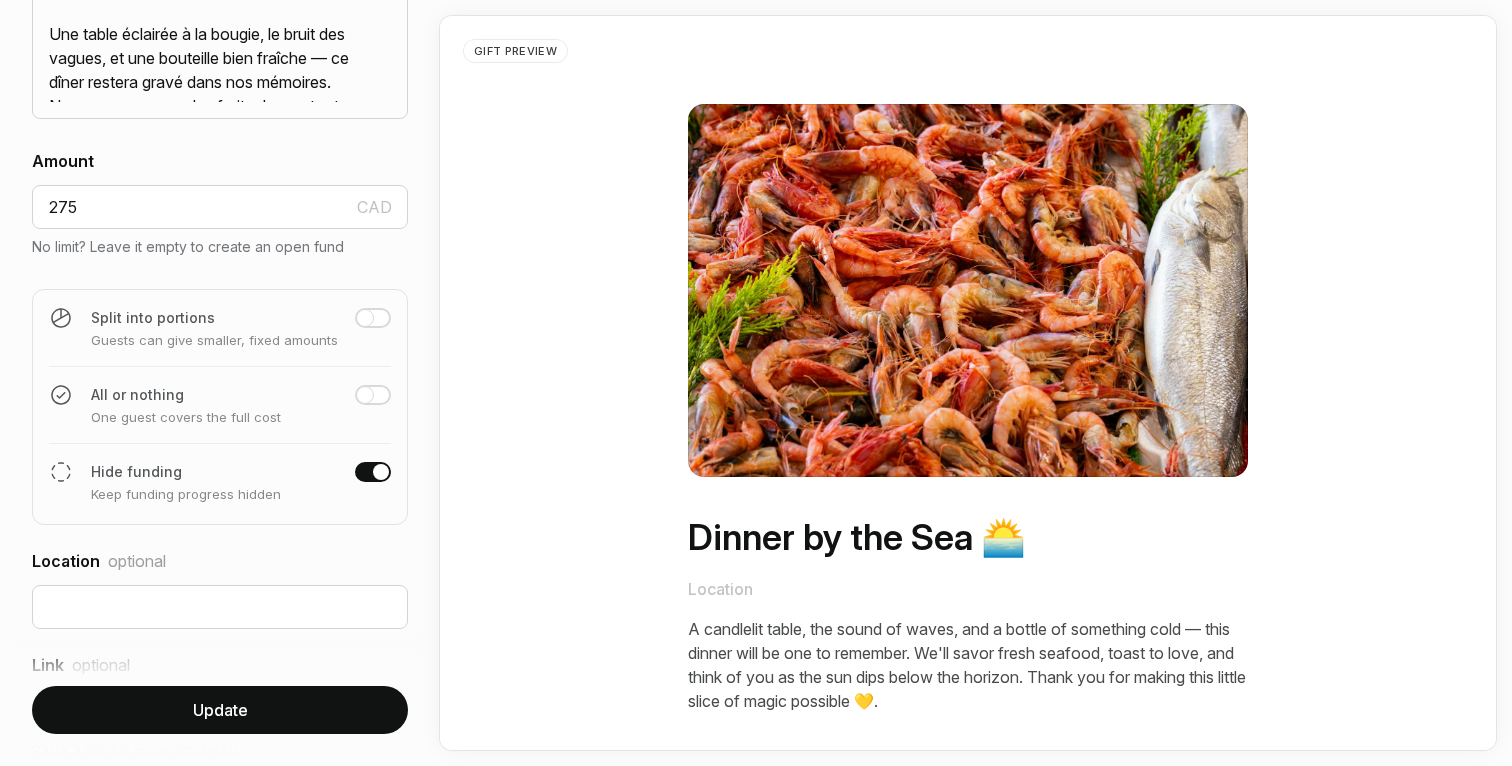 click on "Update" at bounding box center (220, 710) 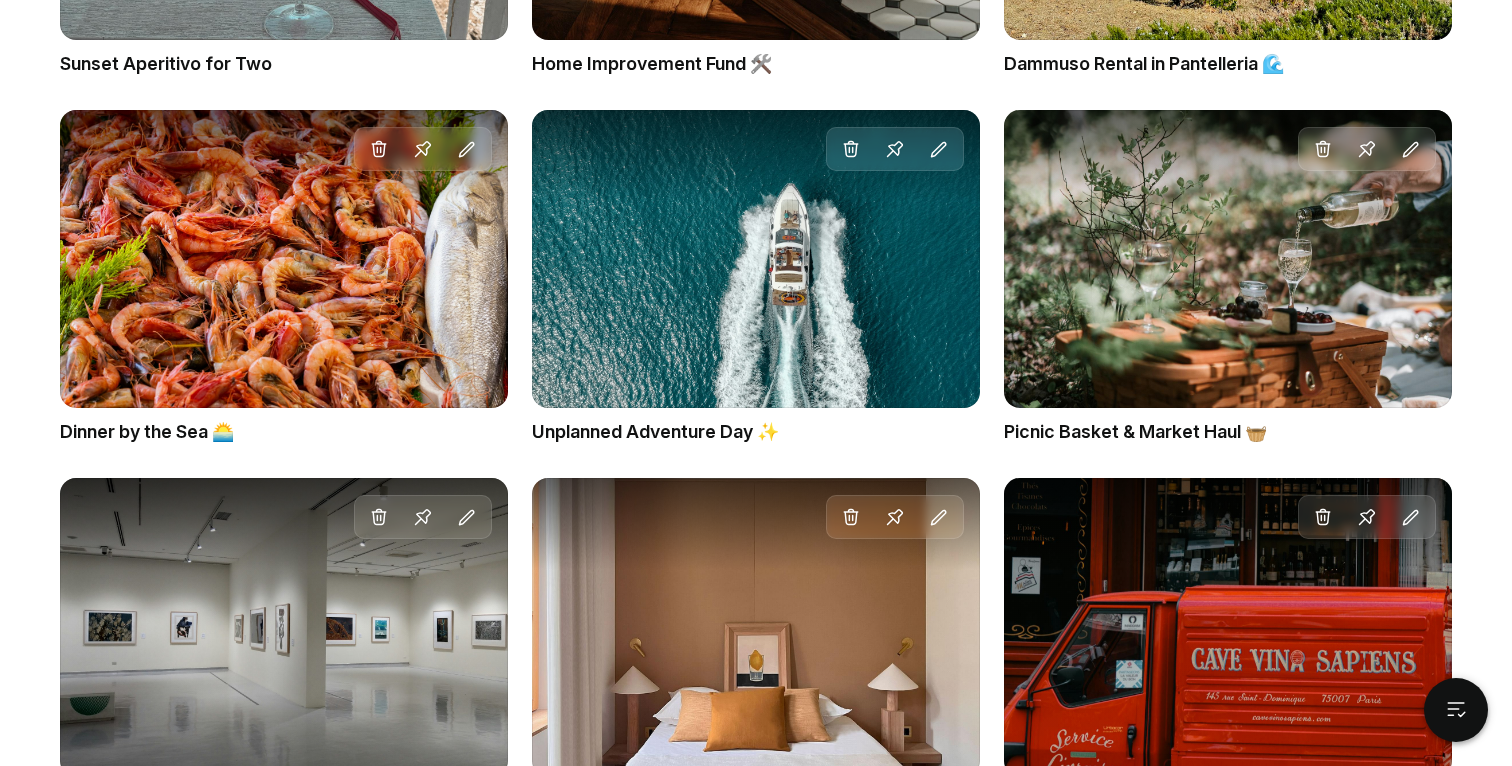 scroll, scrollTop: 3178, scrollLeft: 0, axis: vertical 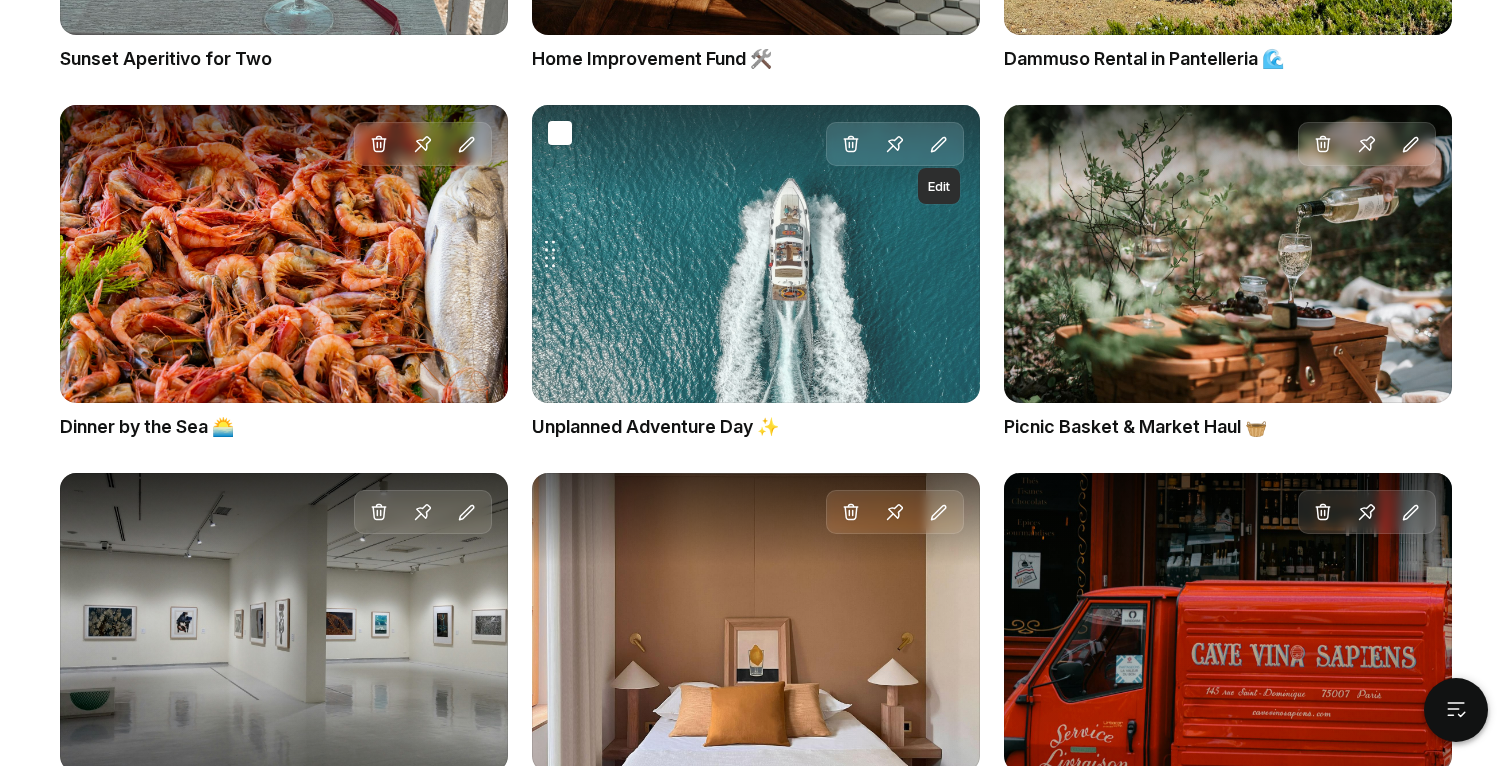 click at bounding box center [939, 146] 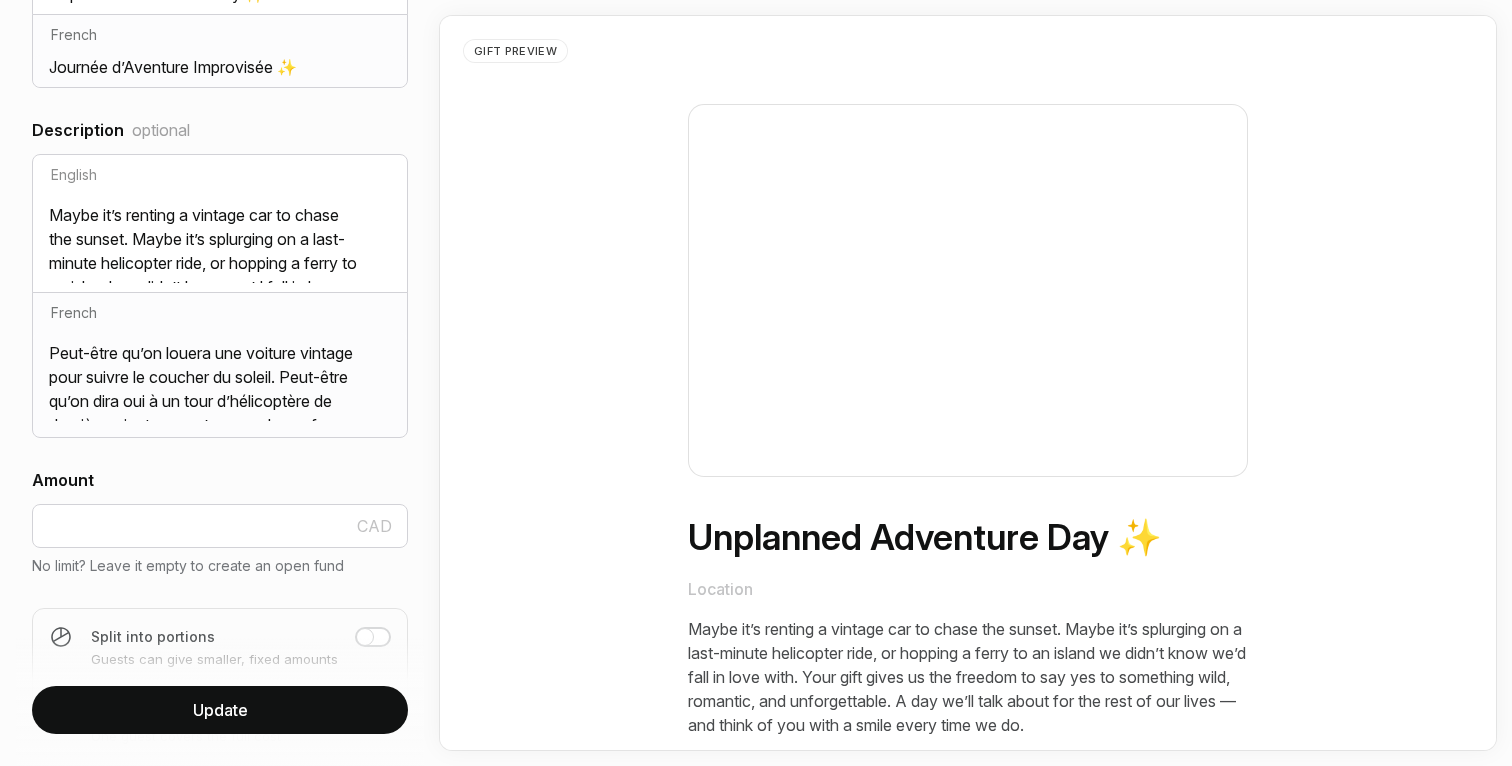 scroll, scrollTop: 1002, scrollLeft: 0, axis: vertical 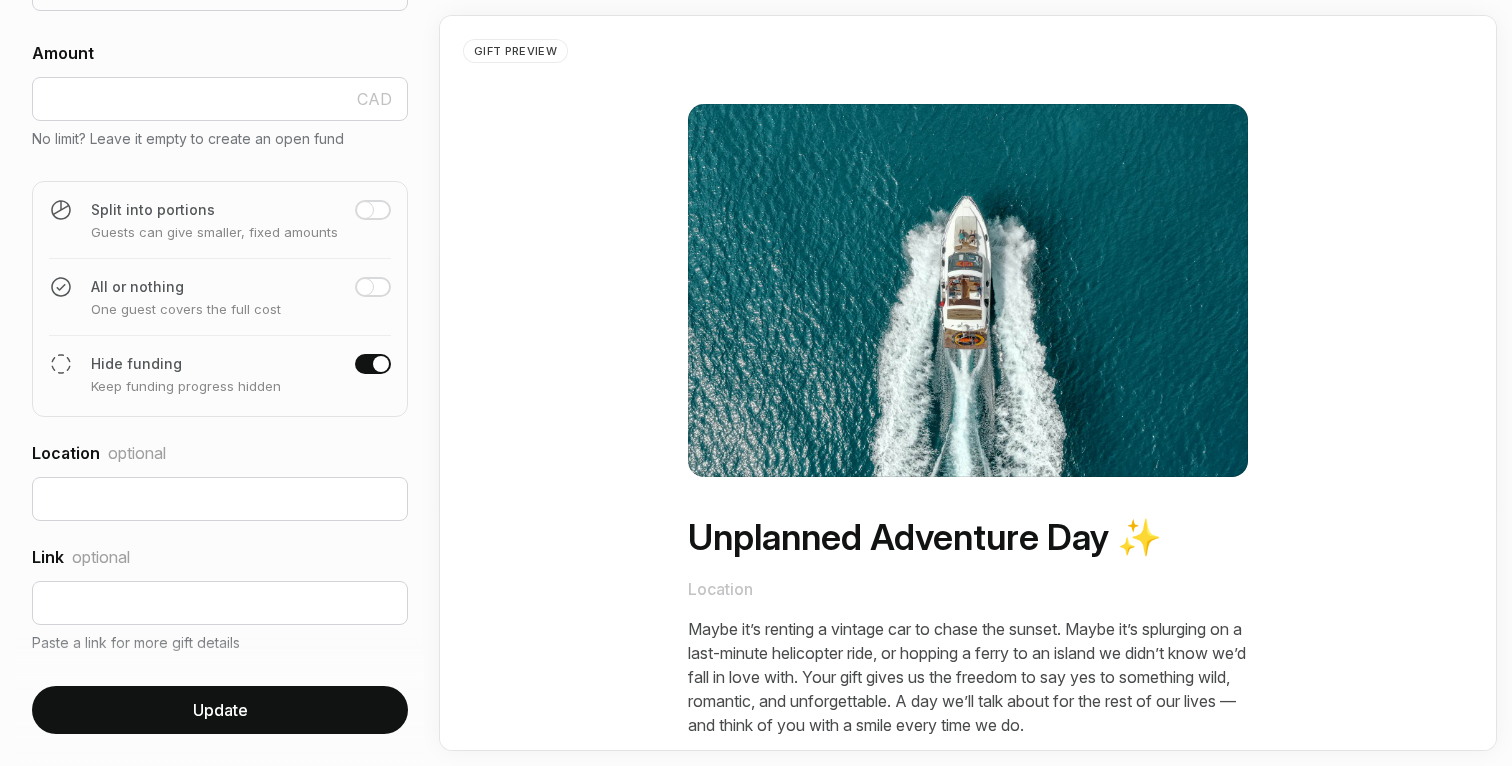click on "Update" at bounding box center (220, 710) 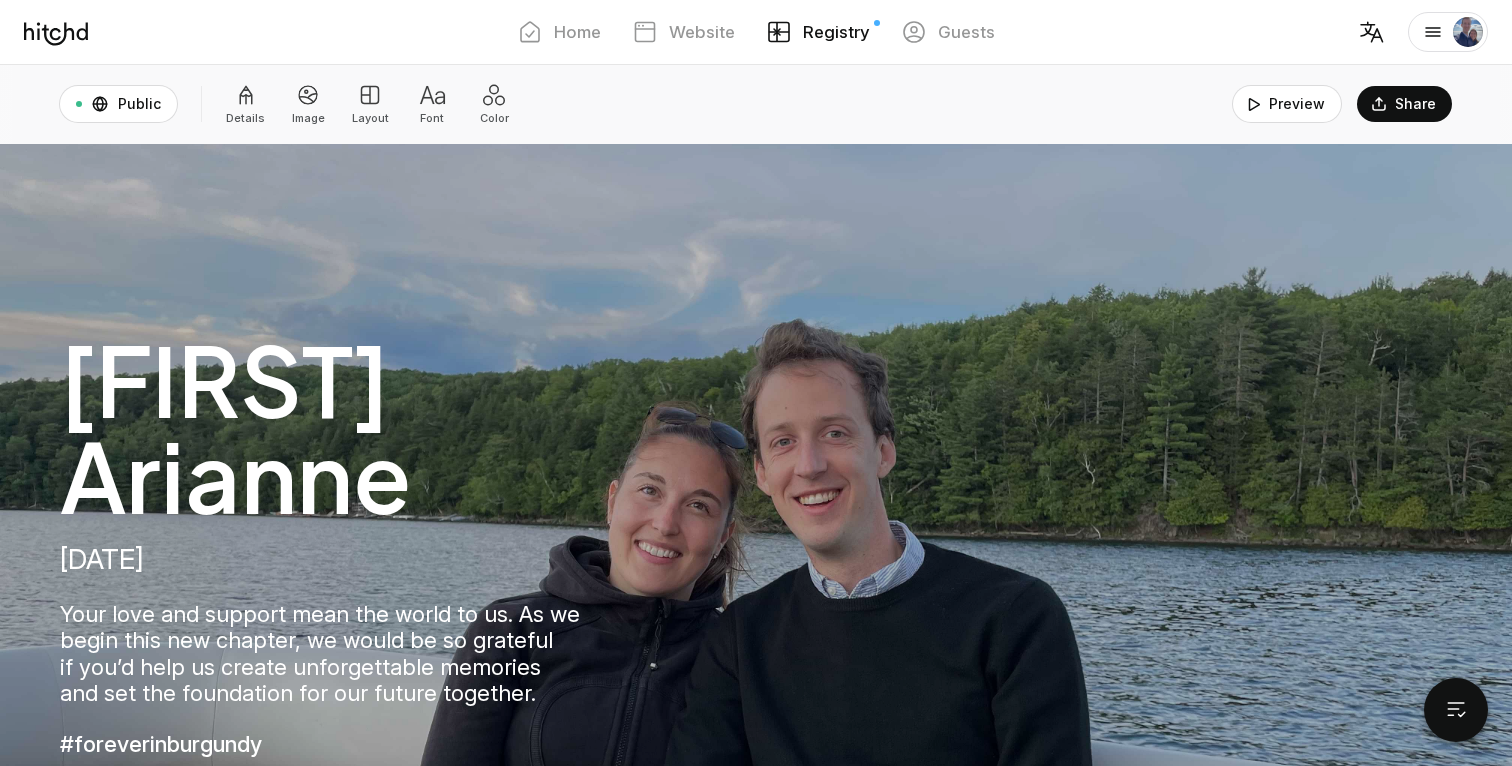 click on "[FIRST] & [FIRST]" at bounding box center [756, 421] 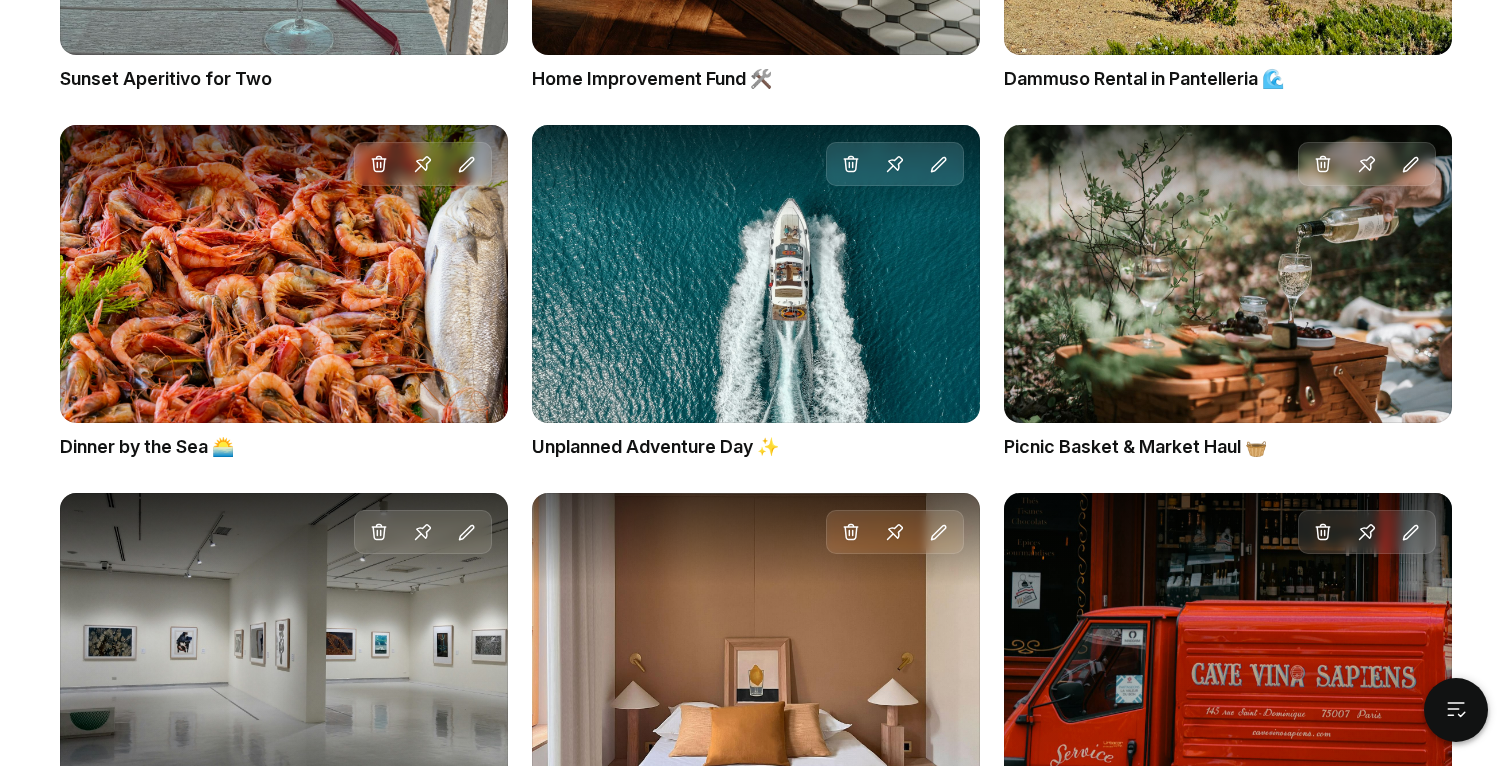 scroll, scrollTop: 3162, scrollLeft: 0, axis: vertical 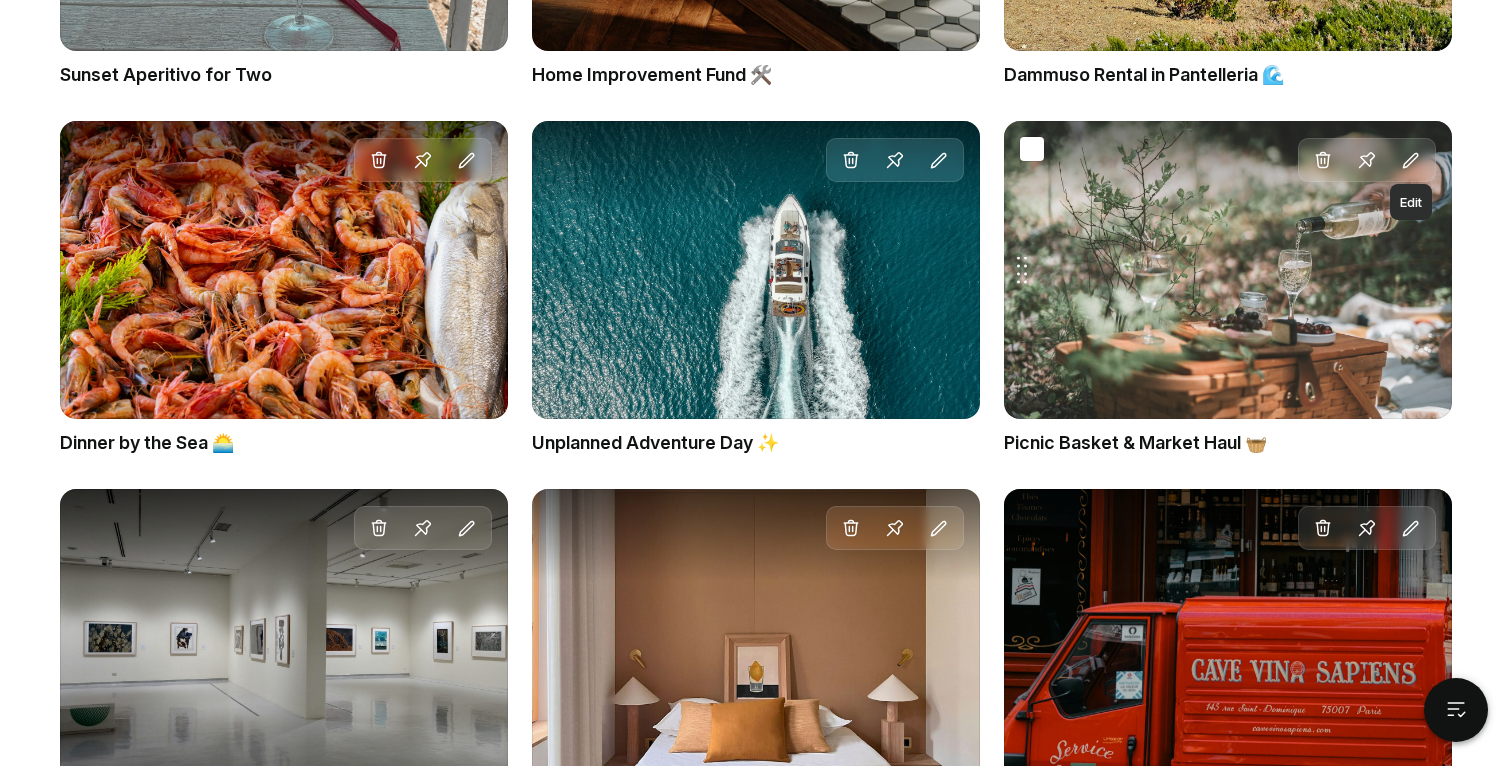 click at bounding box center (1411, 161) 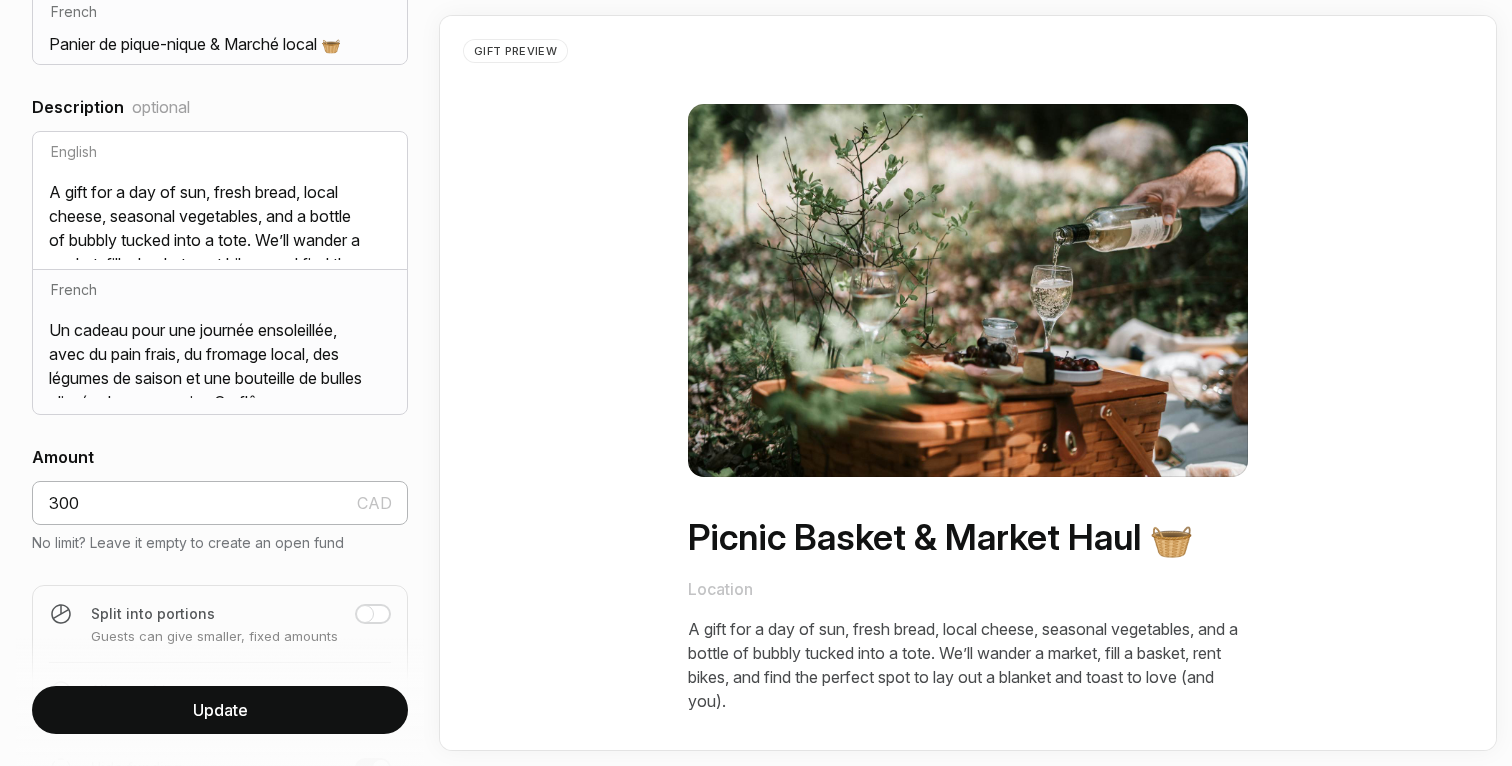 scroll, scrollTop: 0, scrollLeft: 0, axis: both 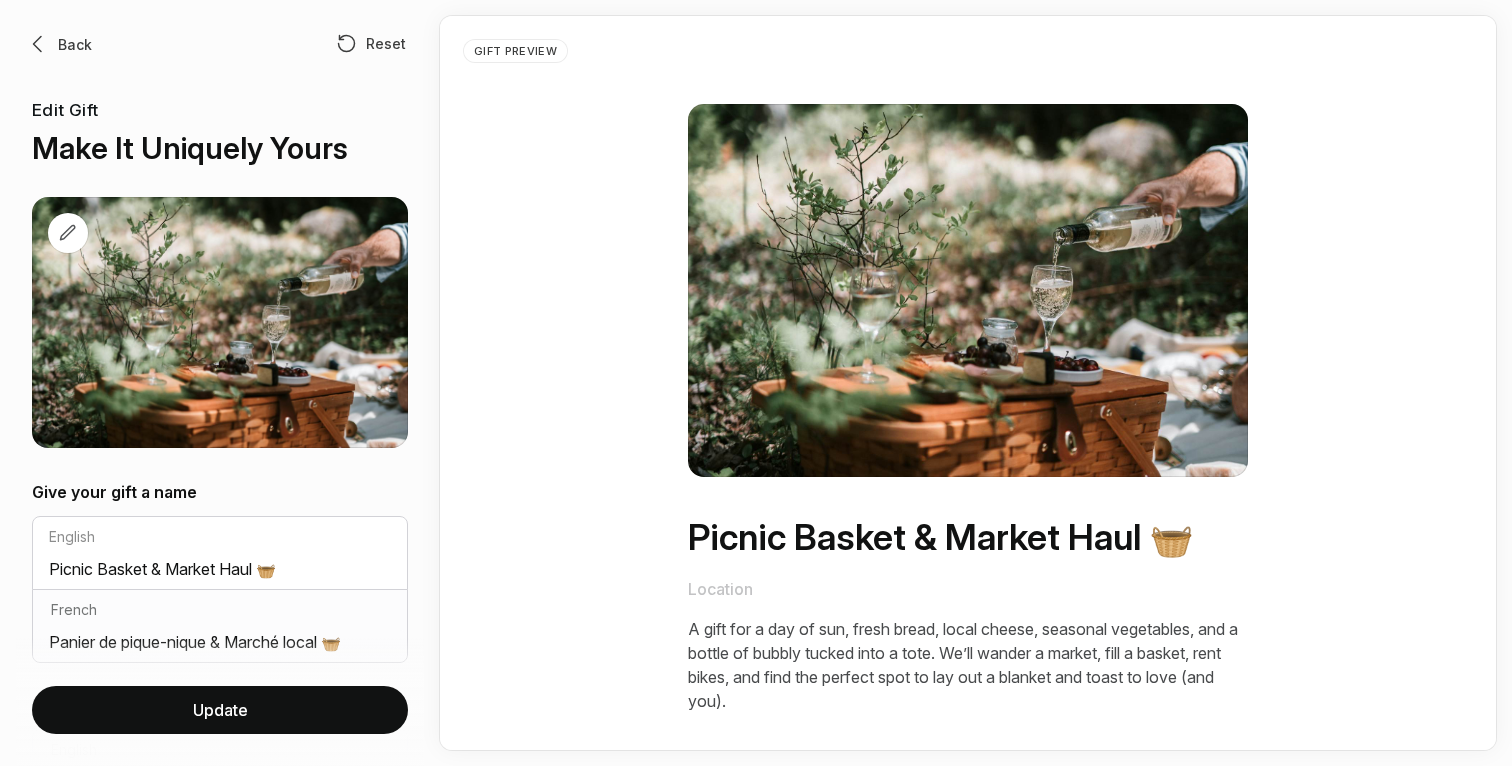 click on "Back
Reset
Edit Gift
Make It Uniquely Yours" at bounding box center [220, 240] 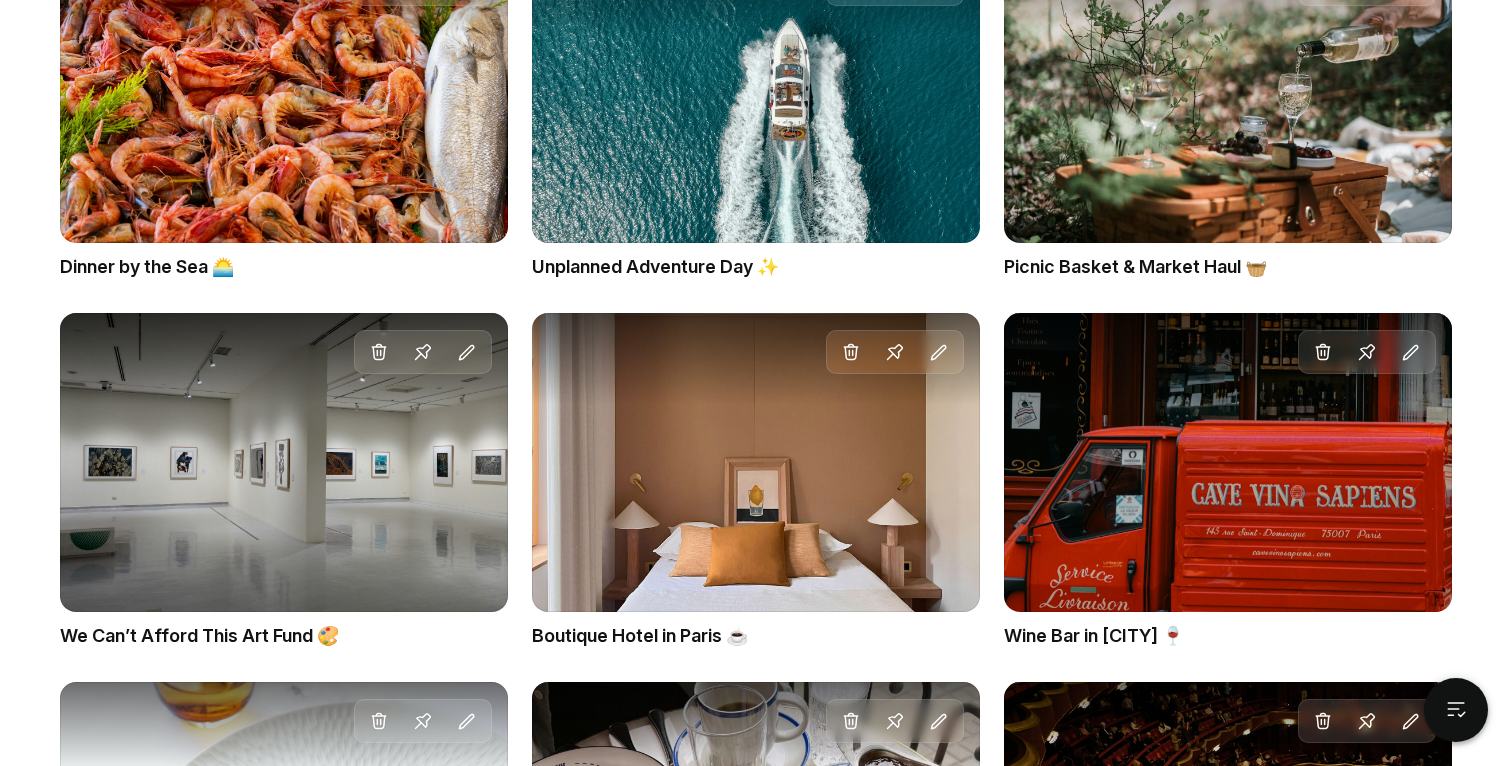 scroll, scrollTop: 3281, scrollLeft: 0, axis: vertical 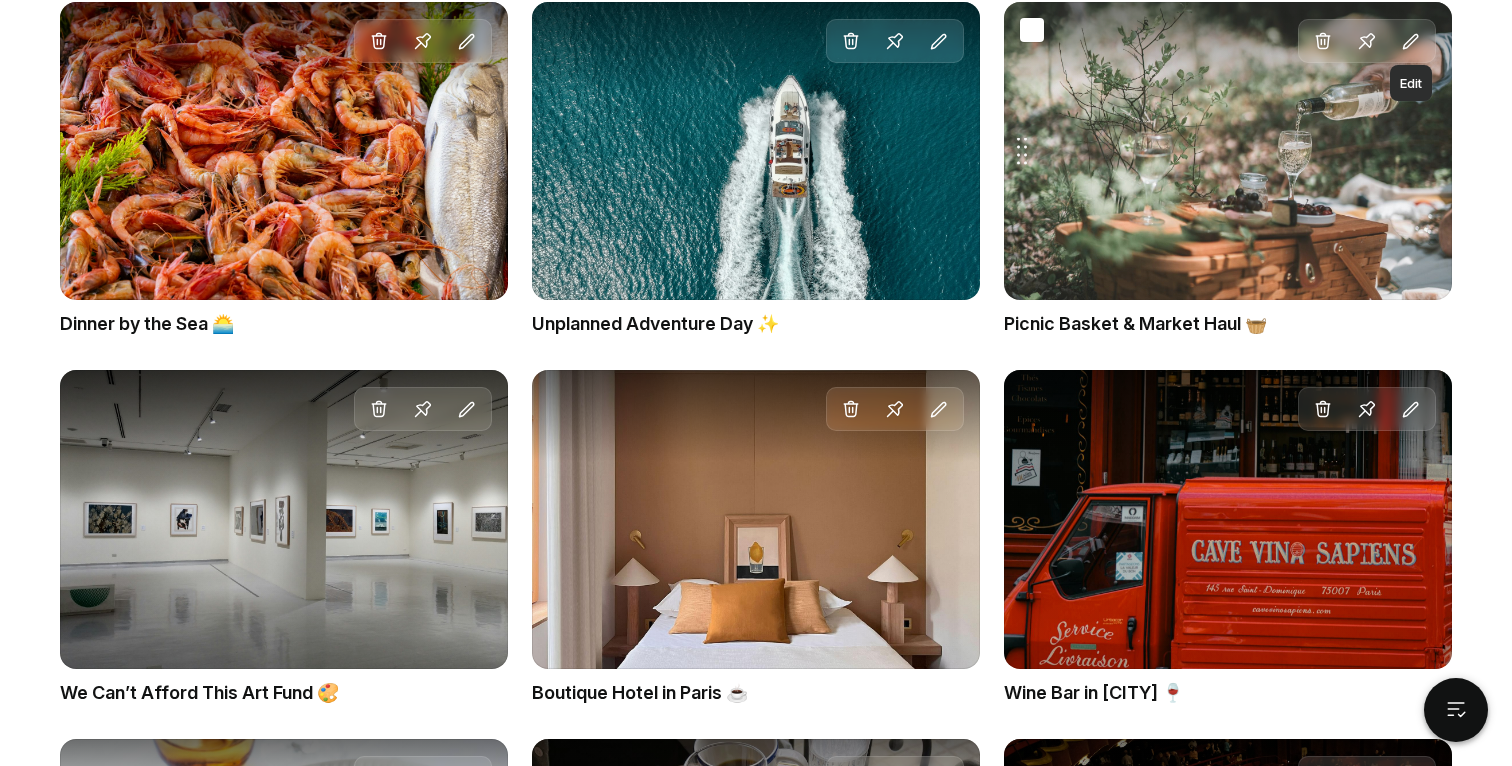 click at bounding box center (1411, 42) 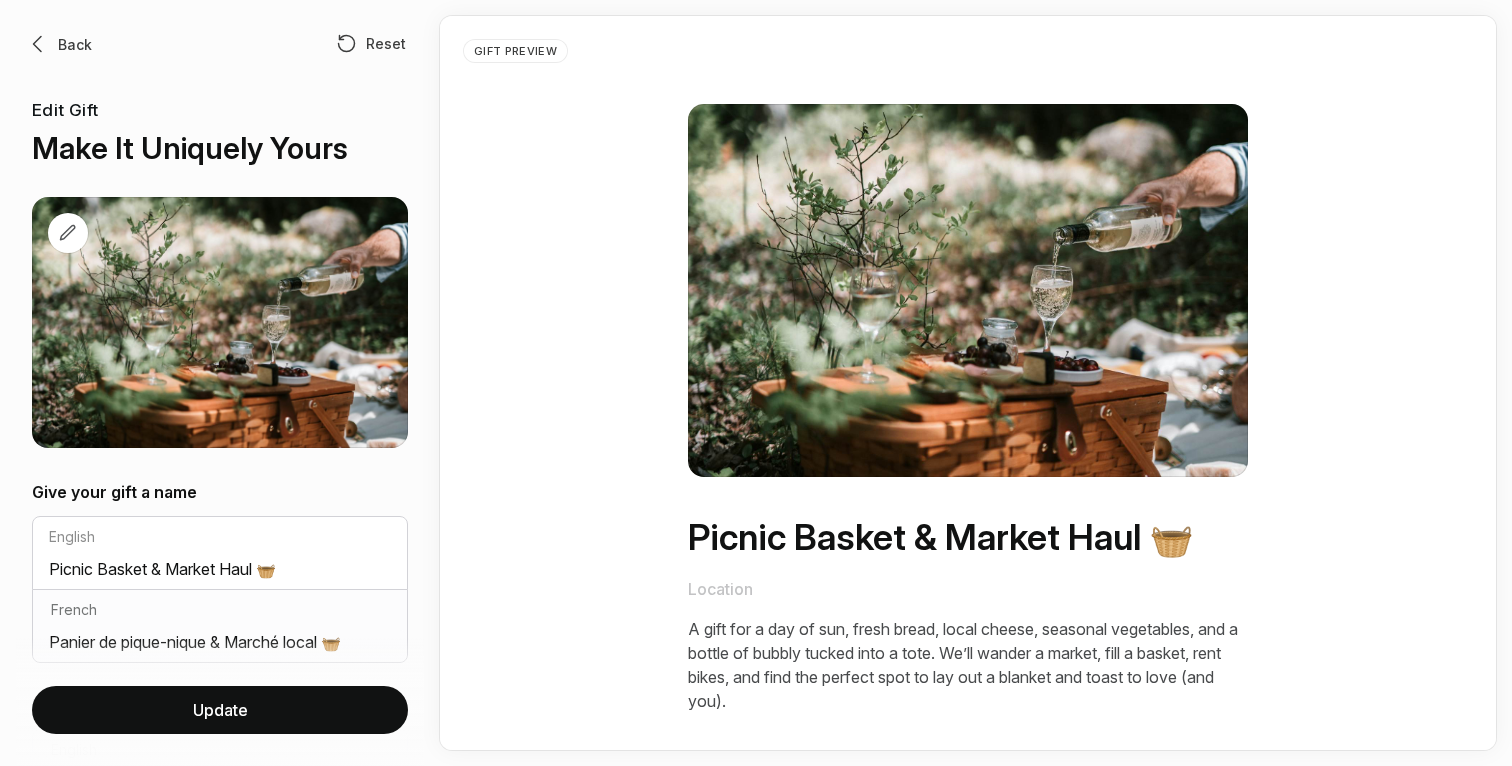 scroll, scrollTop: 0, scrollLeft: 0, axis: both 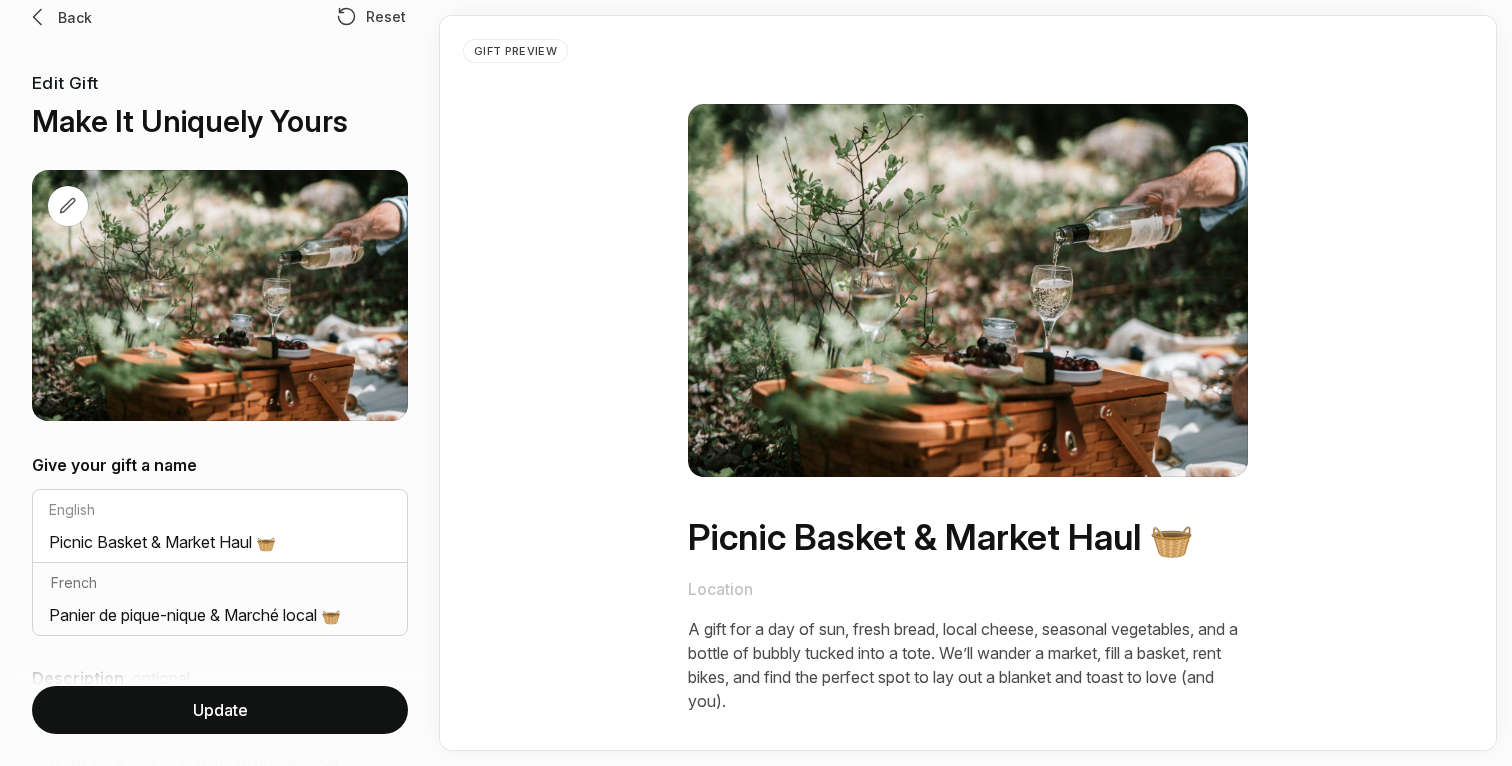 click on "Back
Reset
Edit Gift
Make It Uniquely Yours" at bounding box center [220, 213] 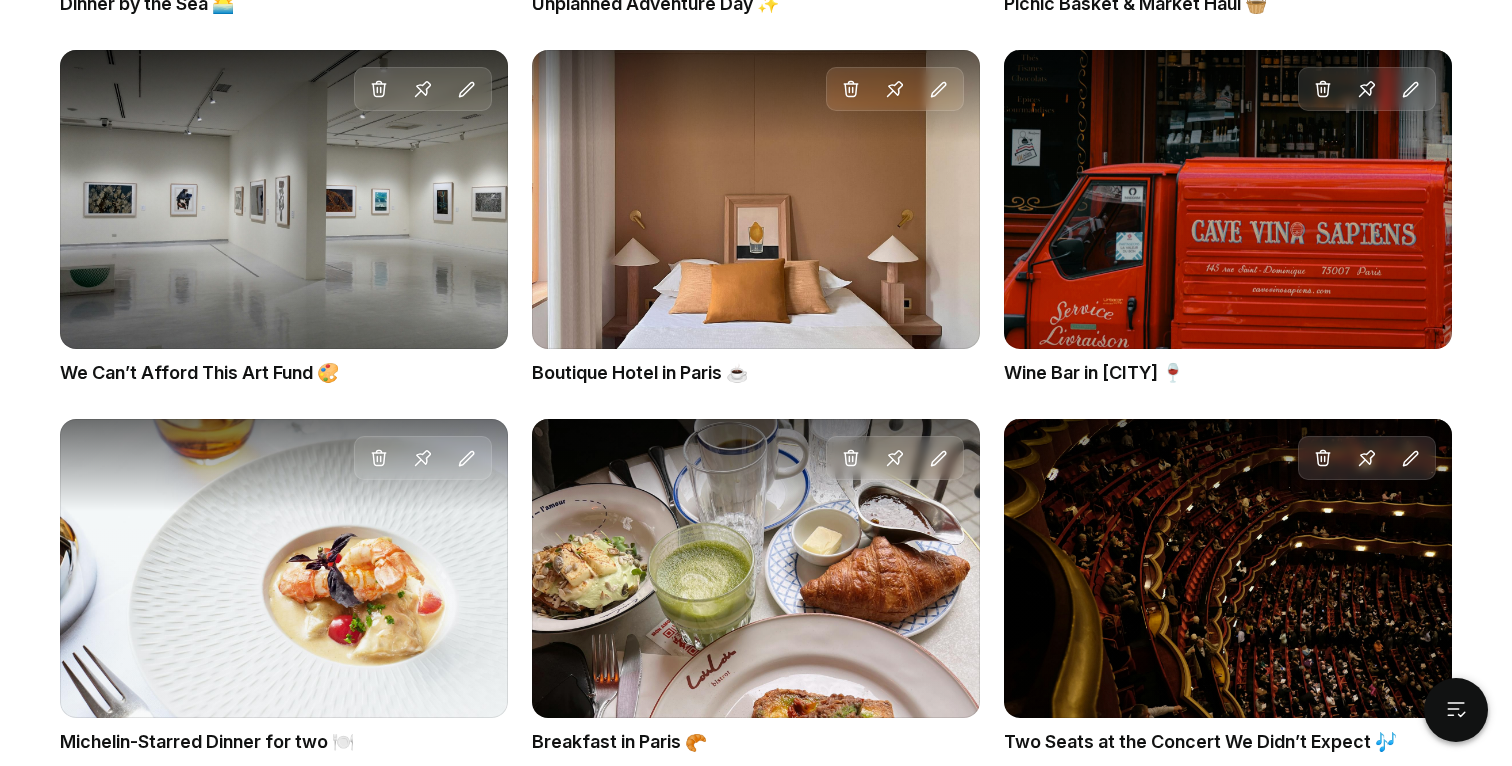 scroll, scrollTop: 3601, scrollLeft: 0, axis: vertical 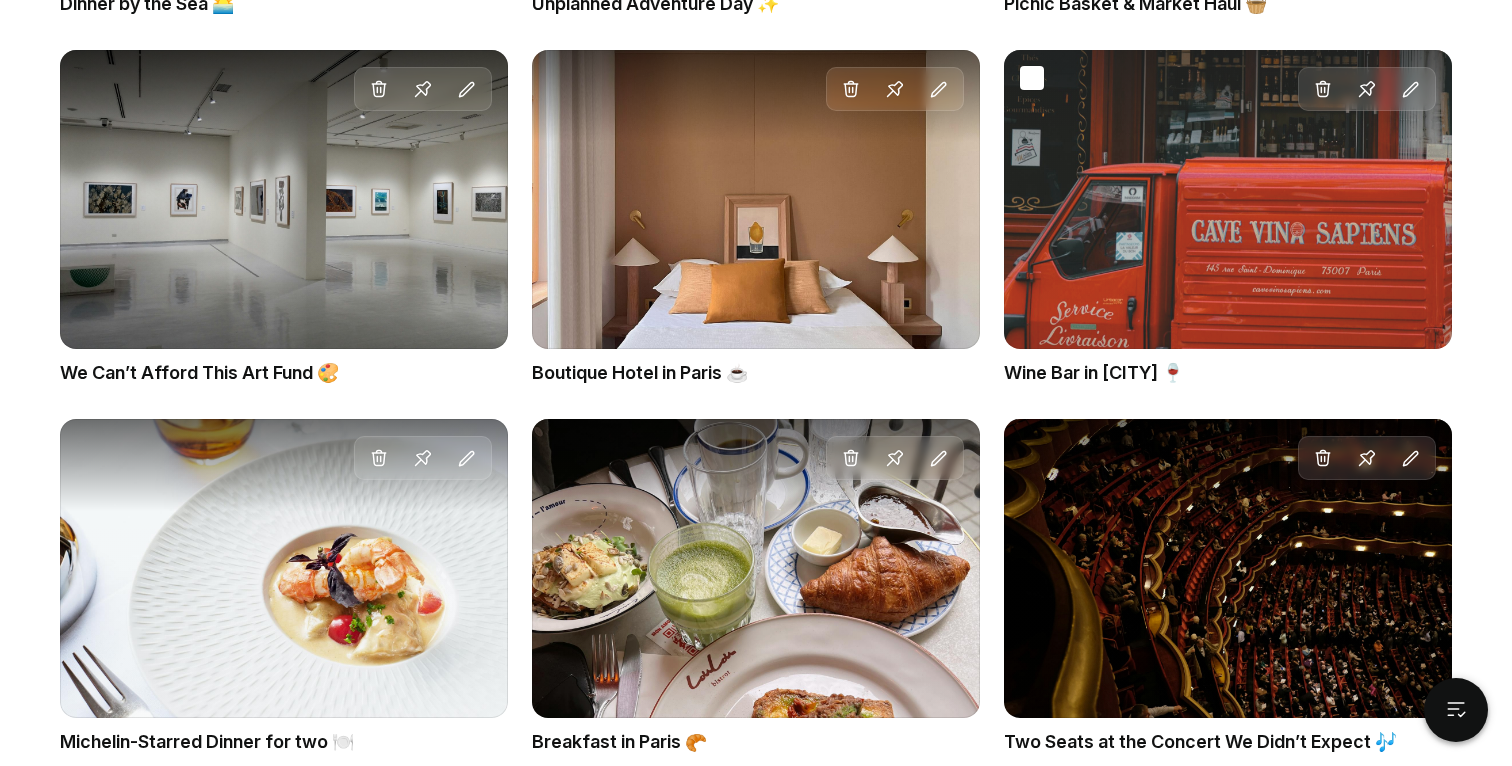 click on "Wine Bar in [CITY] 🍷" at bounding box center (1228, 373) 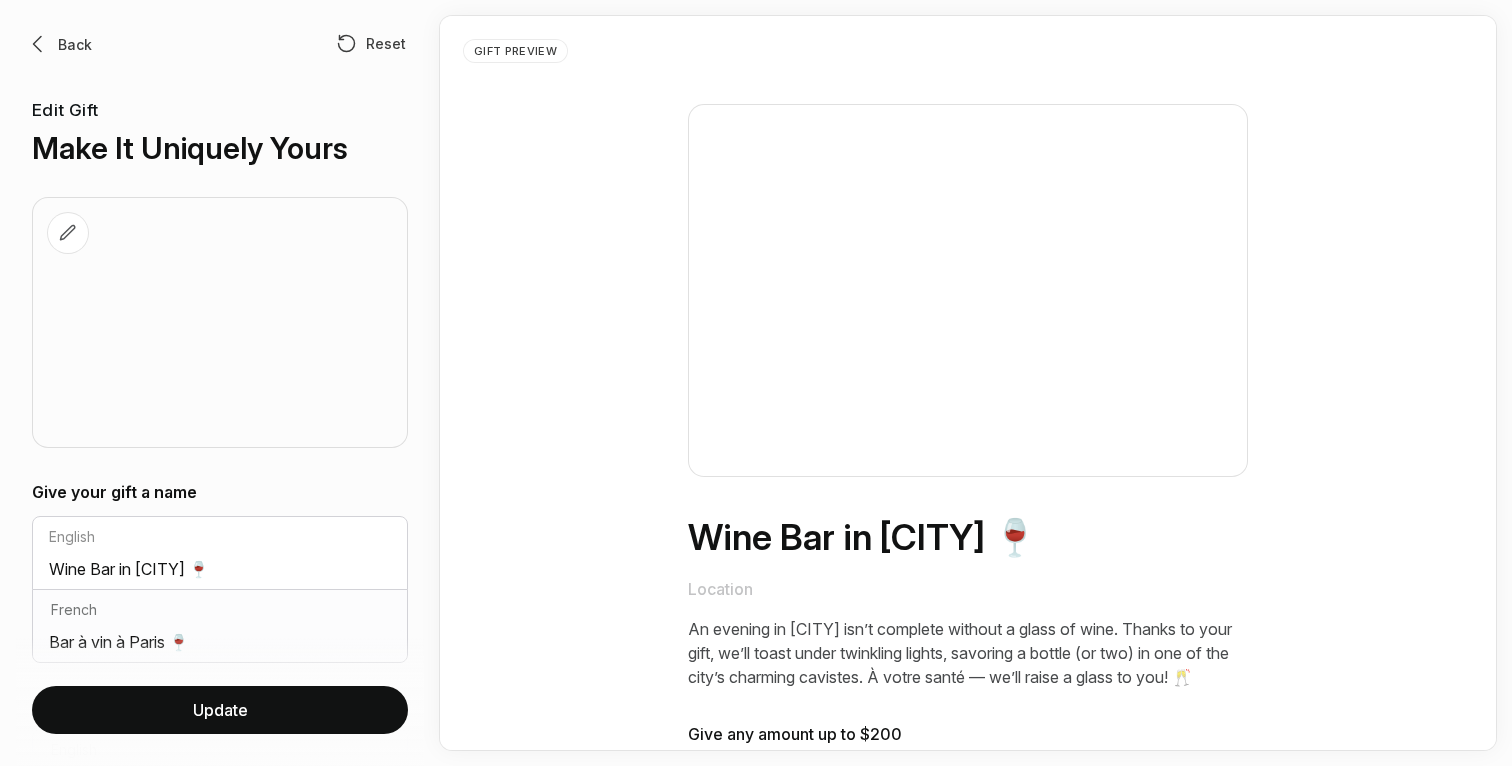 scroll, scrollTop: 0, scrollLeft: 0, axis: both 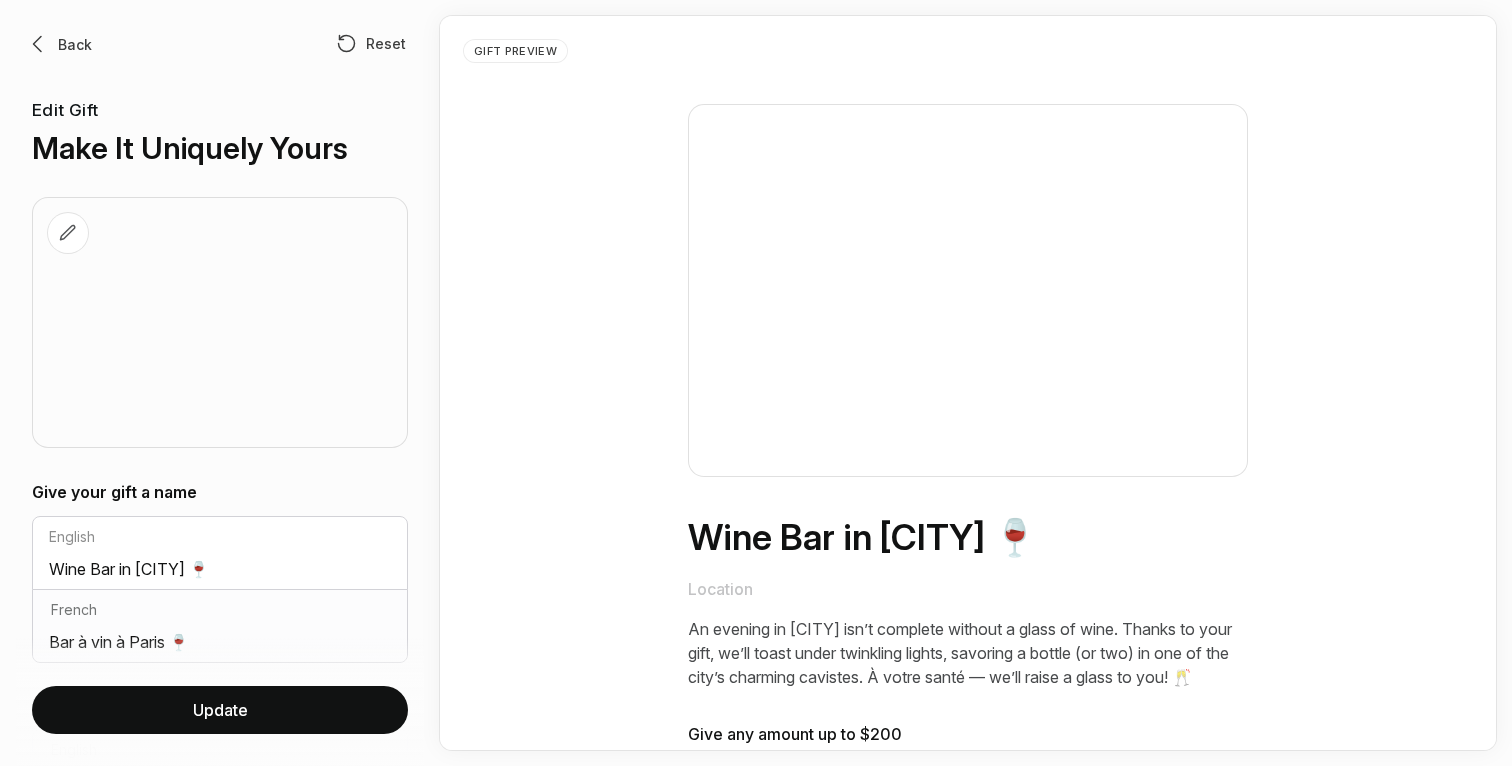 click at bounding box center [38, 44] 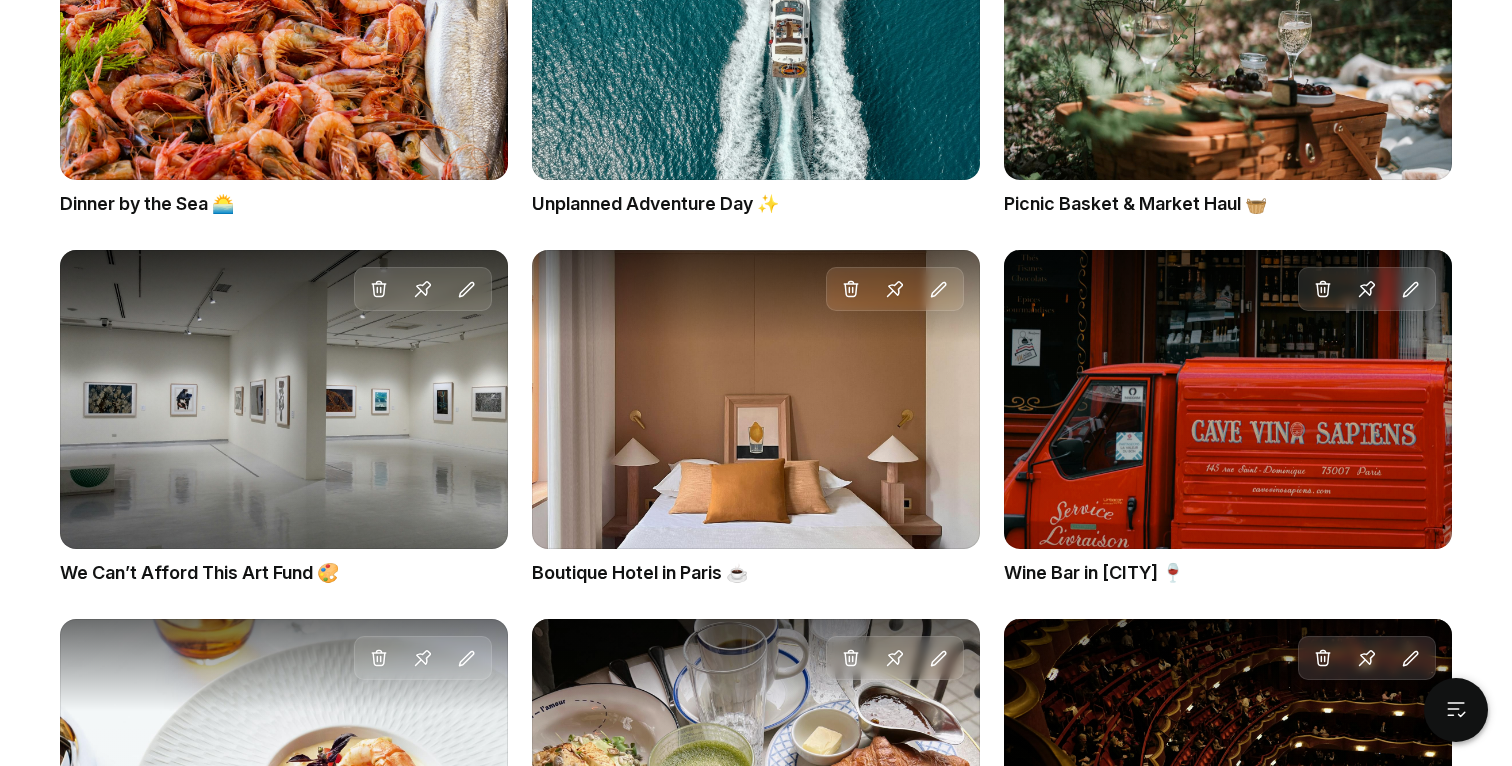 scroll, scrollTop: 3402, scrollLeft: 0, axis: vertical 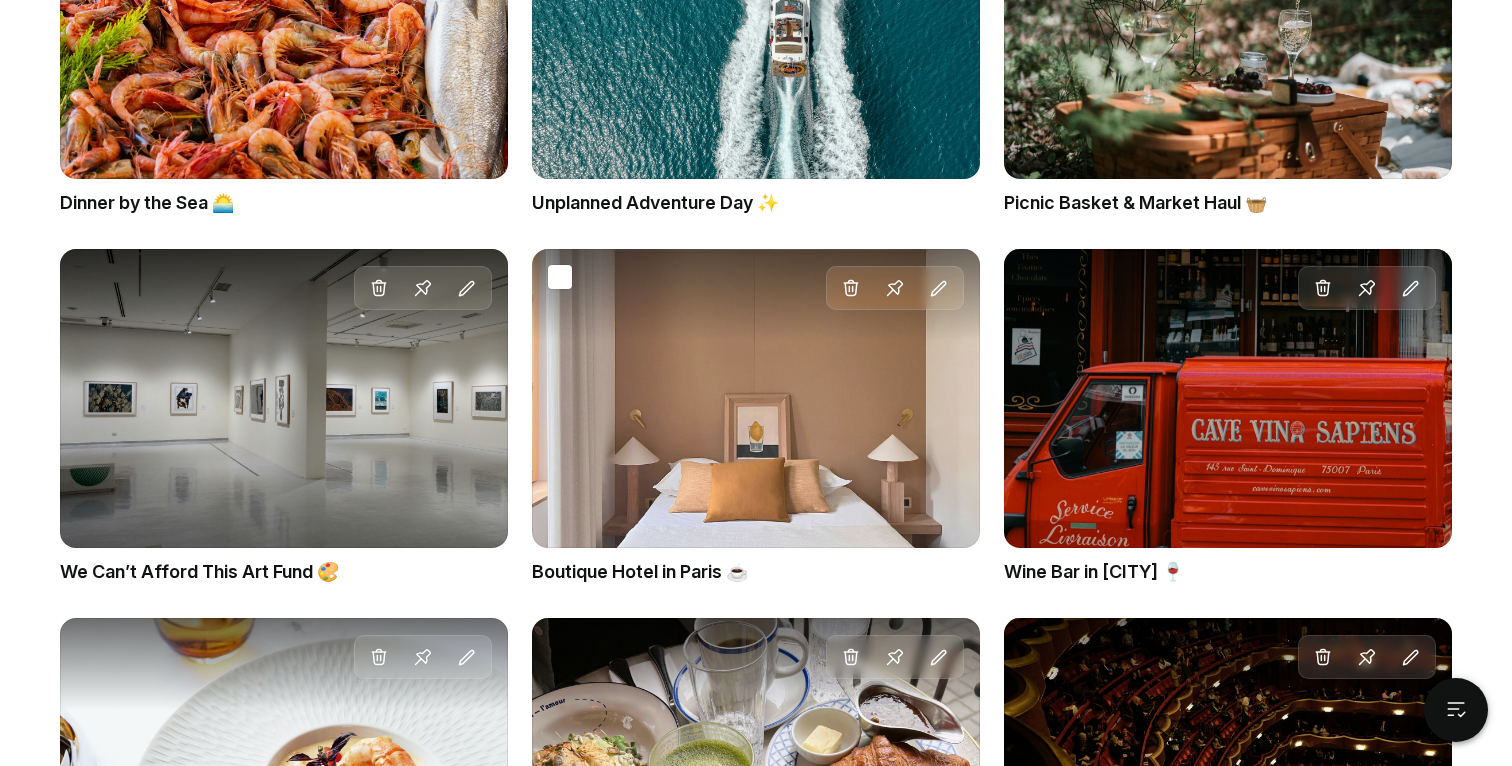 click on "Boutique Hotel in Paris ☕" at bounding box center [756, 572] 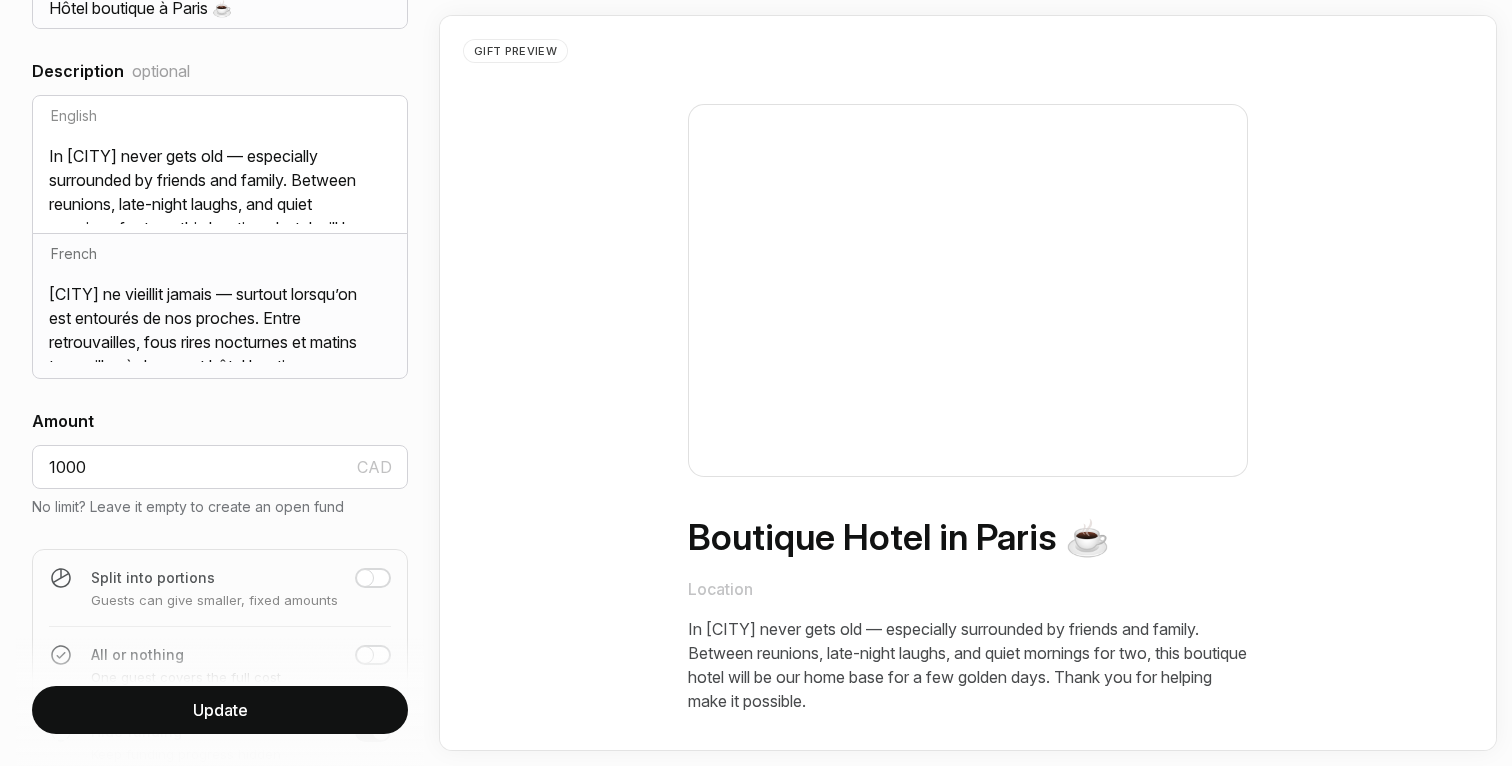 scroll, scrollTop: 0, scrollLeft: 0, axis: both 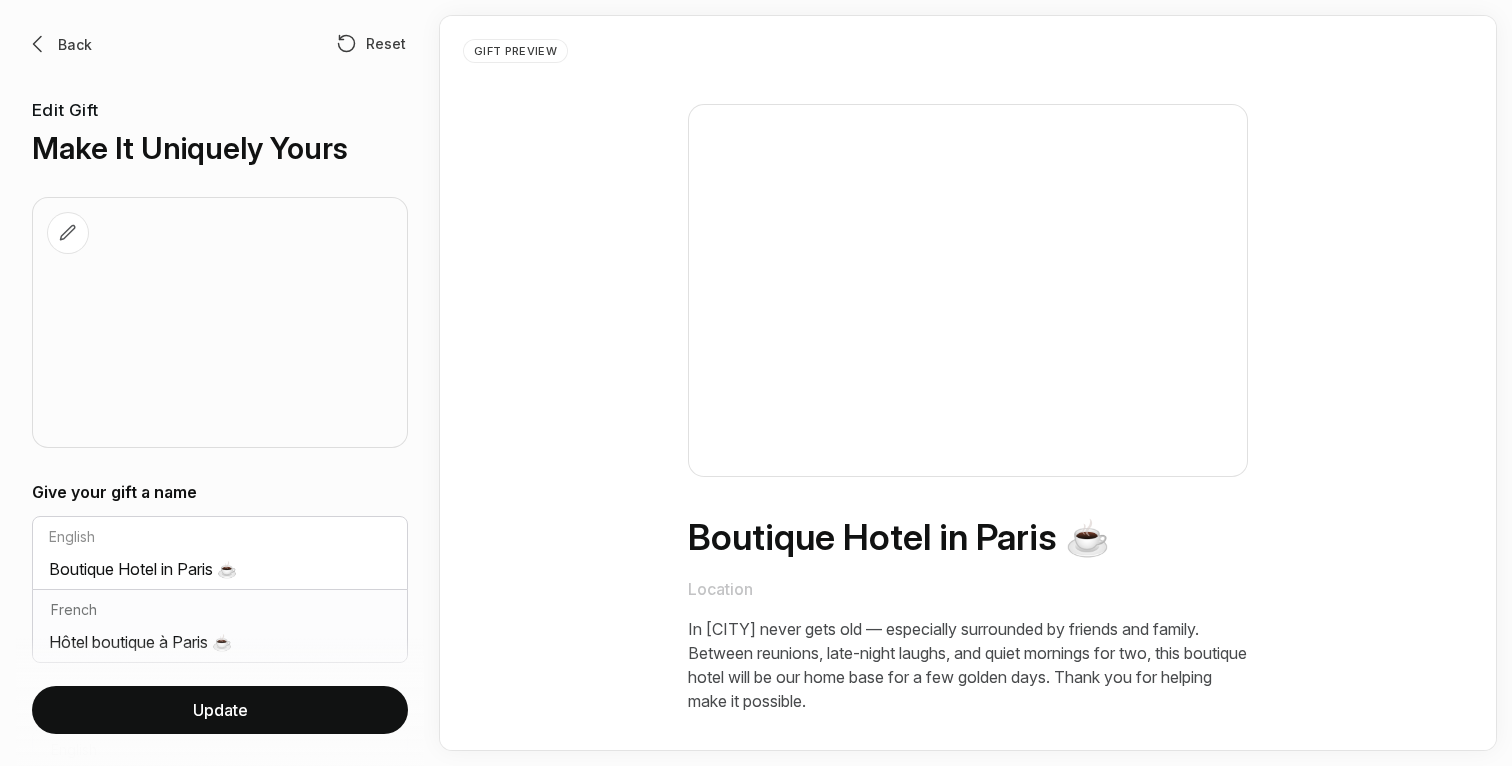 click on "Back" at bounding box center (75, 44) 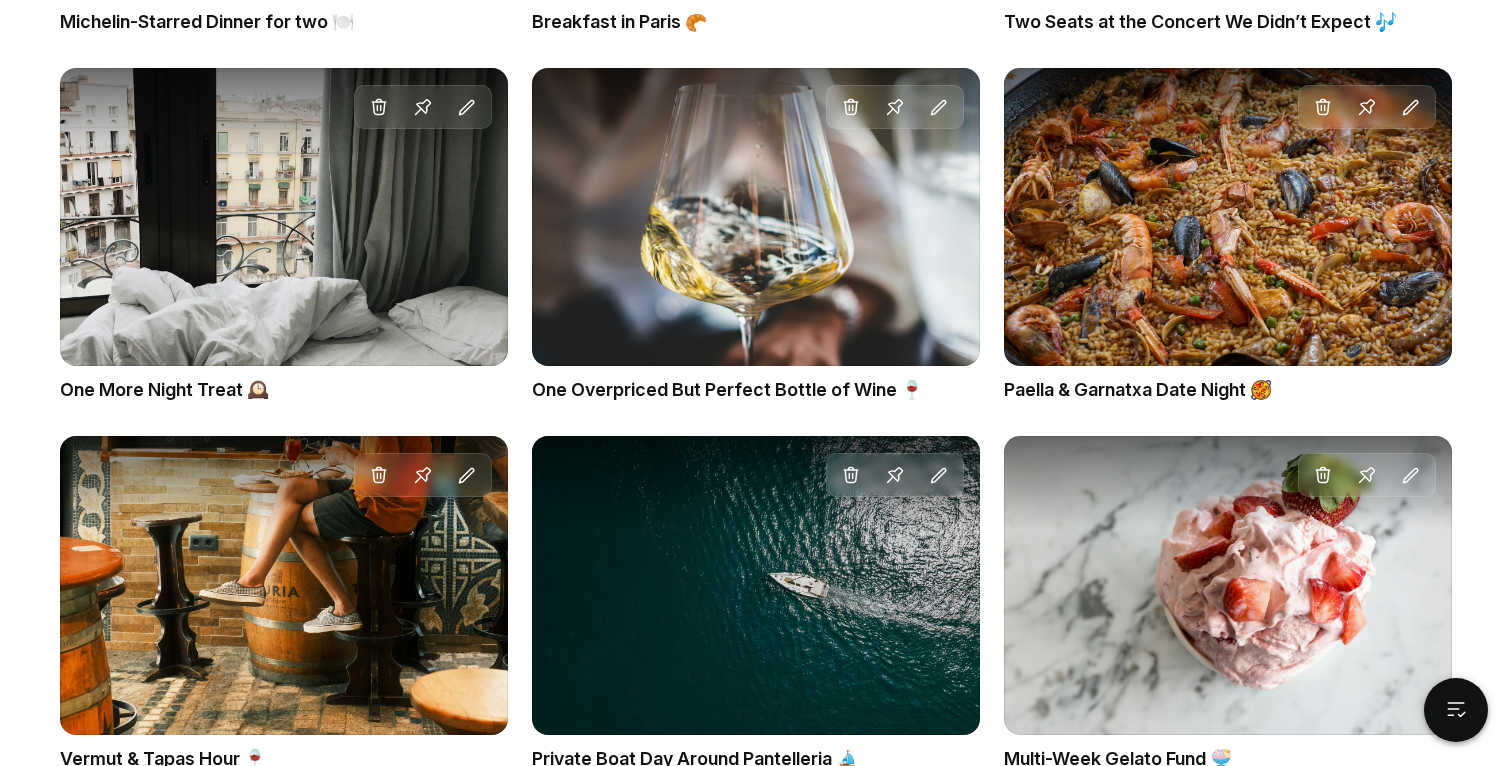 scroll, scrollTop: 4298, scrollLeft: 0, axis: vertical 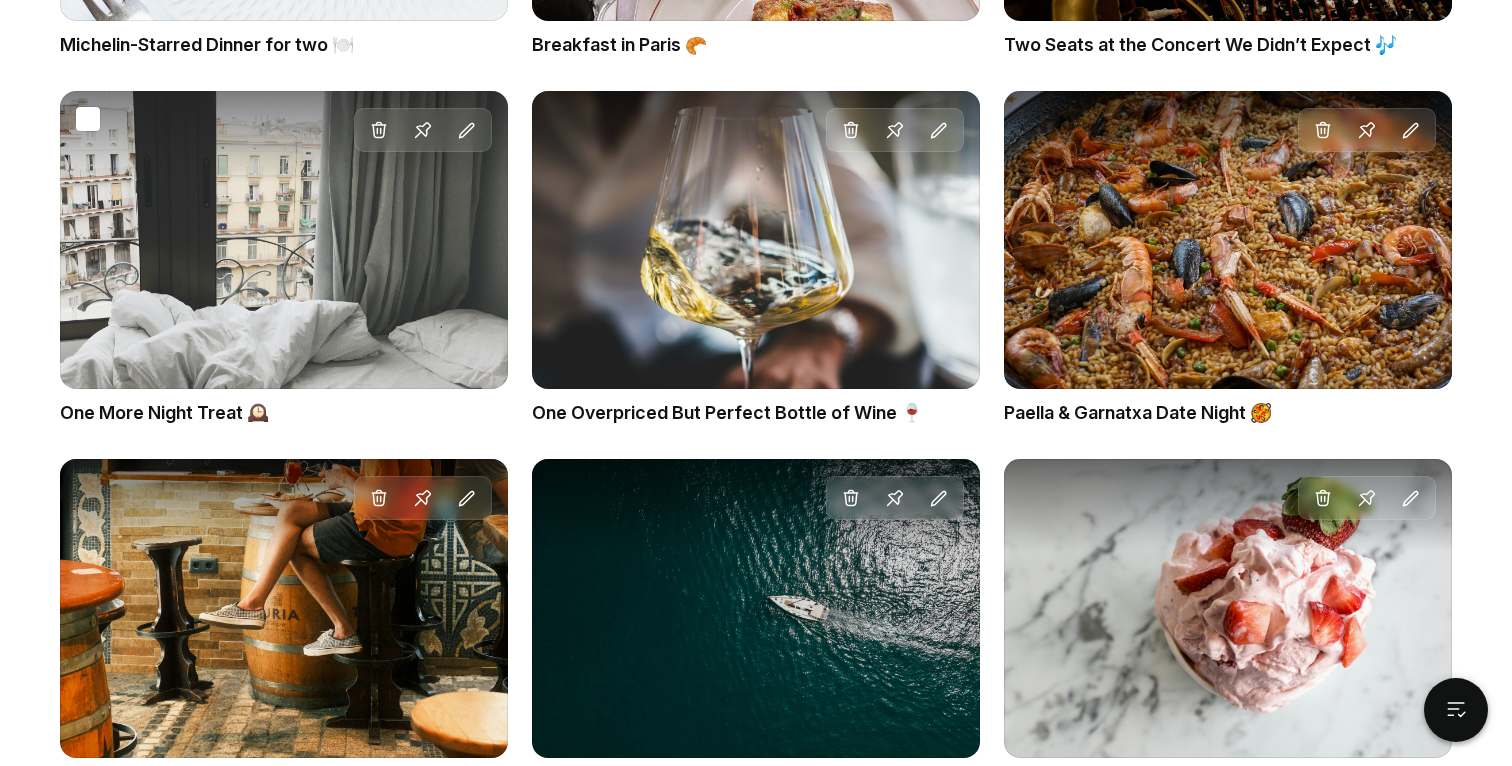 click on "One More Night Treat 🕰️" at bounding box center [284, 413] 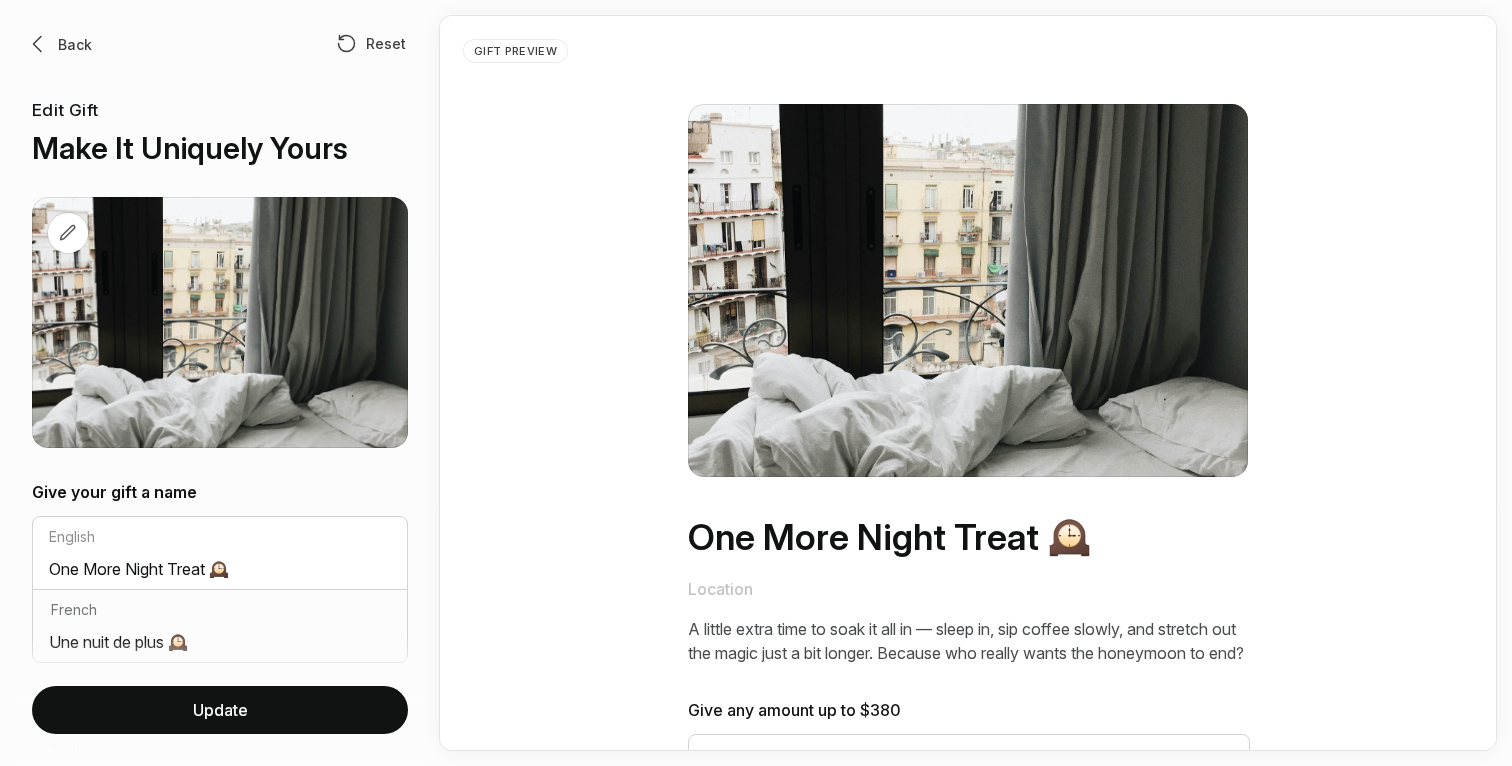 scroll, scrollTop: 0, scrollLeft: 0, axis: both 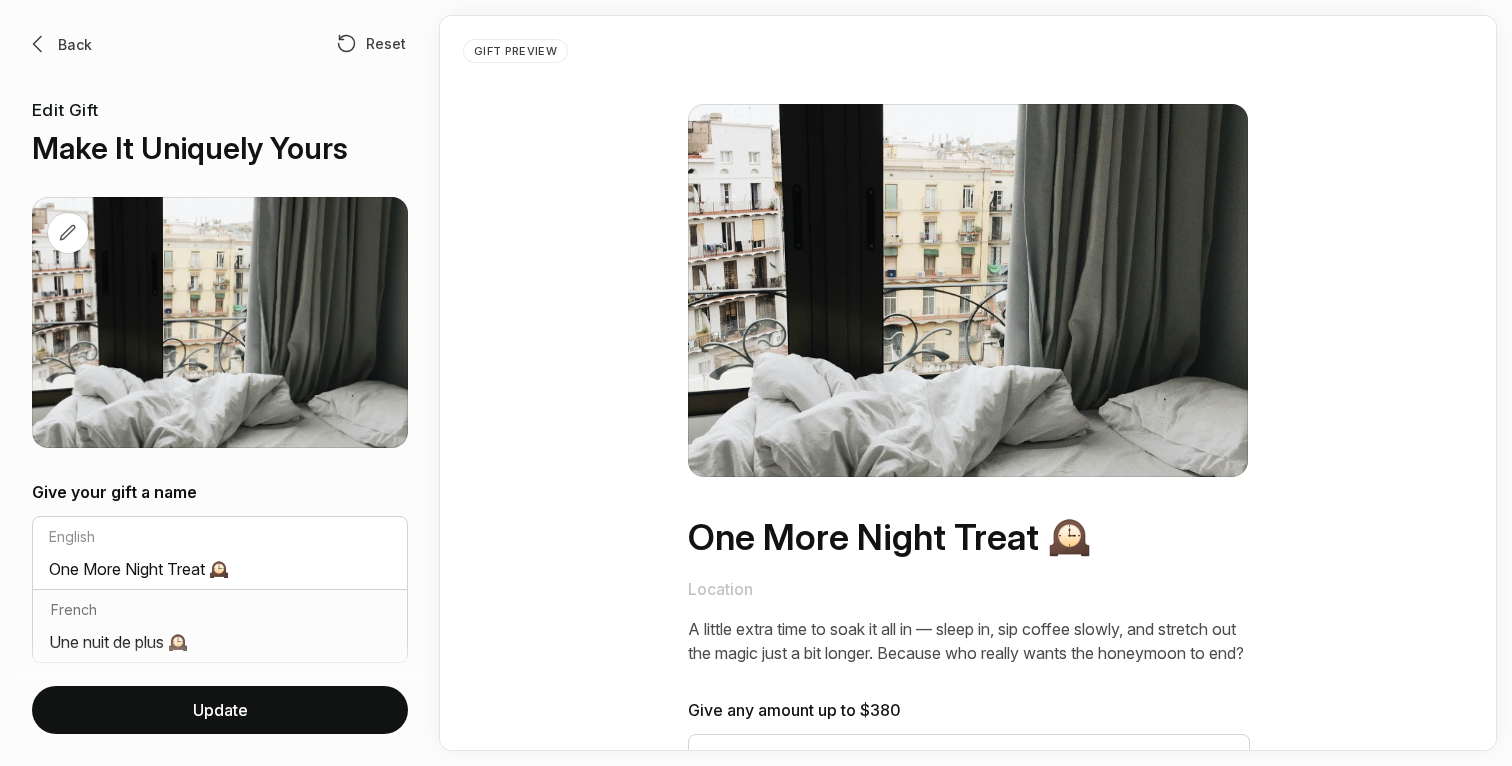 click on "Back
Reset
Edit Gift
Make It Uniquely Yours" at bounding box center [220, 240] 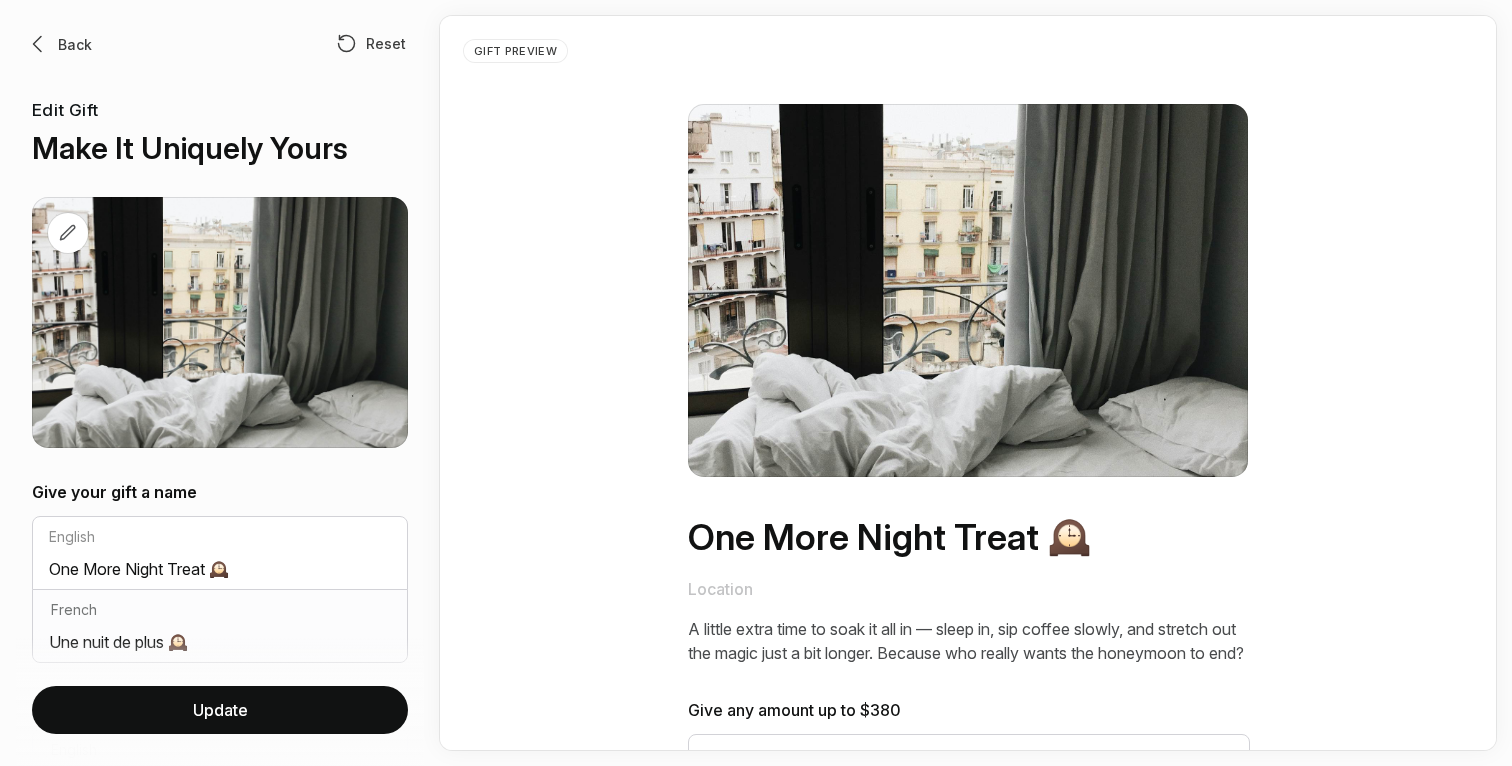 click on "Back" at bounding box center [75, 44] 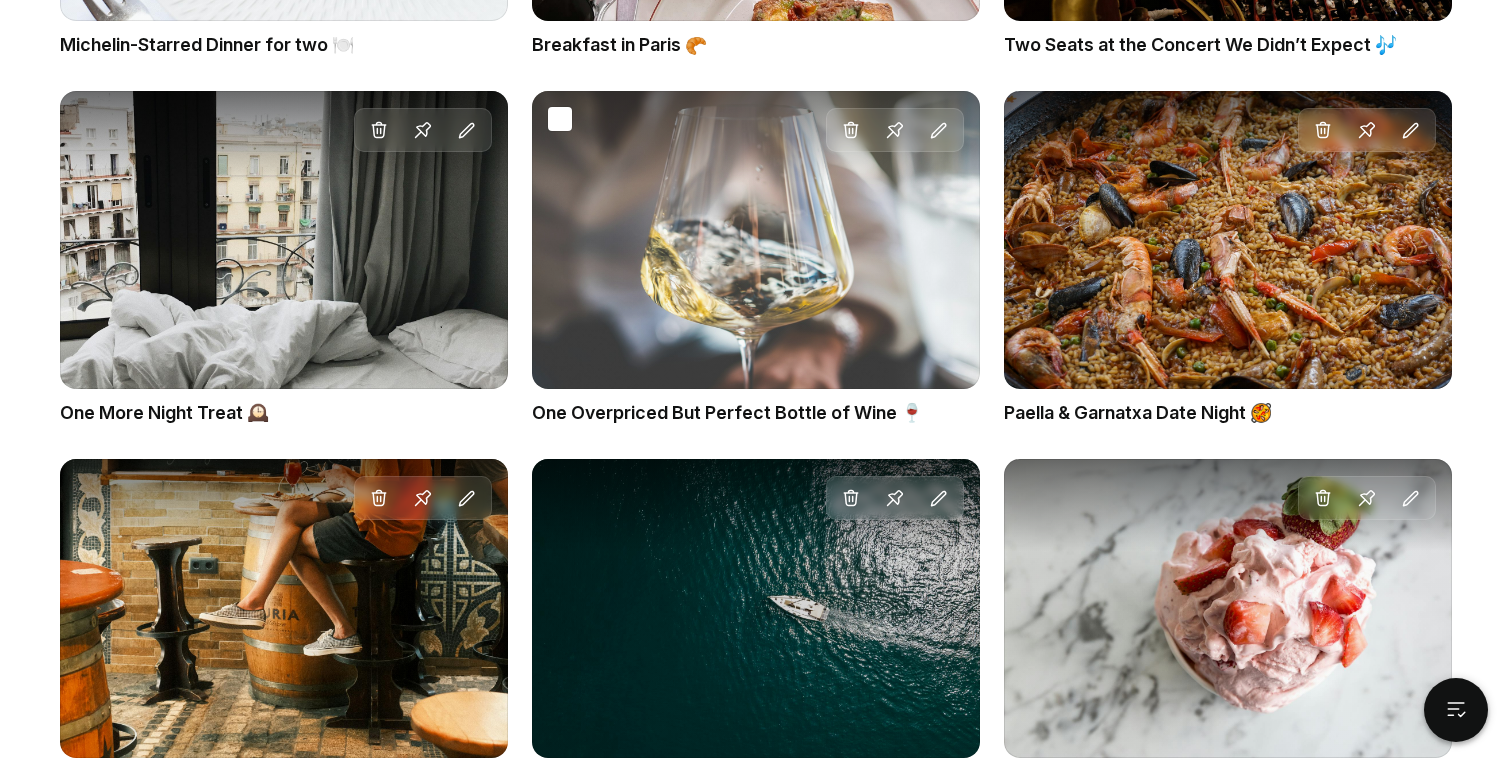 click on "One Overpriced But Perfect Bottle of Wine 🍷" at bounding box center (756, 413) 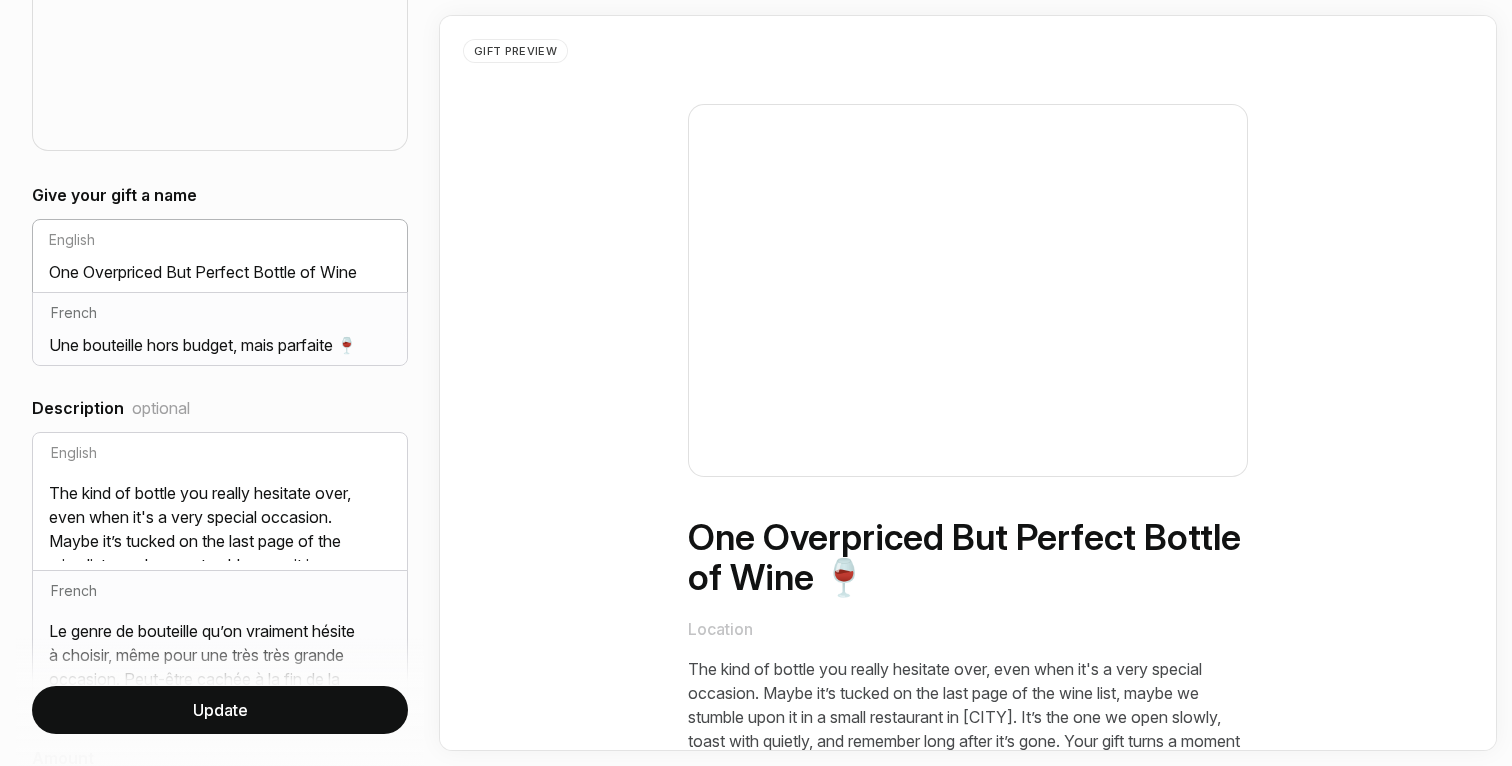 scroll, scrollTop: 364, scrollLeft: 0, axis: vertical 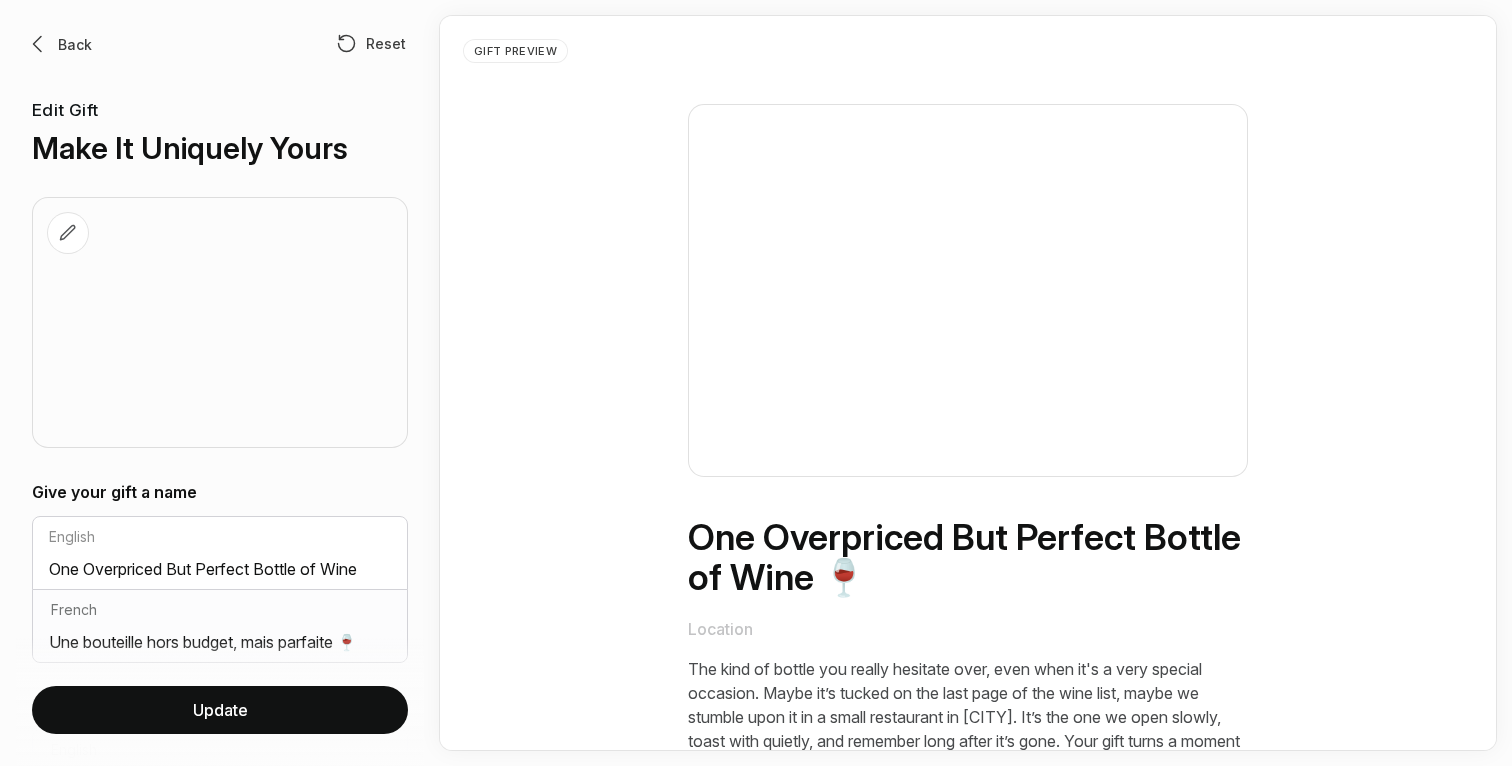 click on "Back" at bounding box center (75, 44) 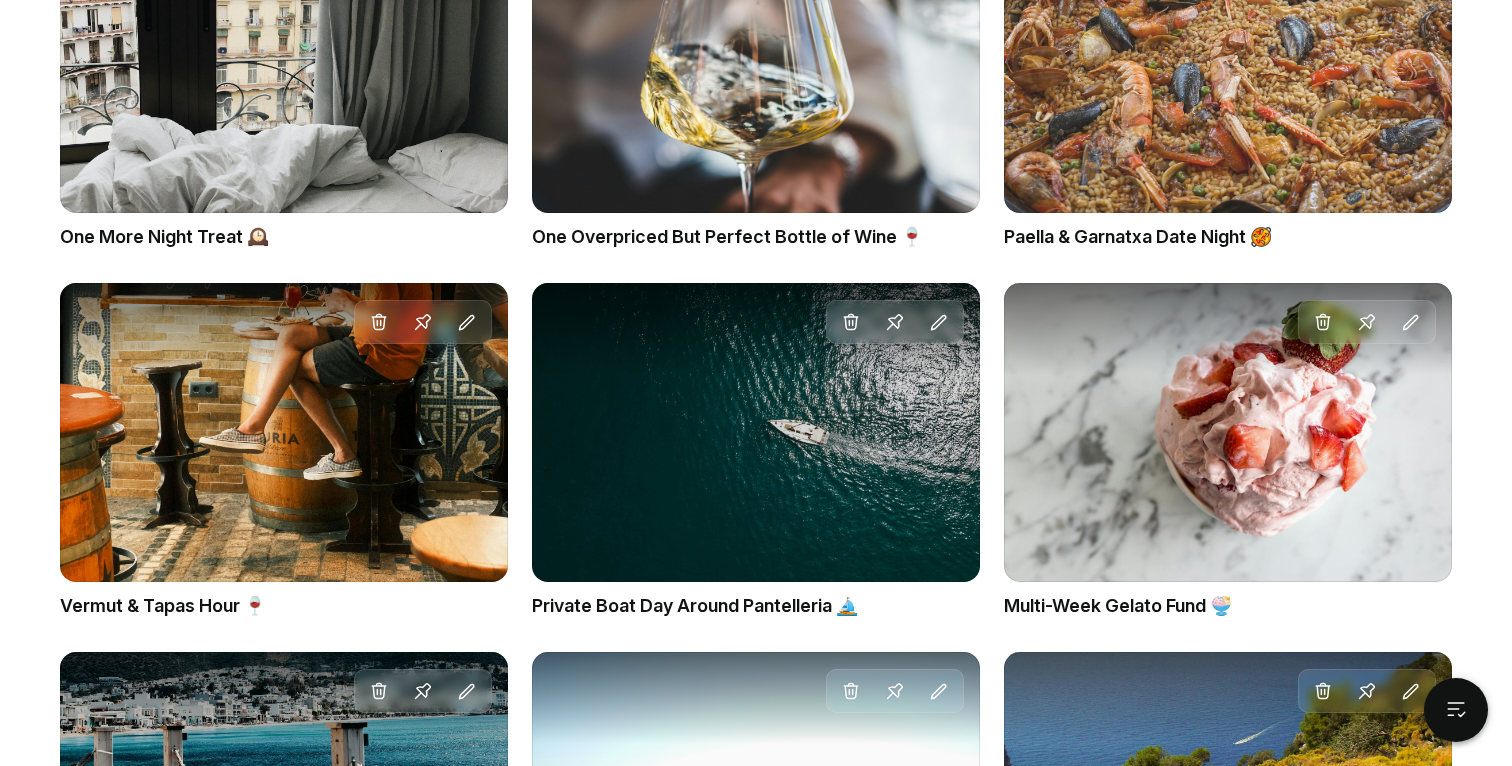 click on "Paella & Garnatxa Date Night 🥘" at bounding box center [1228, 237] 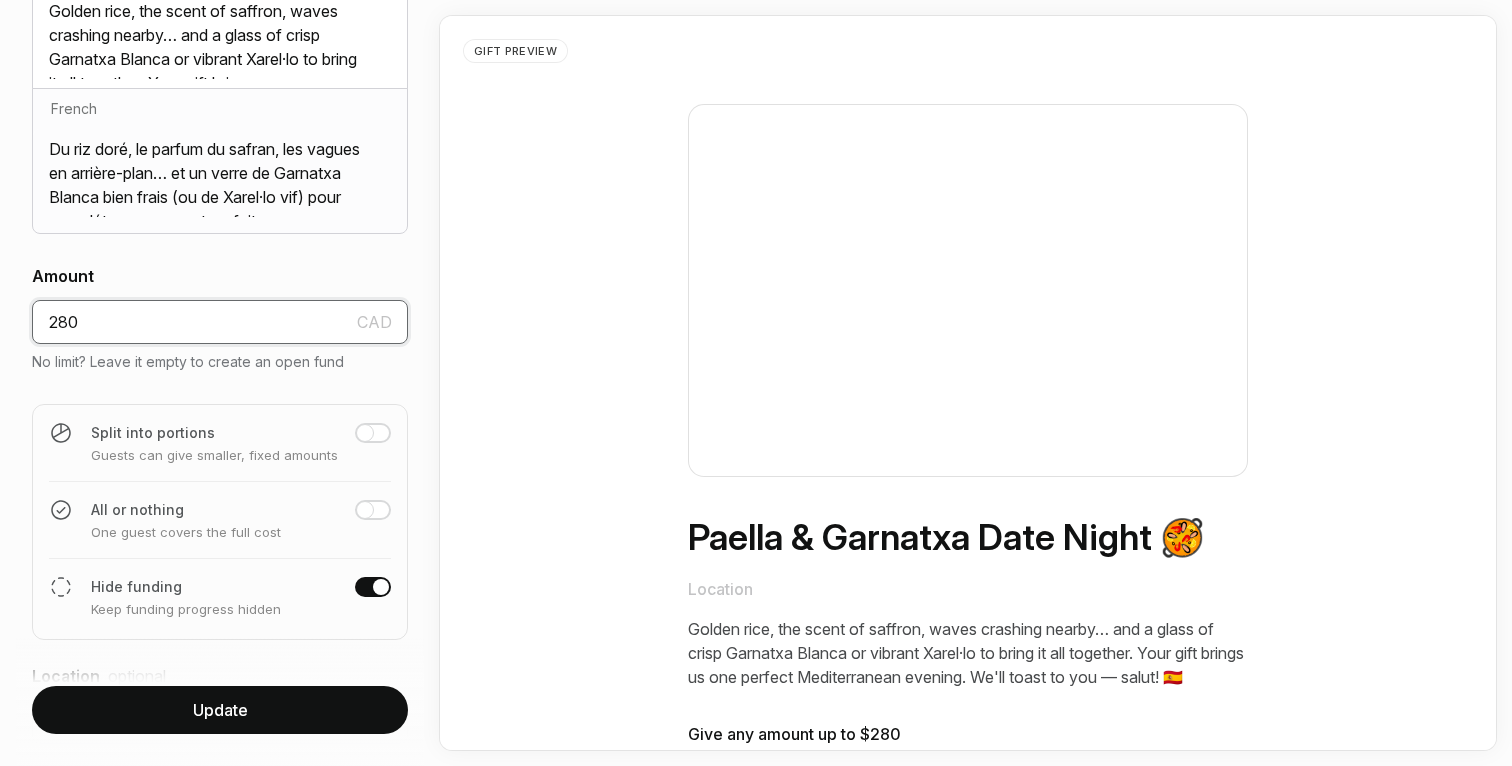 click on "280" at bounding box center [220, 322] 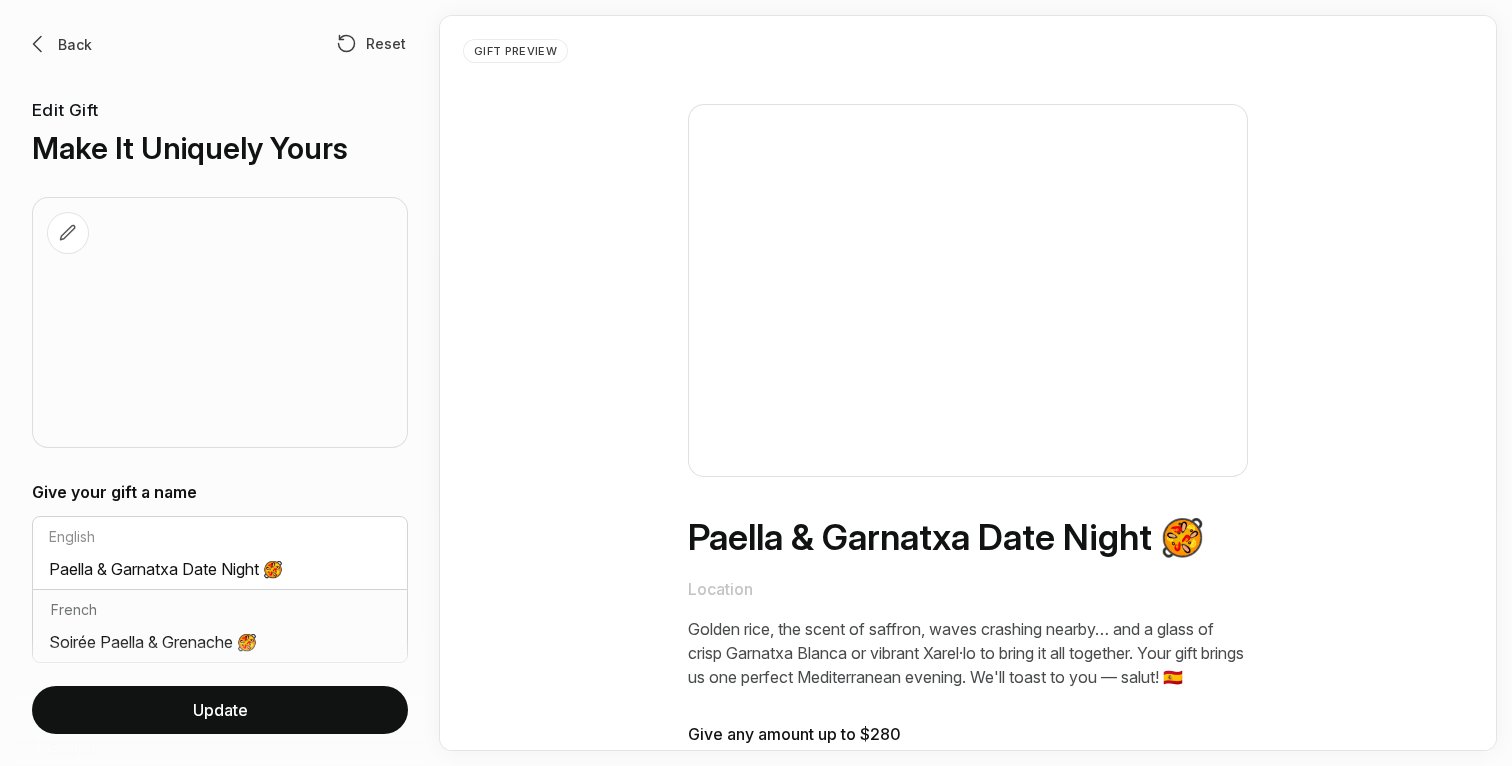 click on "Back" at bounding box center (75, 44) 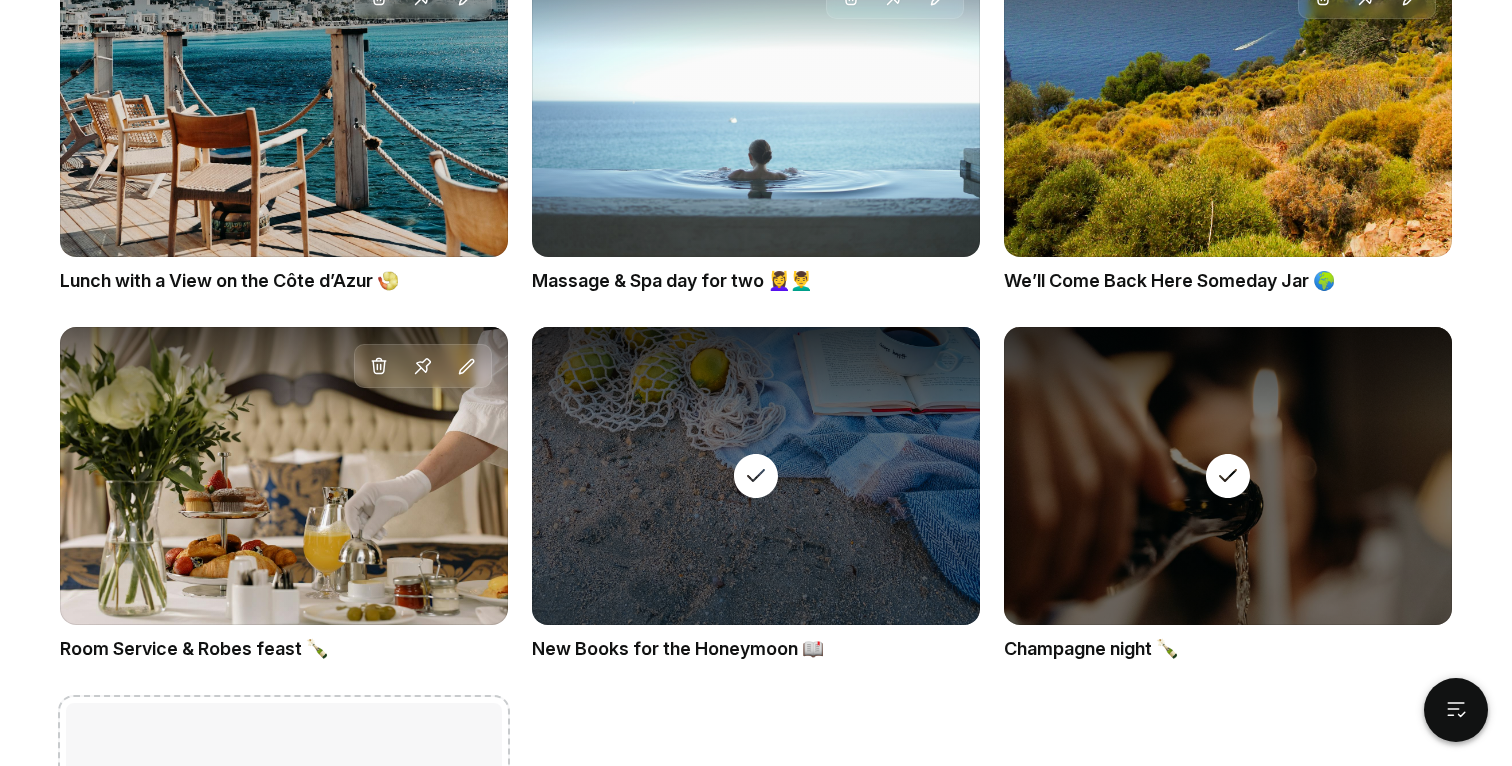click on "Massage & Spa day for two 💆‍♀️💆‍♂️" at bounding box center [756, 281] 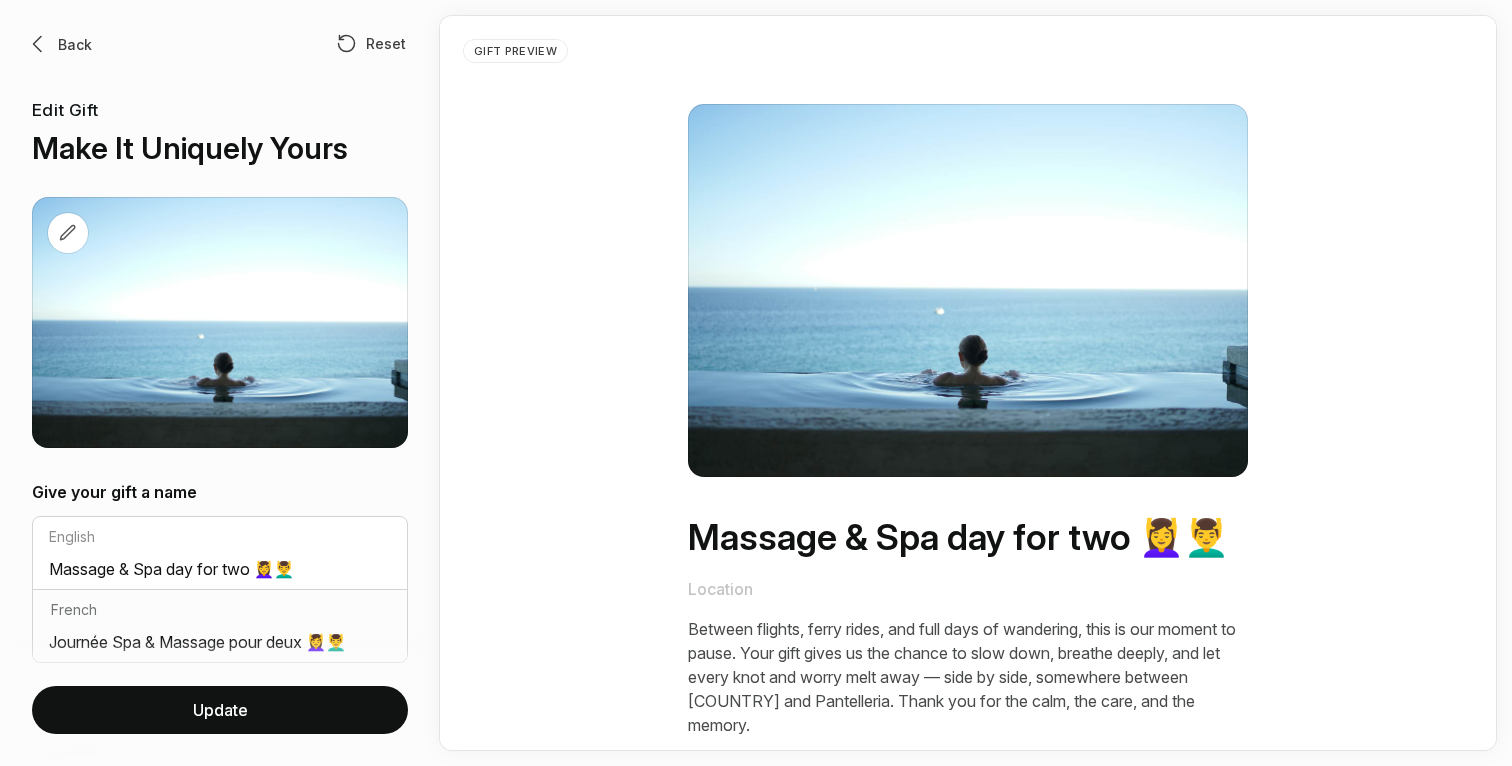 click on "Back
Reset
Edit Gift
Make It Uniquely Yours" at bounding box center [220, 240] 